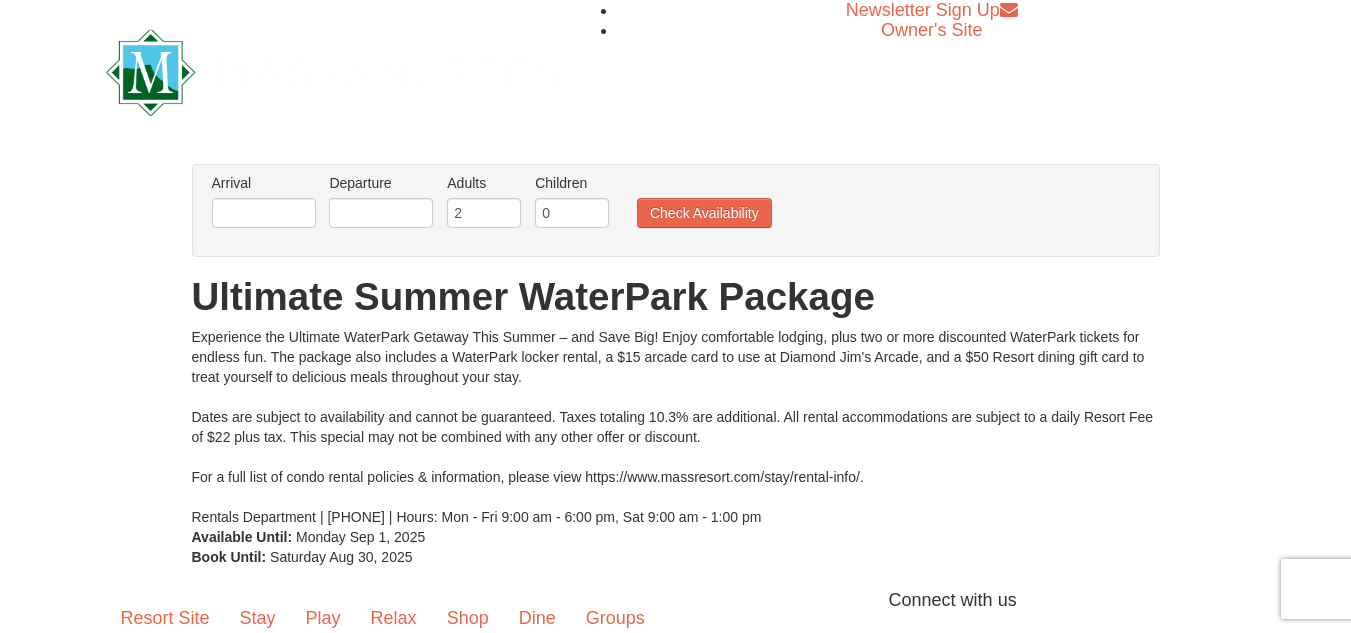 scroll, scrollTop: 0, scrollLeft: 0, axis: both 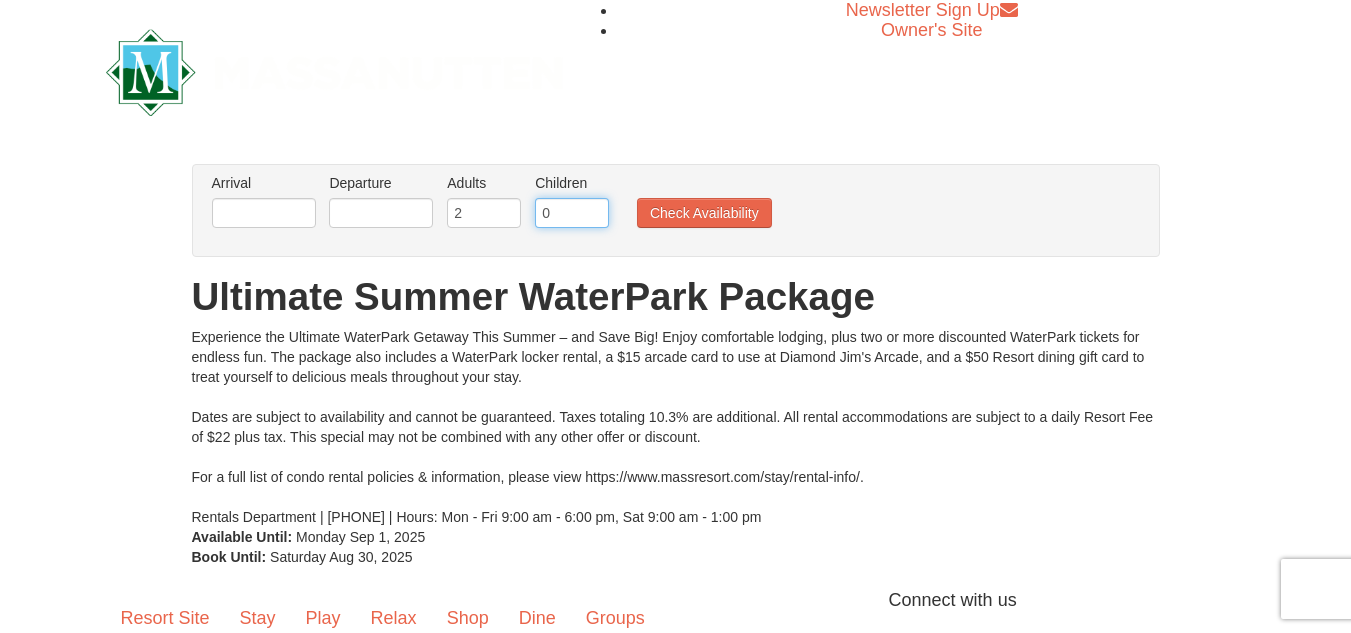 click on "0" at bounding box center (572, 213) 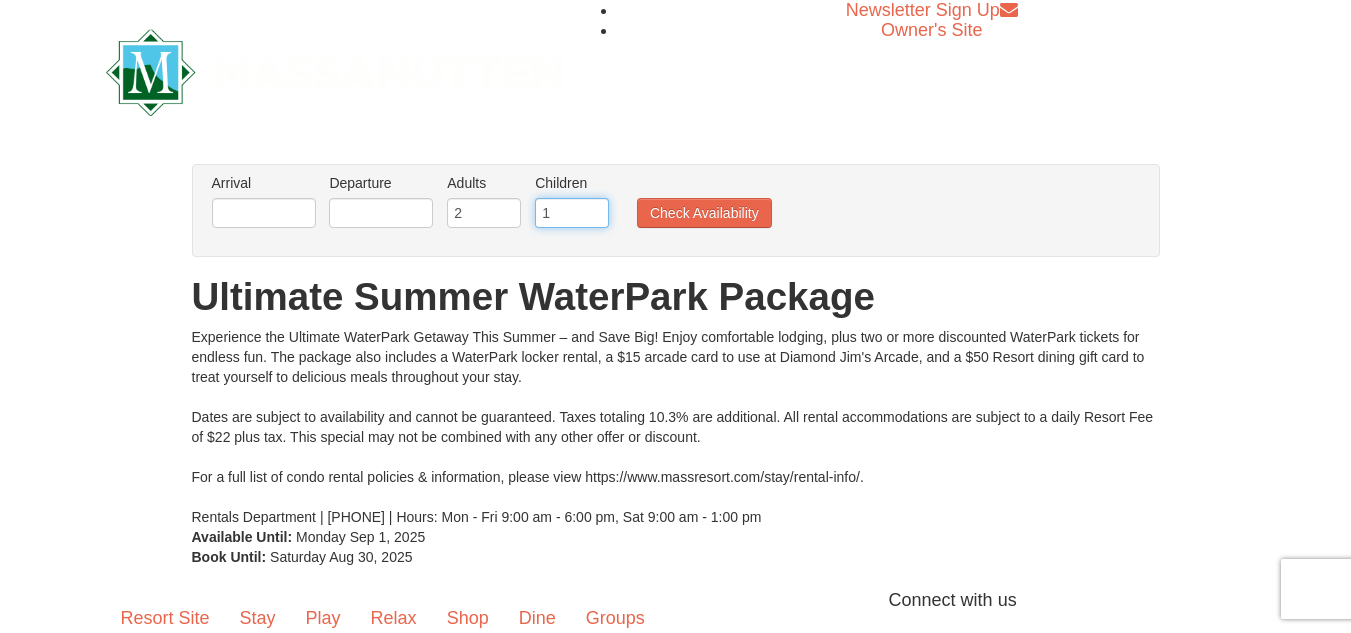click on "1" at bounding box center [572, 213] 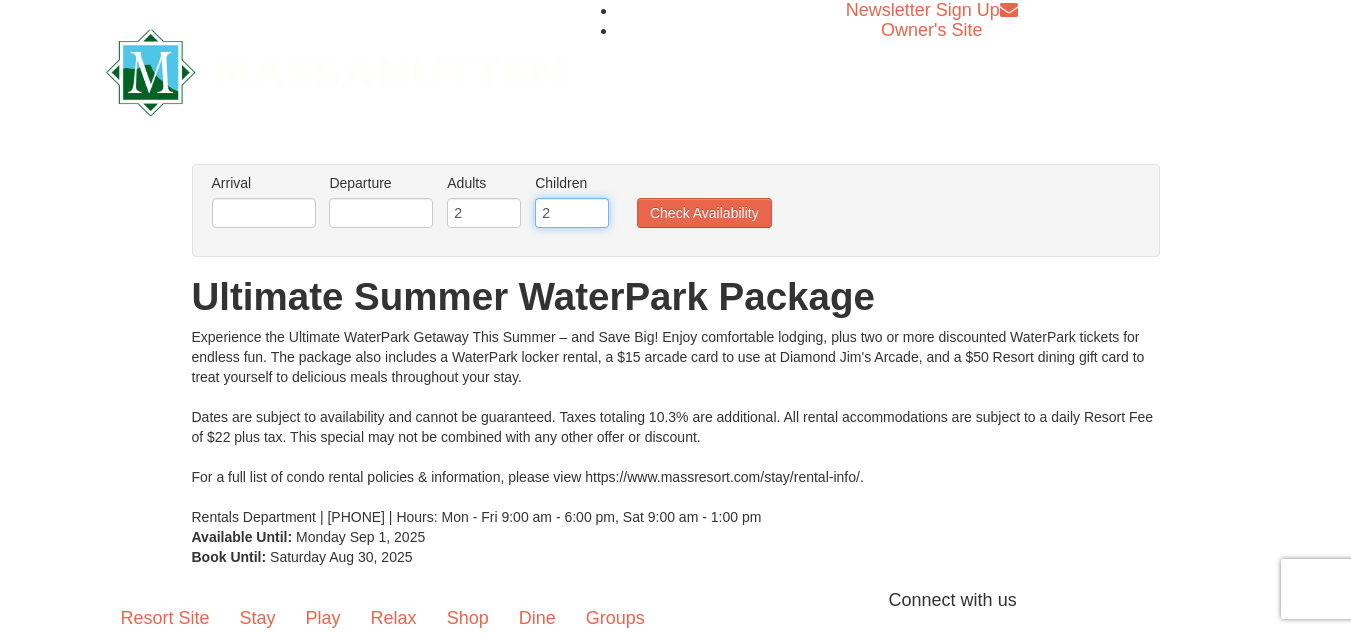 type on "2" 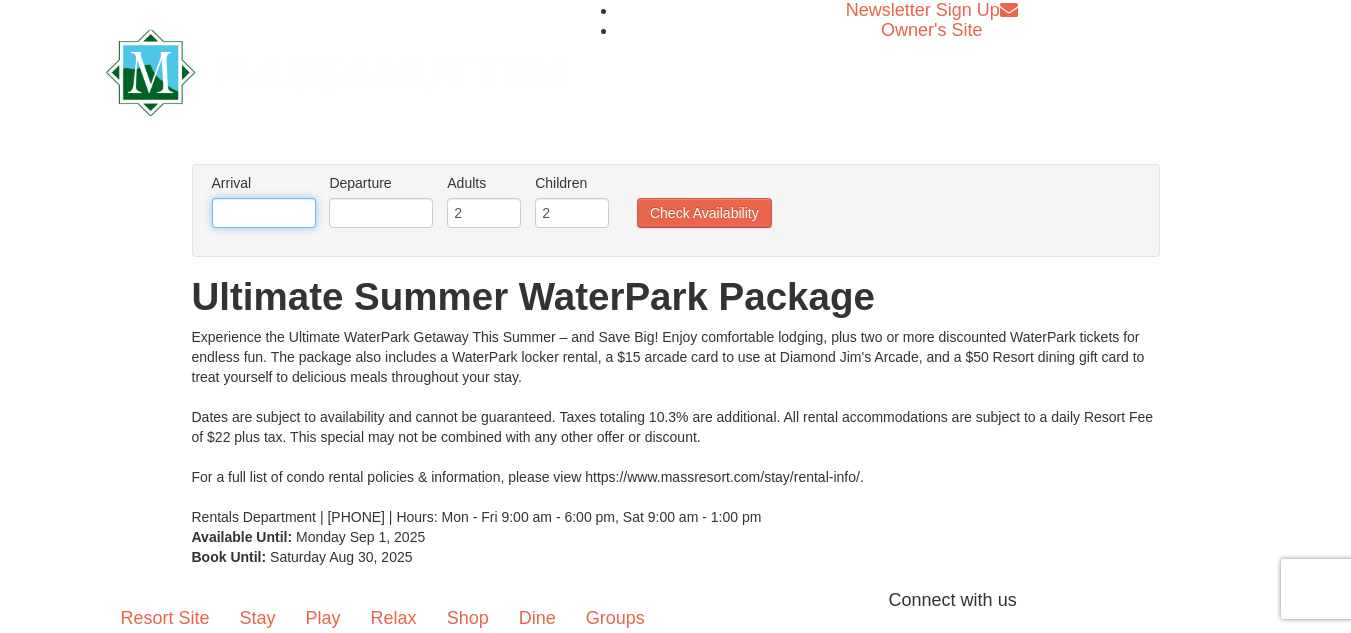 click at bounding box center (264, 213) 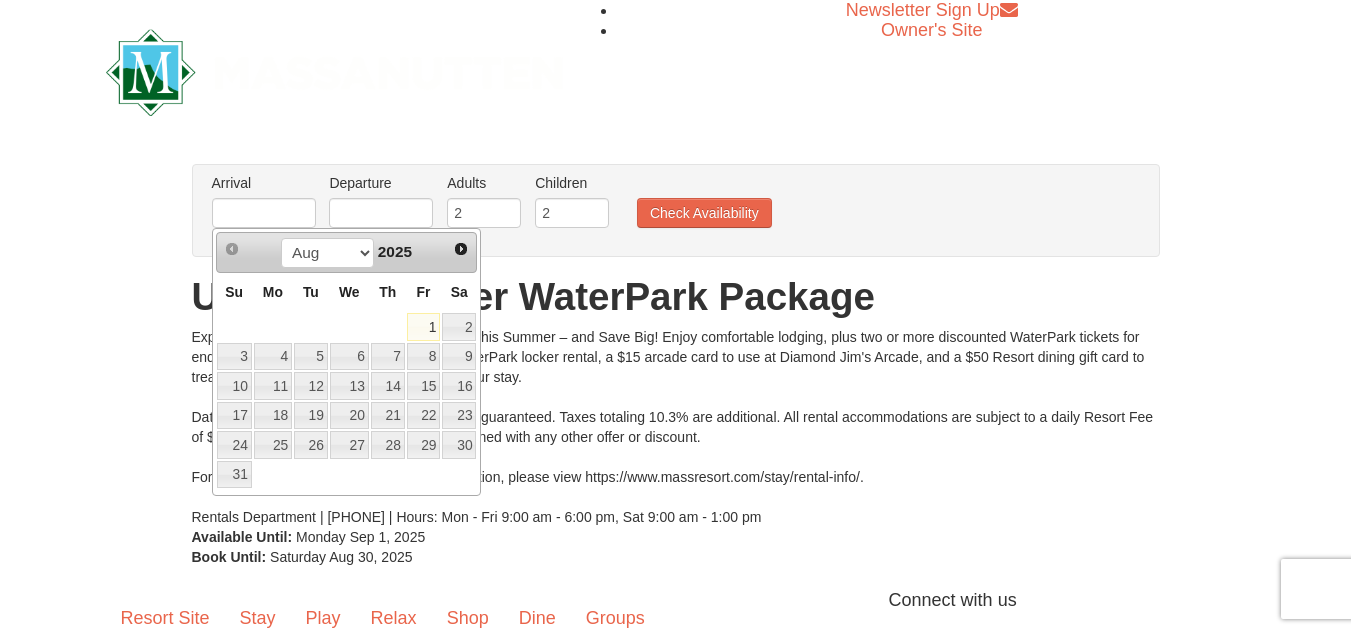 click on "1" at bounding box center (424, 327) 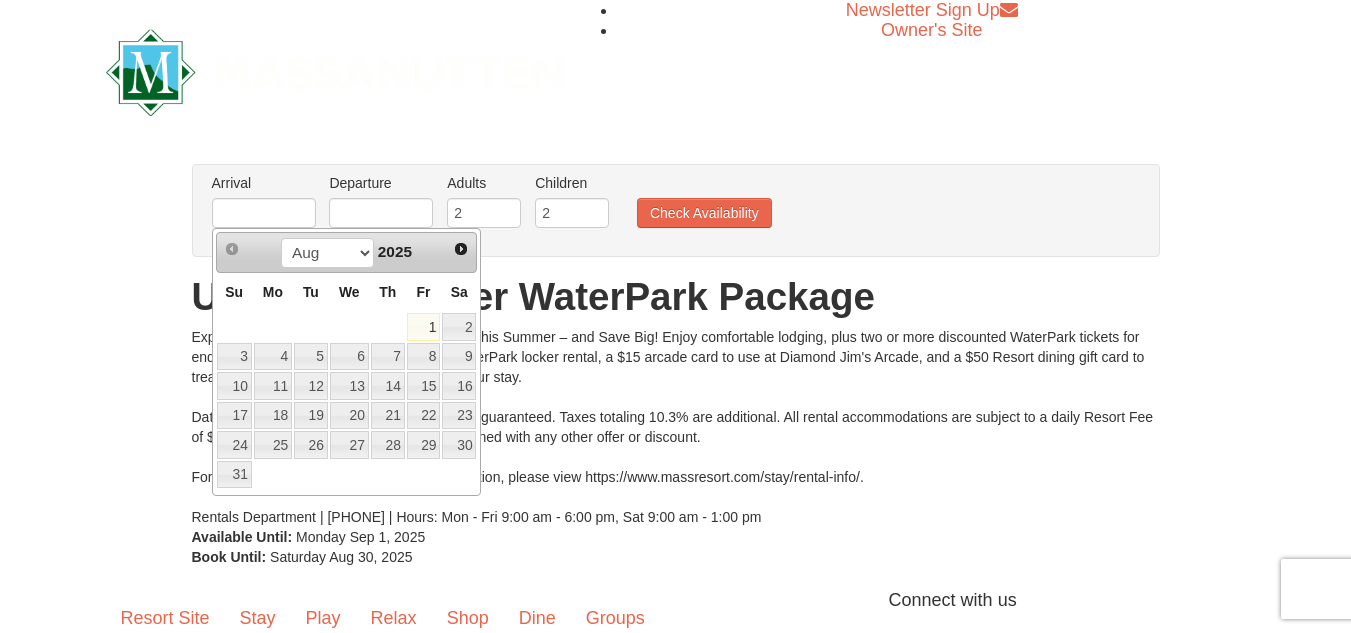 type on "08/01/2025" 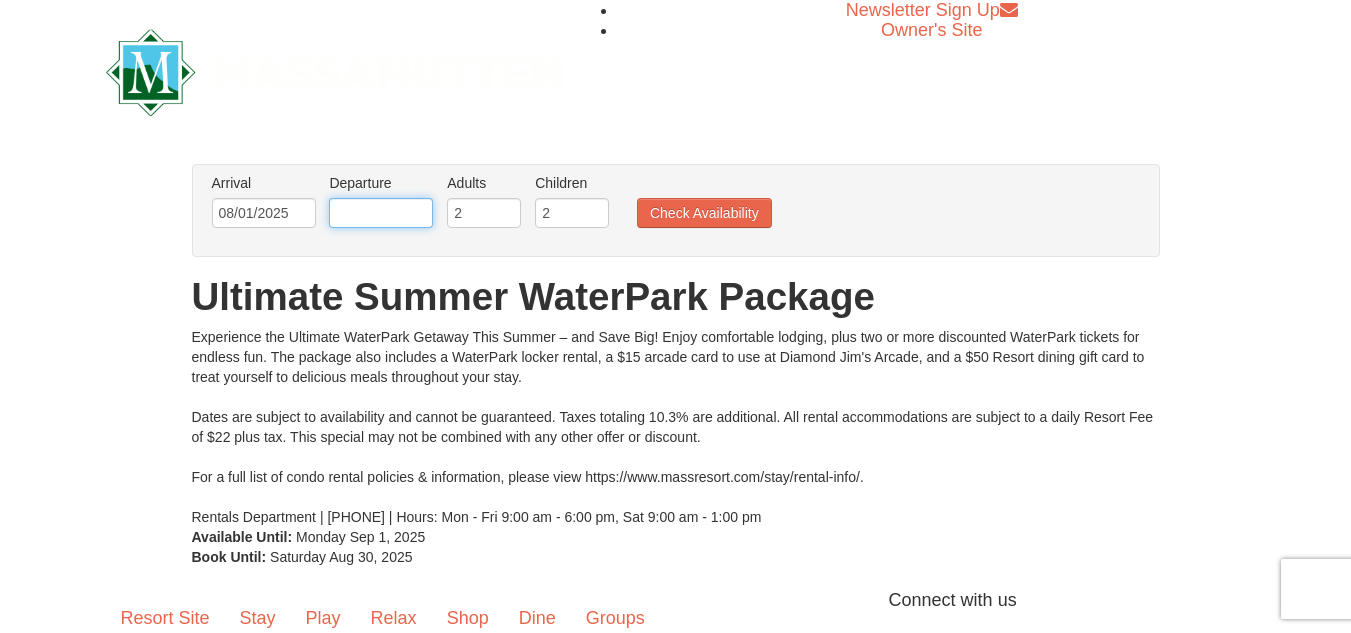 click at bounding box center (381, 213) 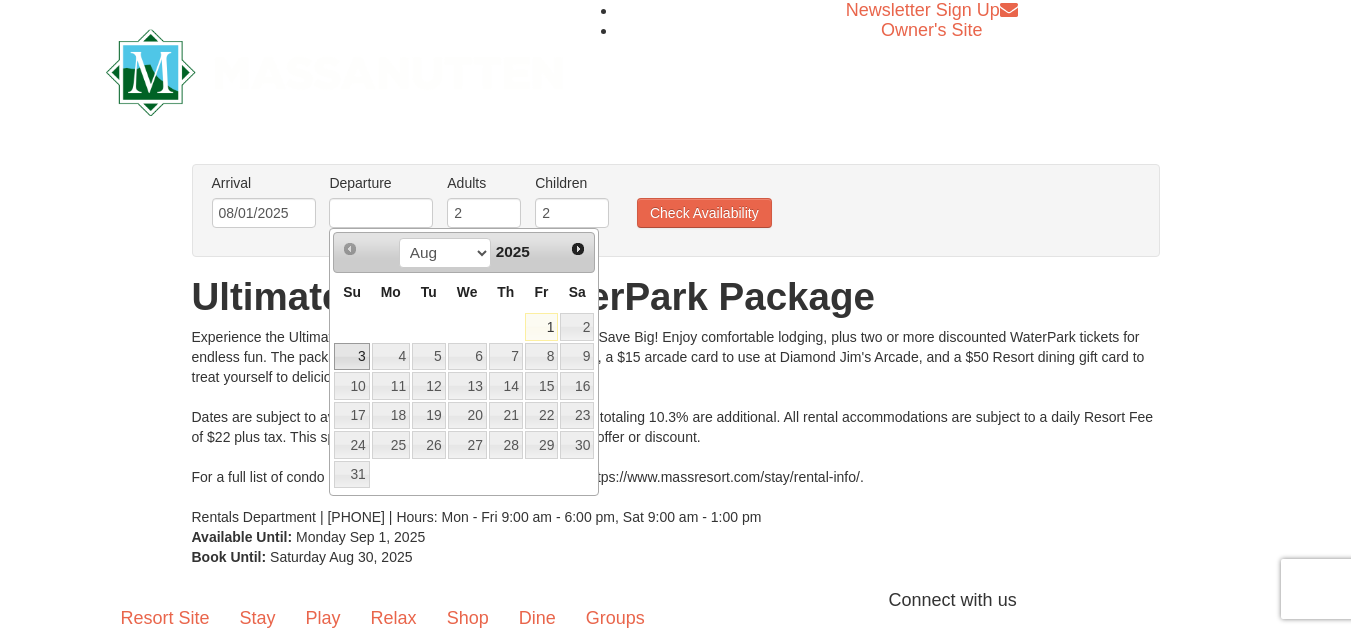 click on "3" at bounding box center [351, 357] 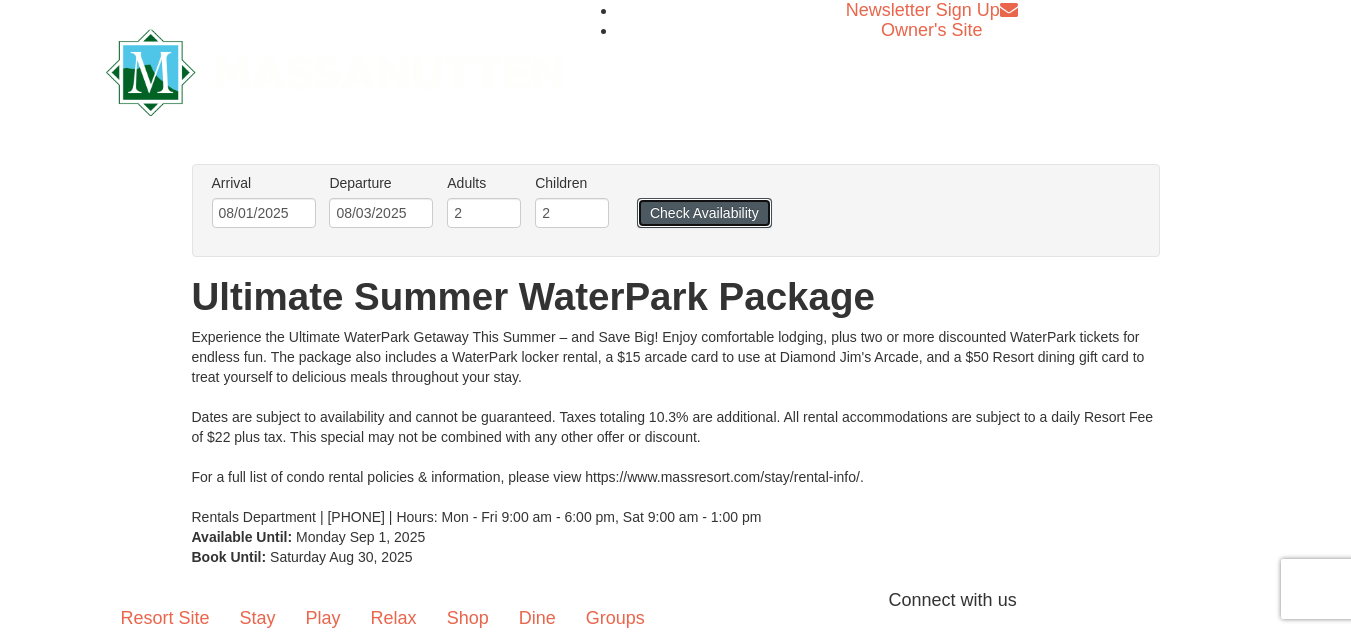 click on "Check Availability" at bounding box center (704, 213) 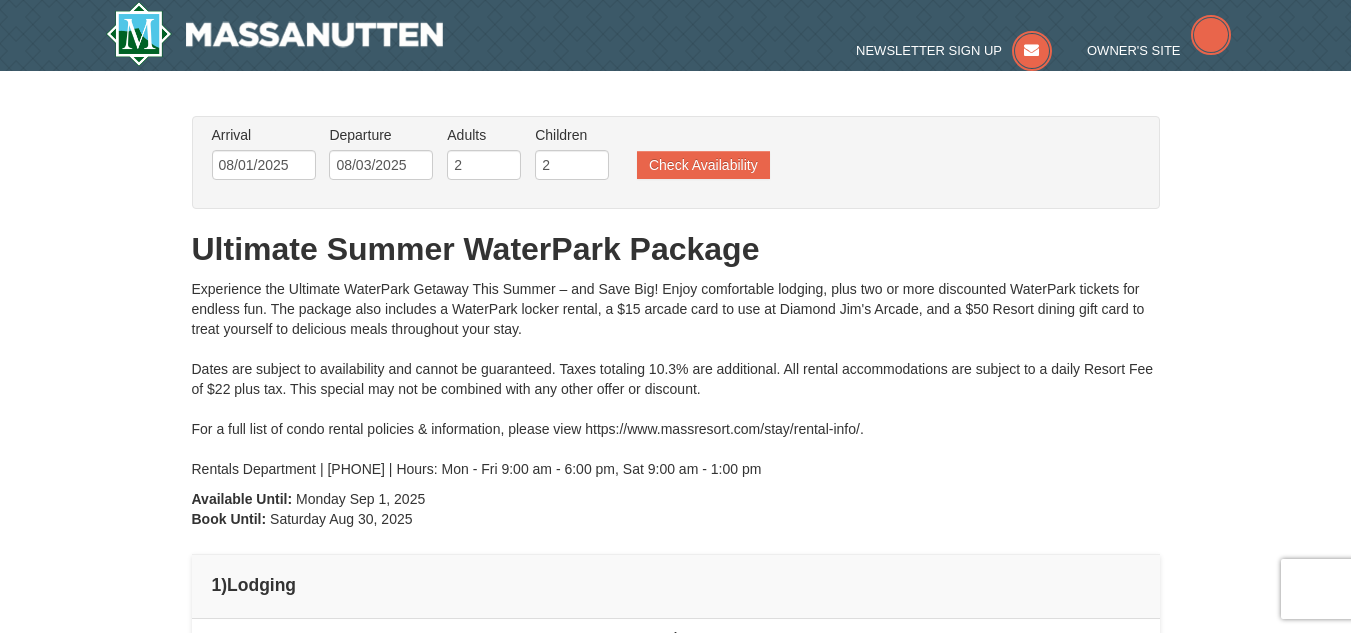 scroll, scrollTop: 0, scrollLeft: 0, axis: both 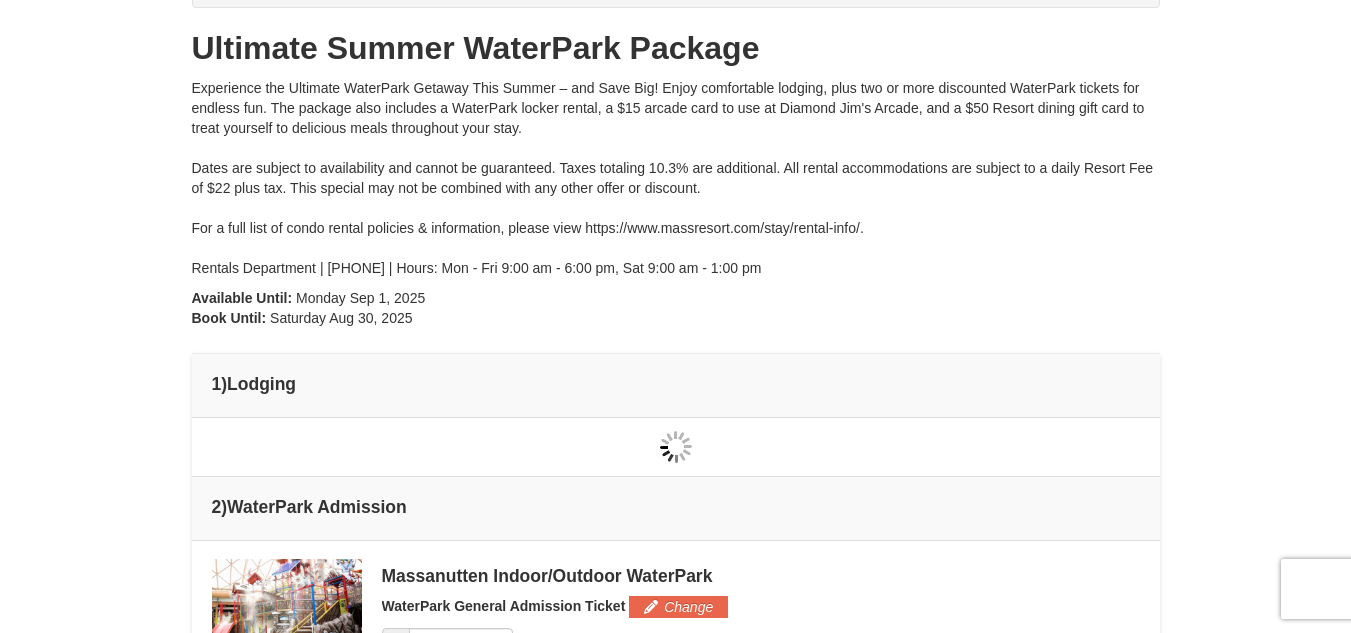 type on "08/02/2025" 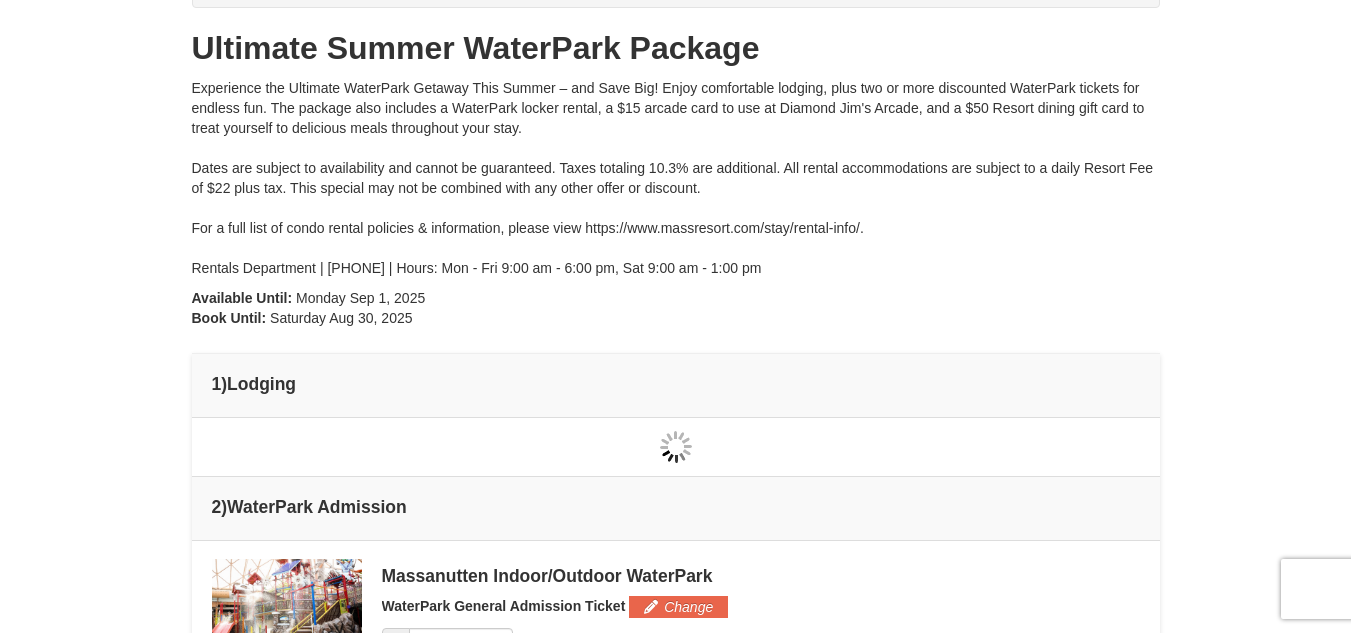 type on "08/01/2025" 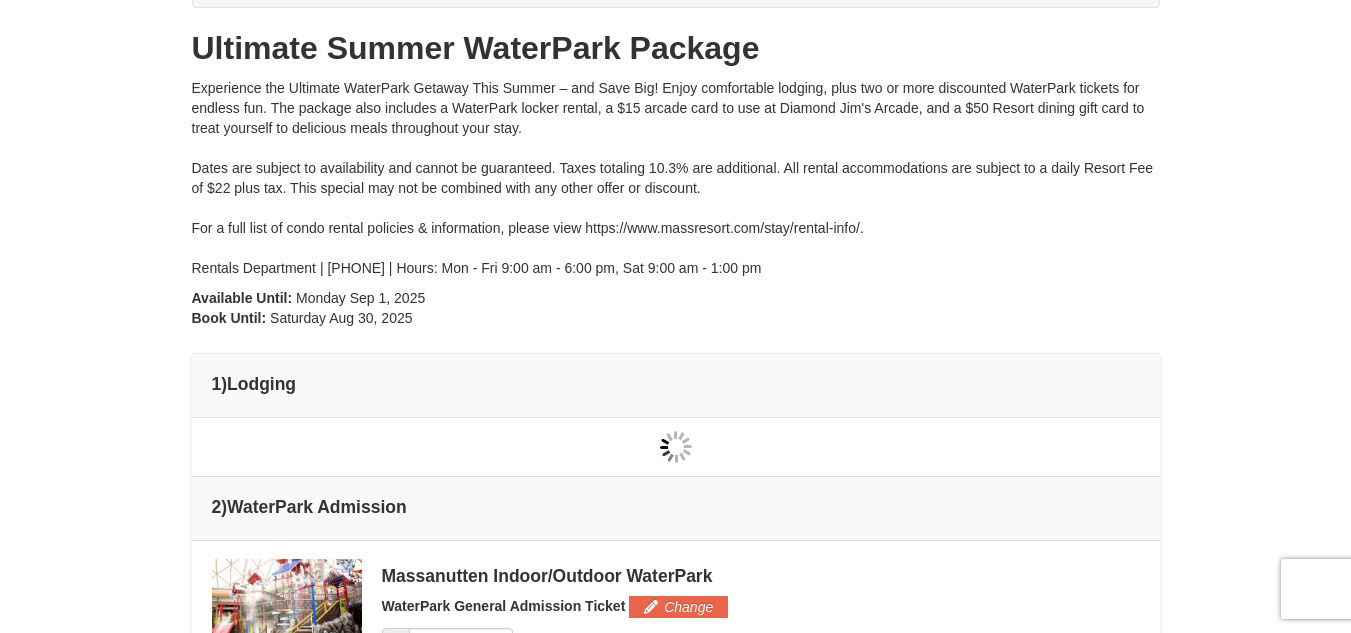 type on "08/01/2025" 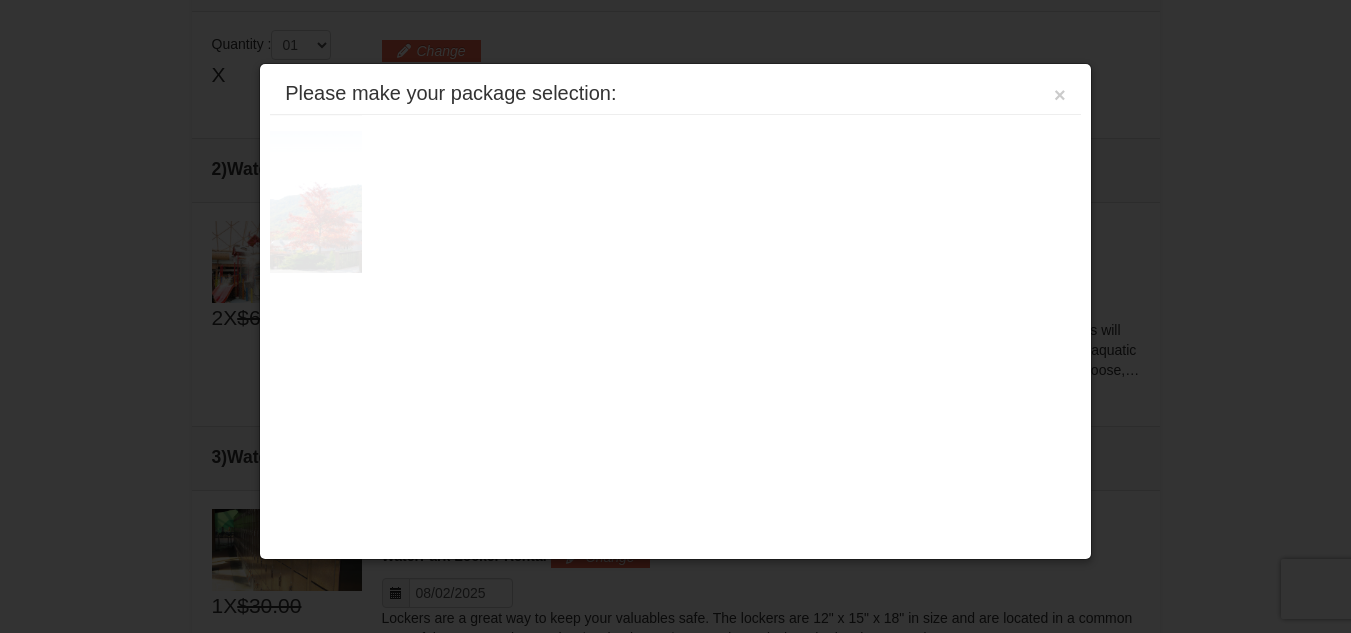 scroll, scrollTop: 631, scrollLeft: 0, axis: vertical 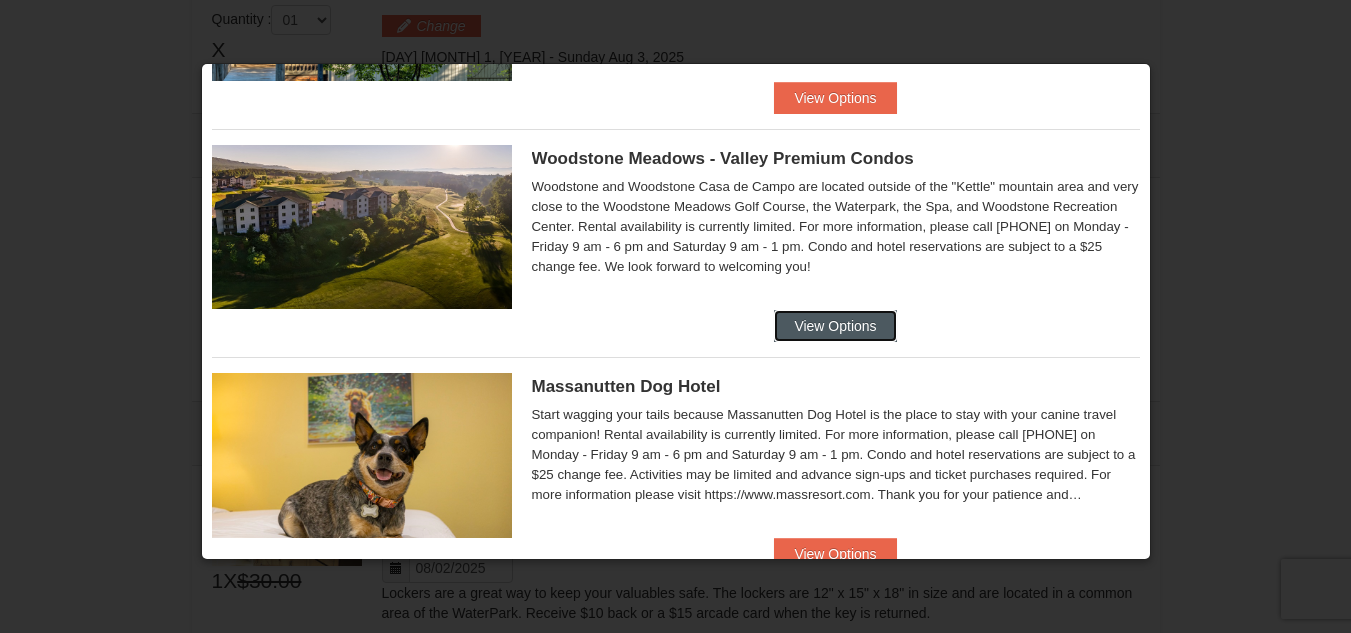 click on "View Options" at bounding box center [835, 326] 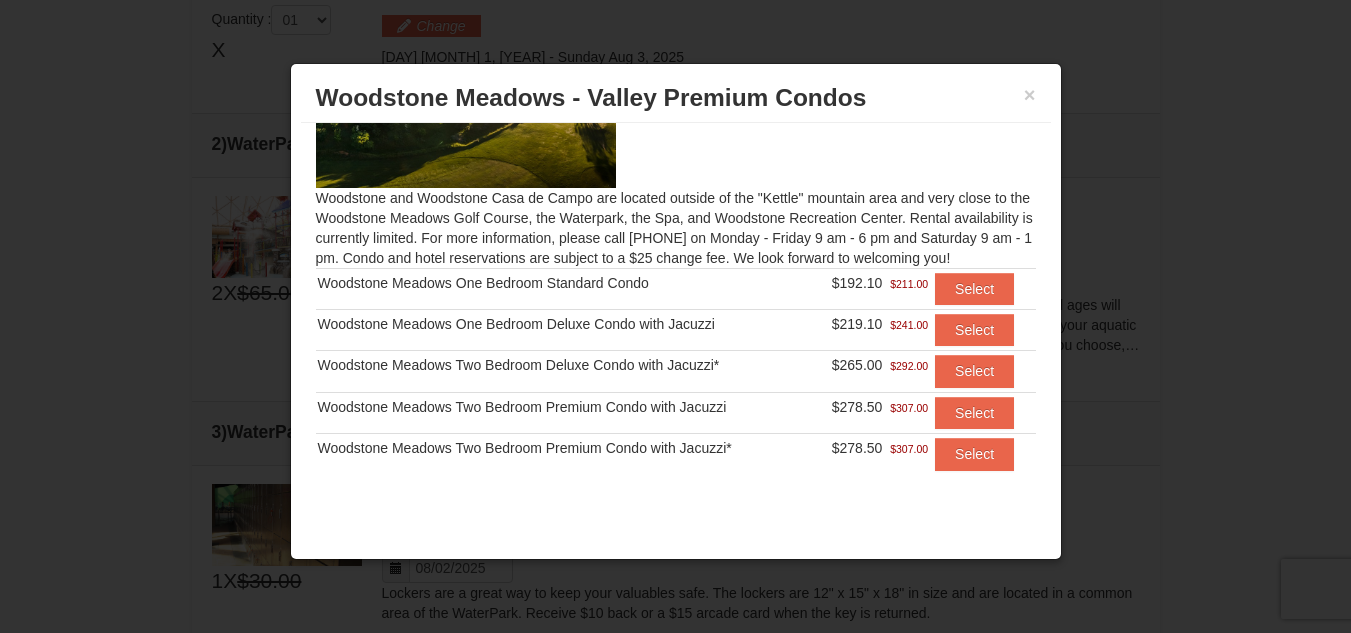 scroll, scrollTop: 135, scrollLeft: 0, axis: vertical 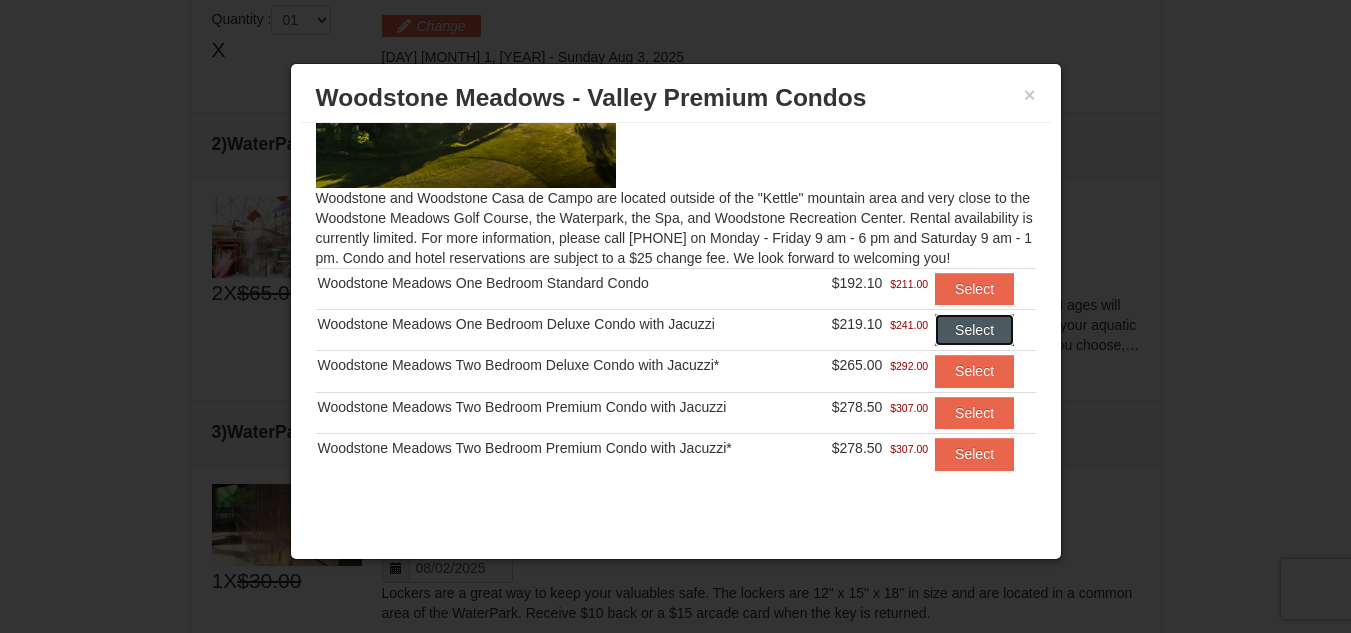 click on "Select" at bounding box center (974, 330) 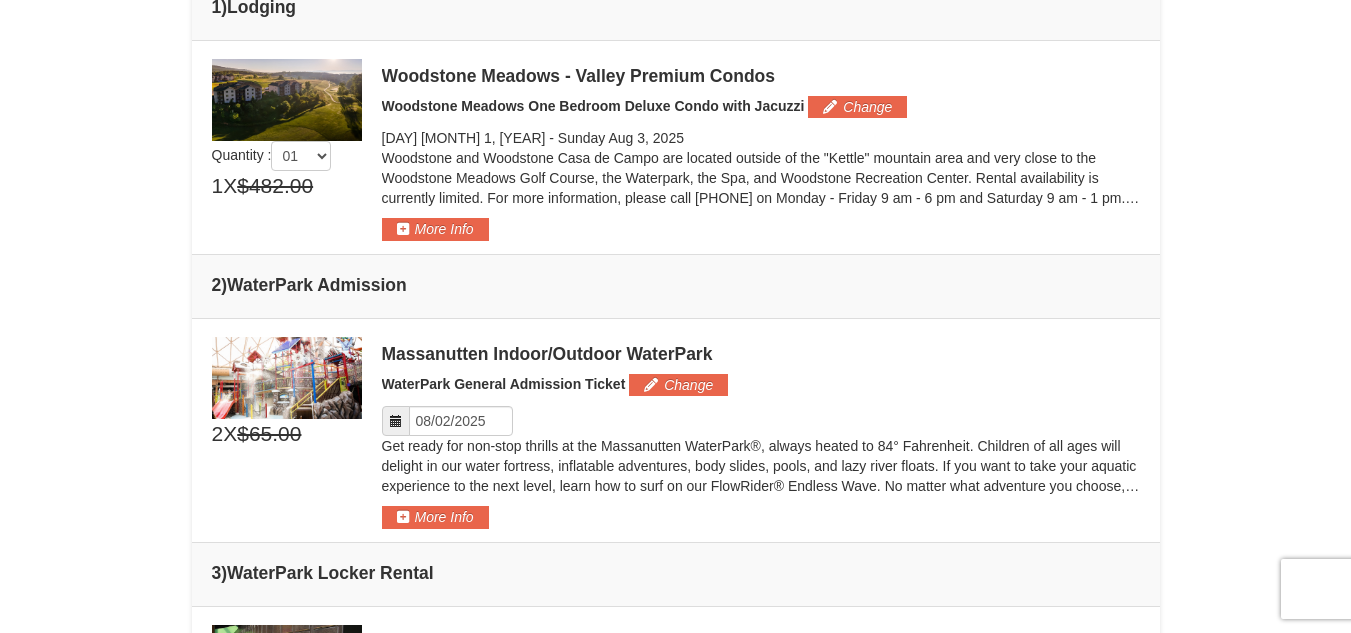 scroll, scrollTop: 531, scrollLeft: 0, axis: vertical 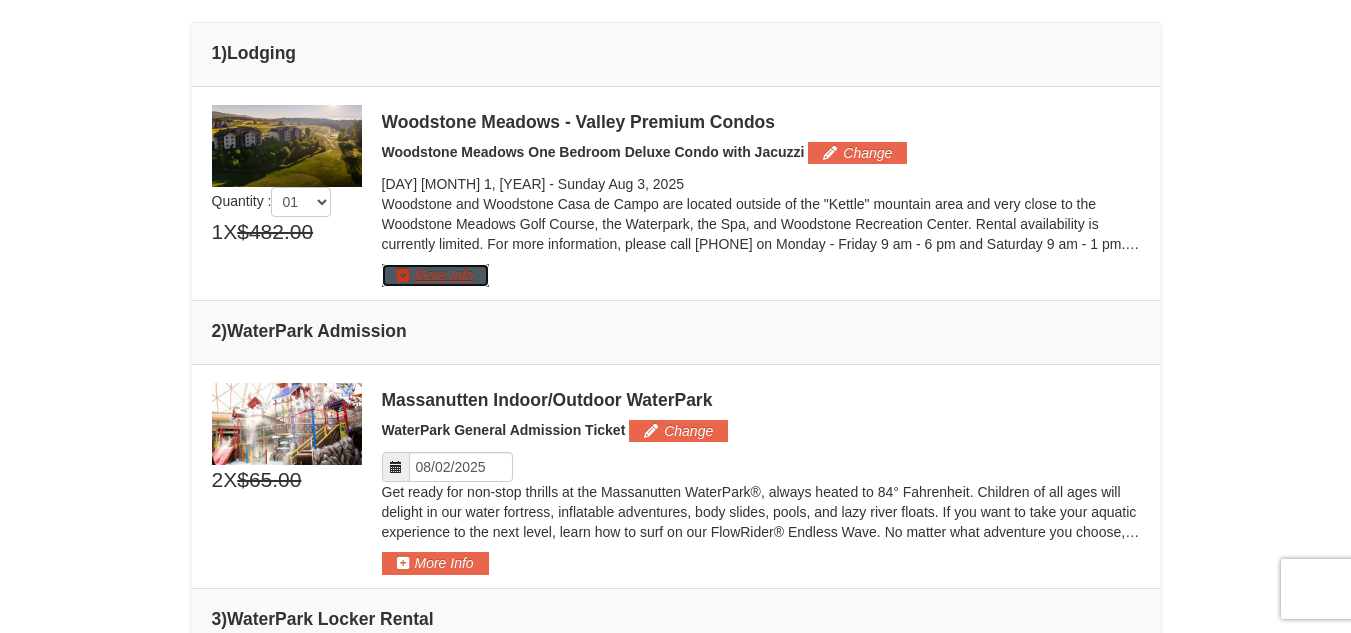 click on "More Info" at bounding box center [435, 275] 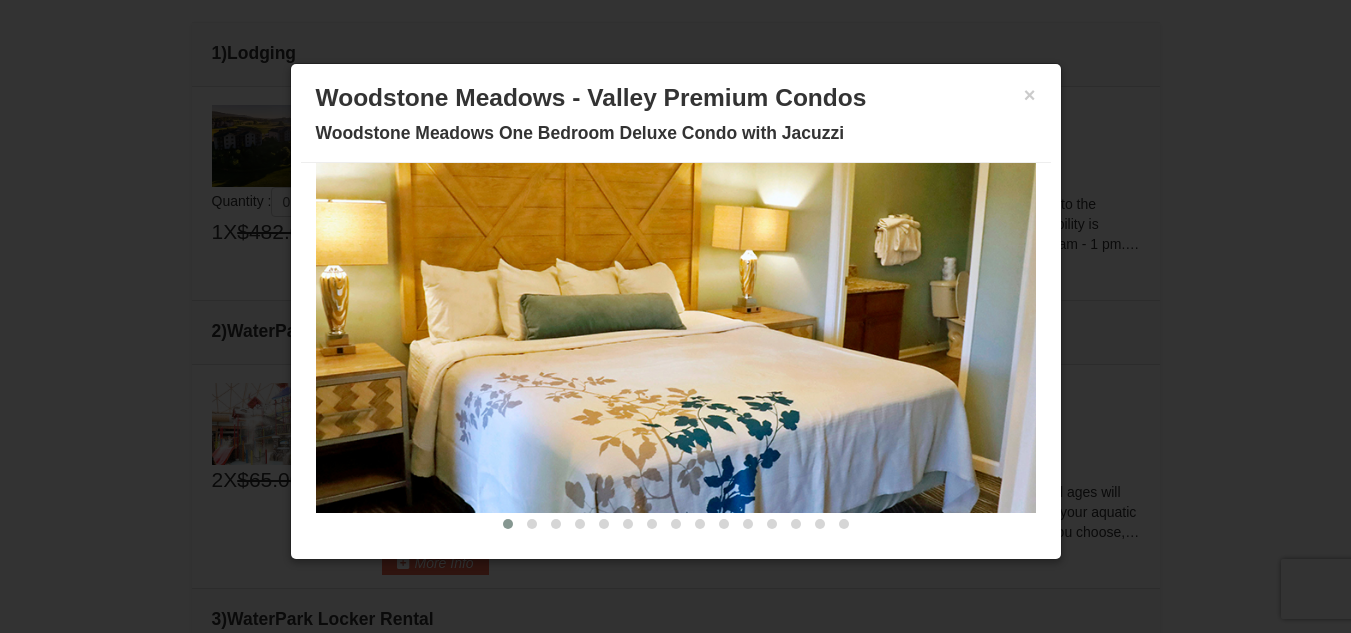scroll, scrollTop: 0, scrollLeft: 0, axis: both 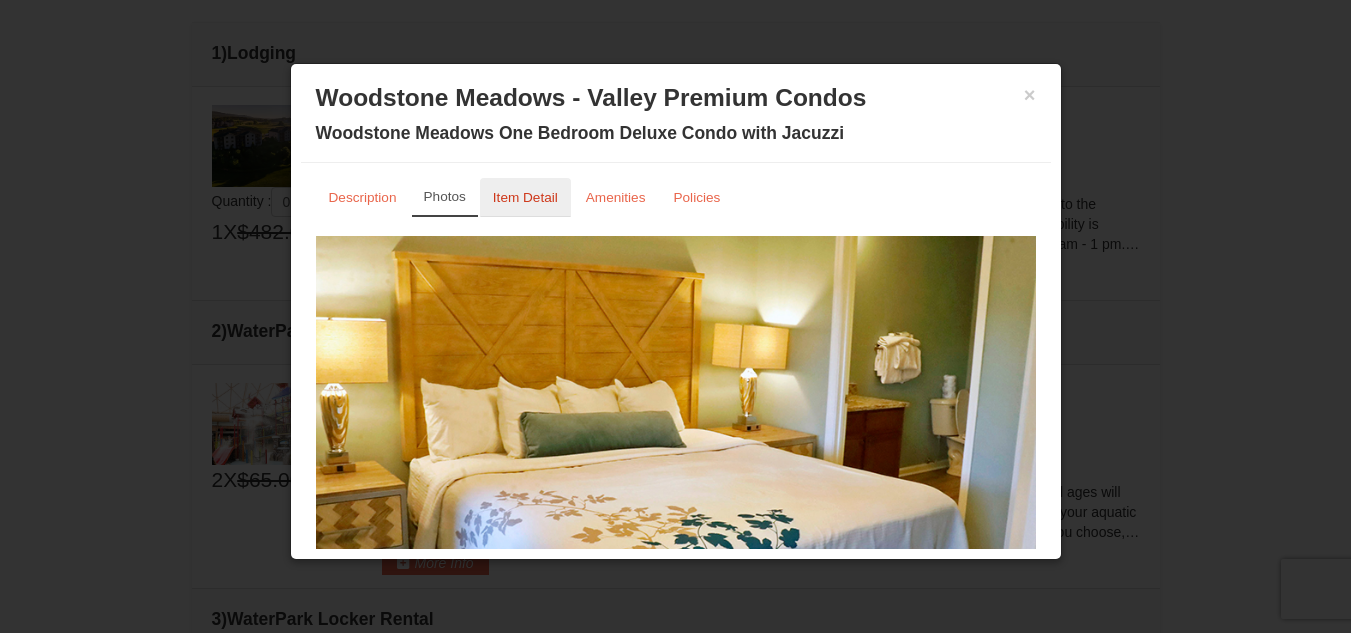 click on "Item Detail" at bounding box center [525, 197] 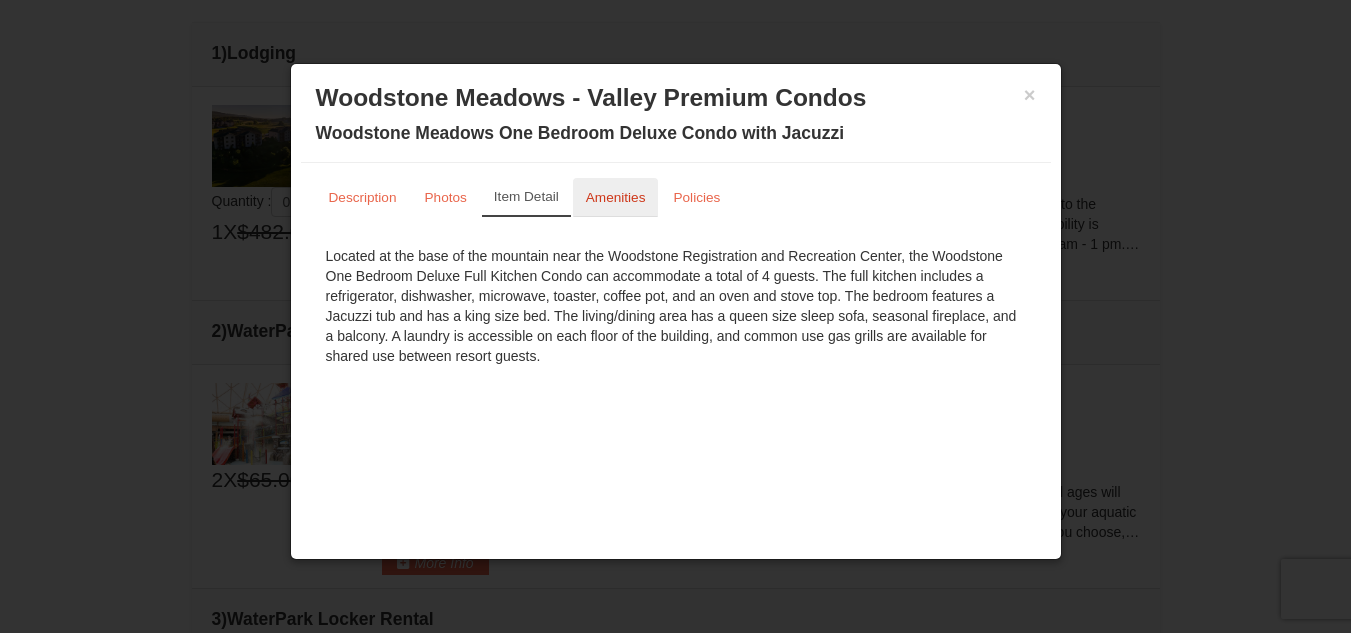 click on "Amenities" at bounding box center (616, 197) 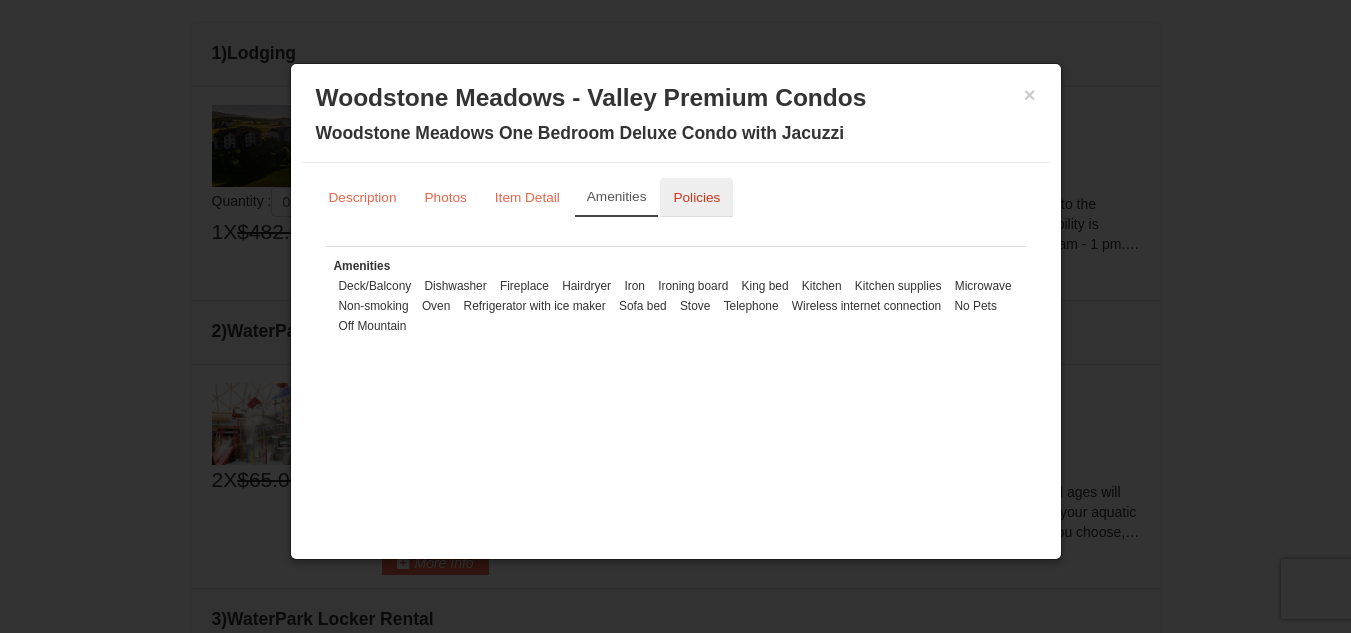 click on "Policies" at bounding box center [696, 197] 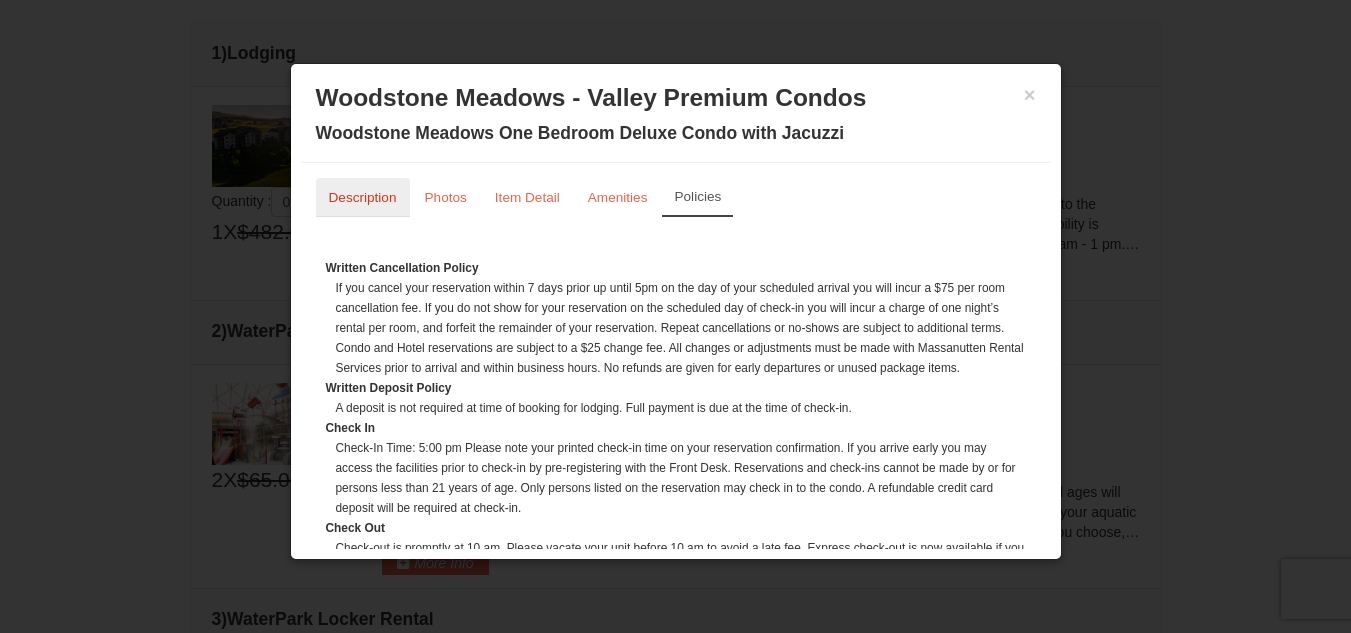click on "Description" at bounding box center (363, 197) 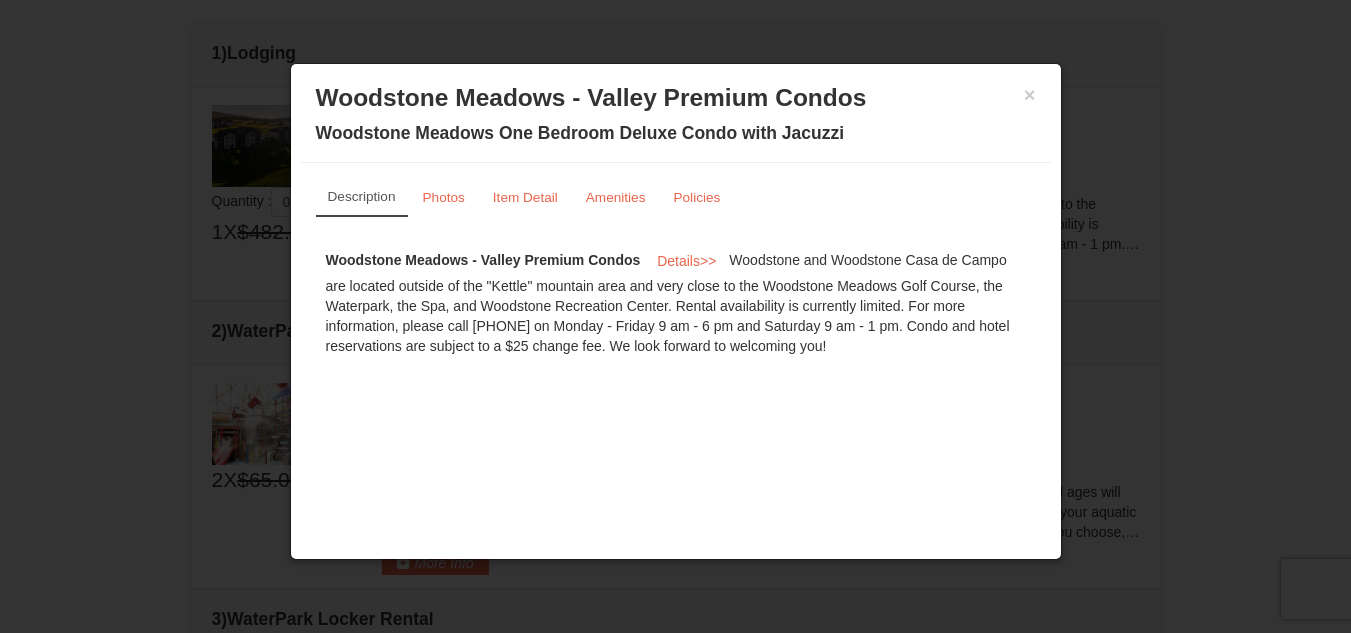 click at bounding box center [675, 316] 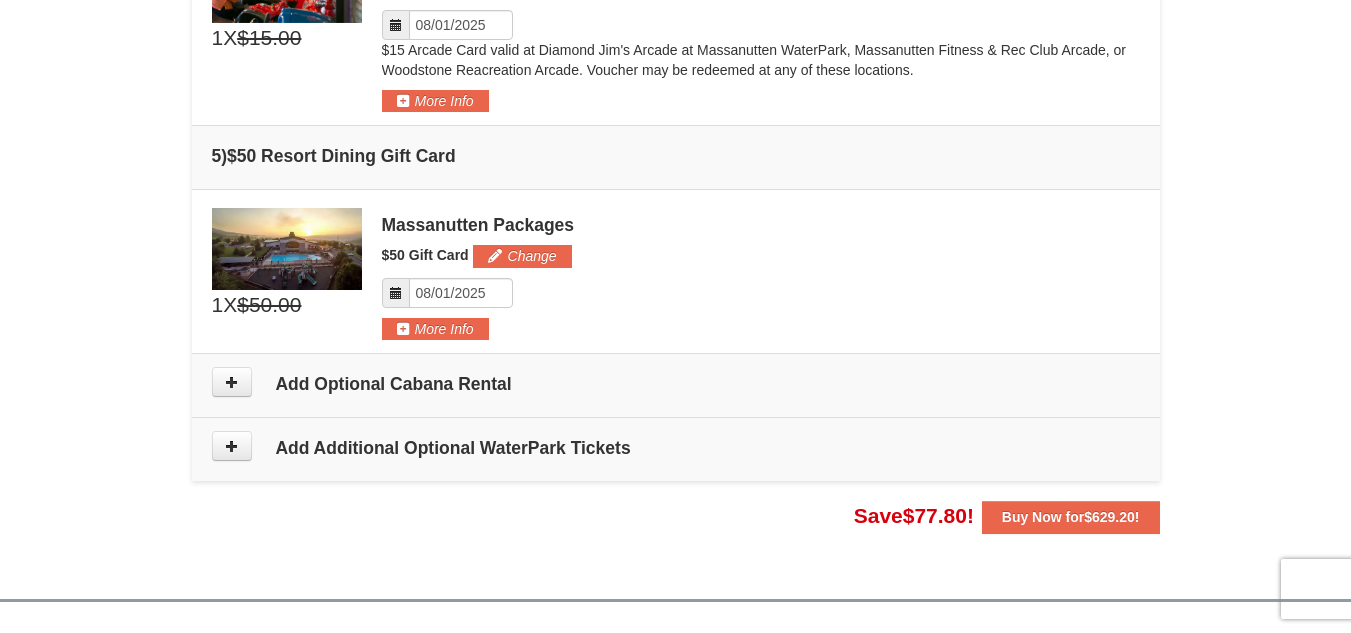 scroll, scrollTop: 1531, scrollLeft: 0, axis: vertical 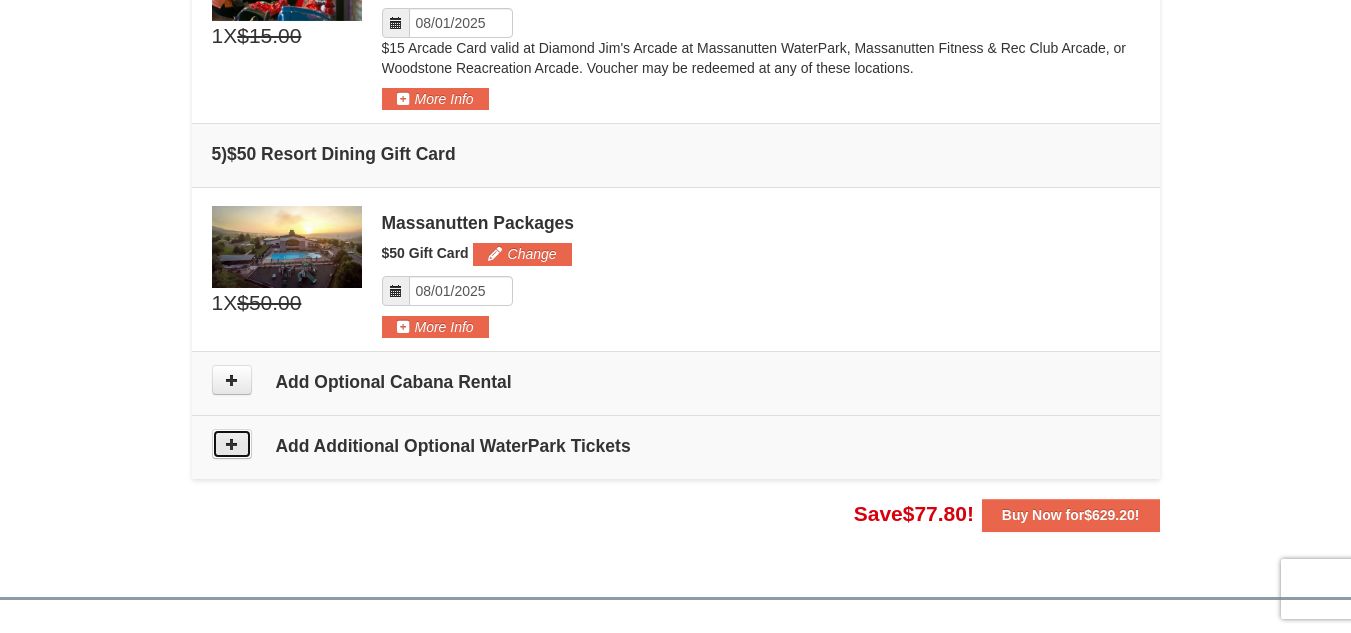 click at bounding box center [232, 444] 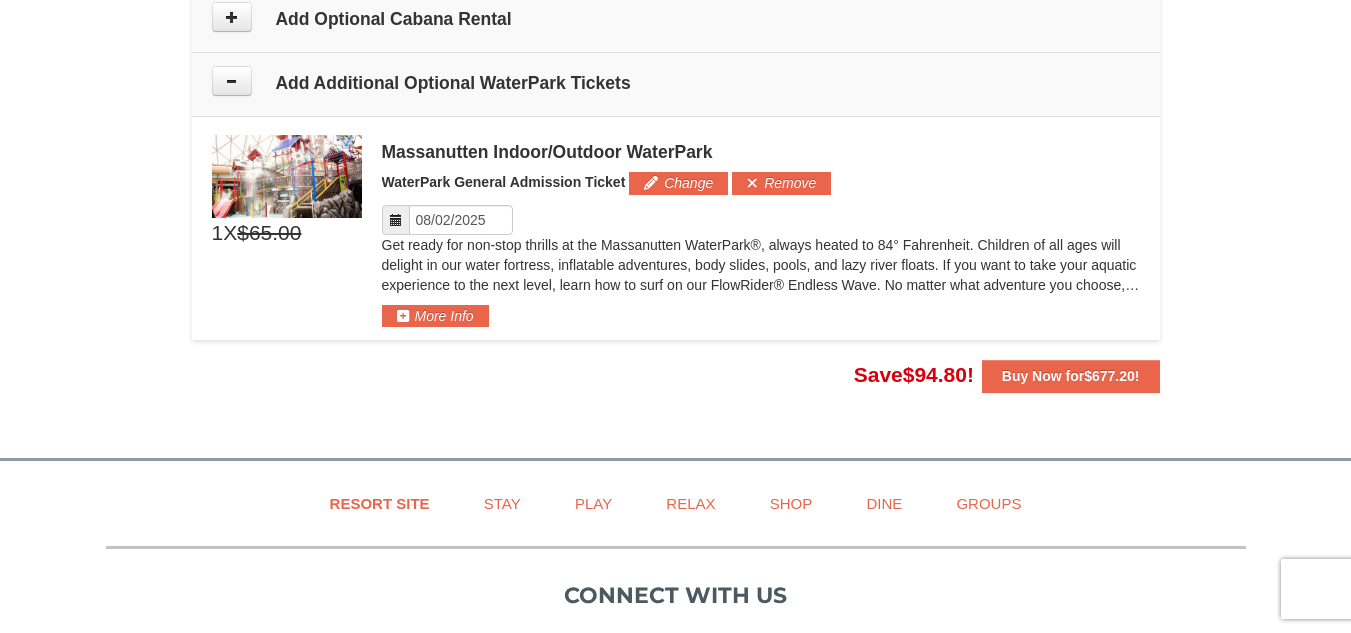 scroll, scrollTop: 1847, scrollLeft: 0, axis: vertical 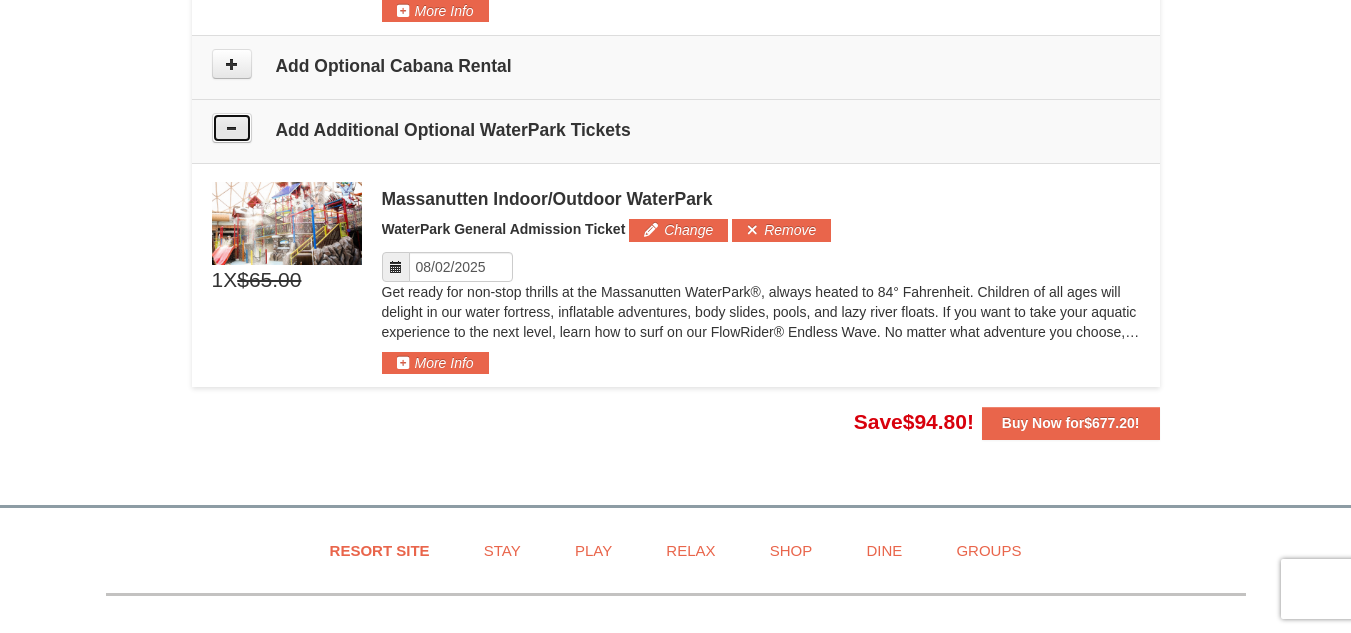 click at bounding box center (232, 128) 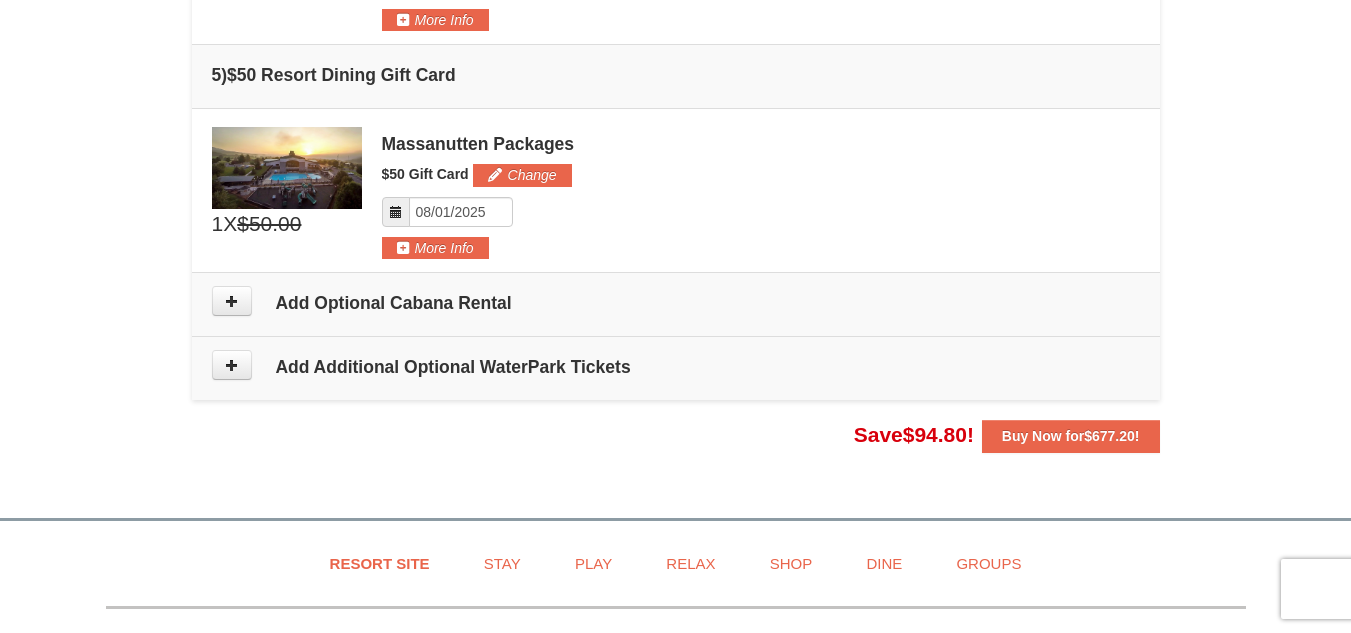 scroll, scrollTop: 1547, scrollLeft: 0, axis: vertical 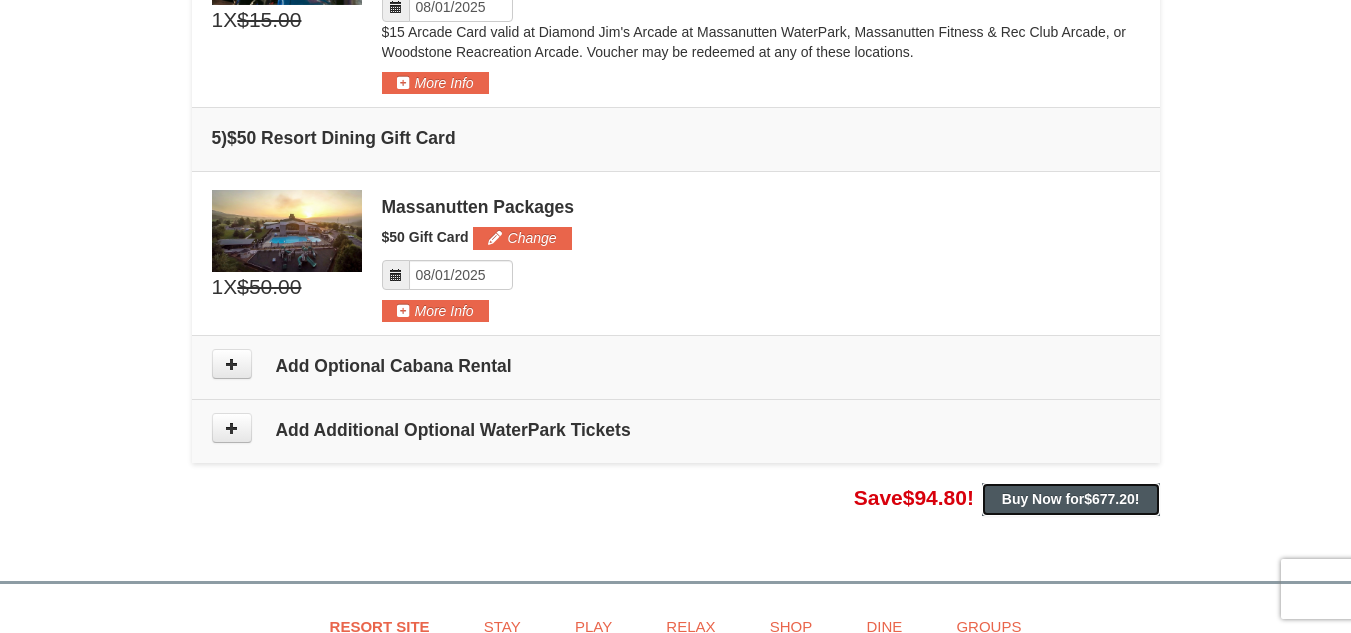 click on "Buy Now for
$677.20 !" at bounding box center (1071, 499) 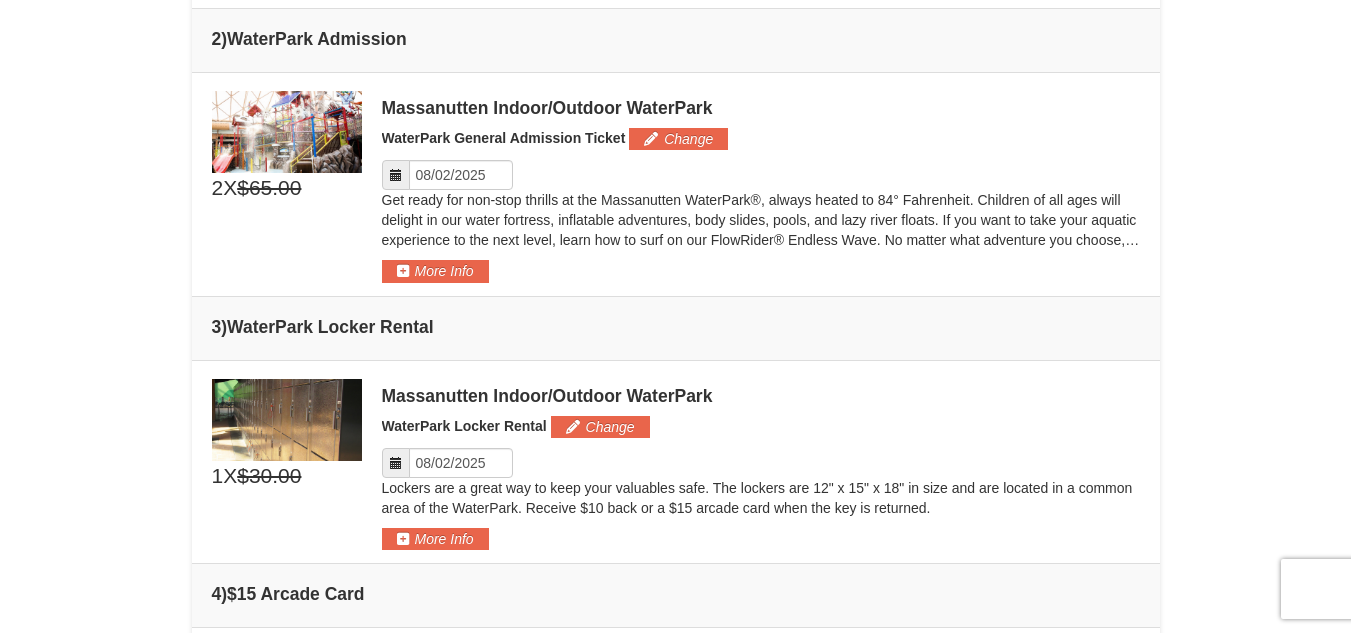 scroll, scrollTop: 747, scrollLeft: 0, axis: vertical 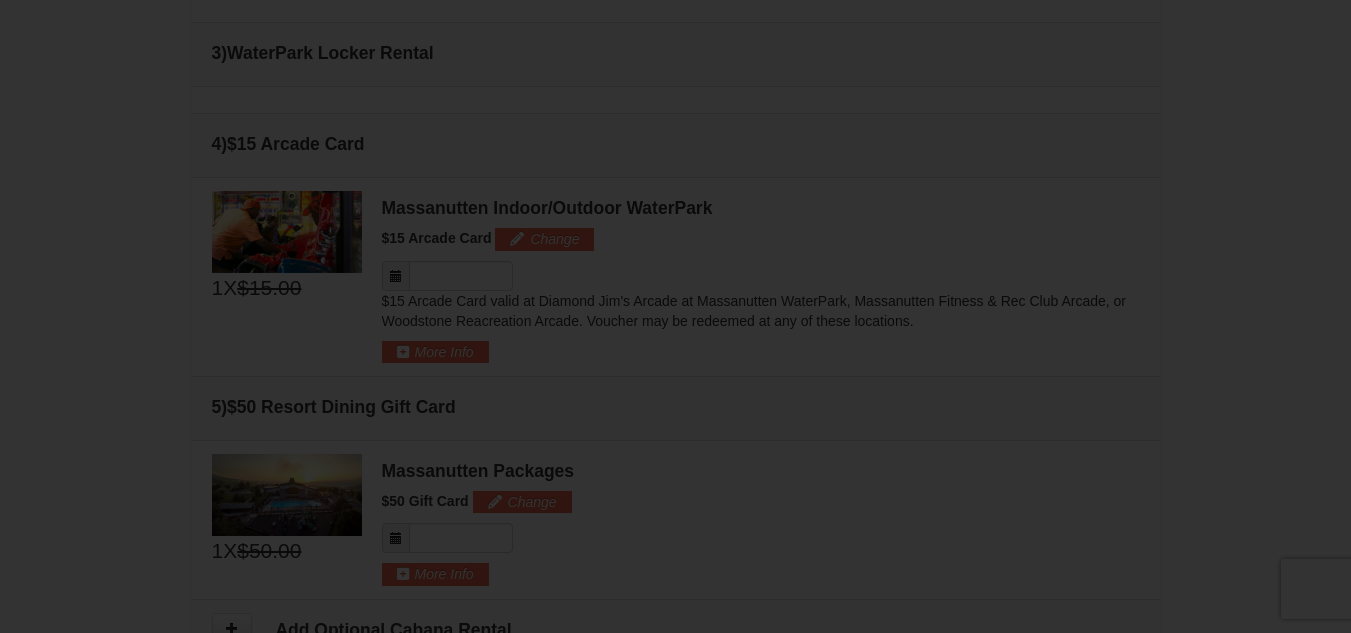 type on "08/02/2025" 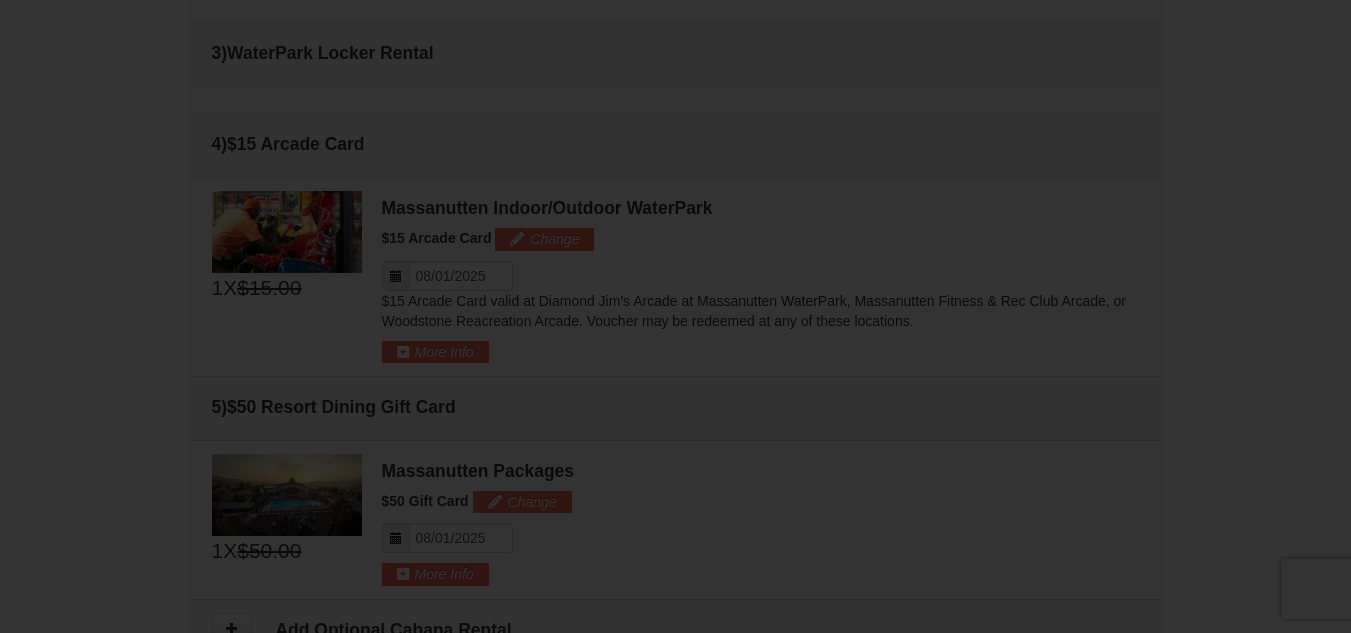 type on "08/03/2025" 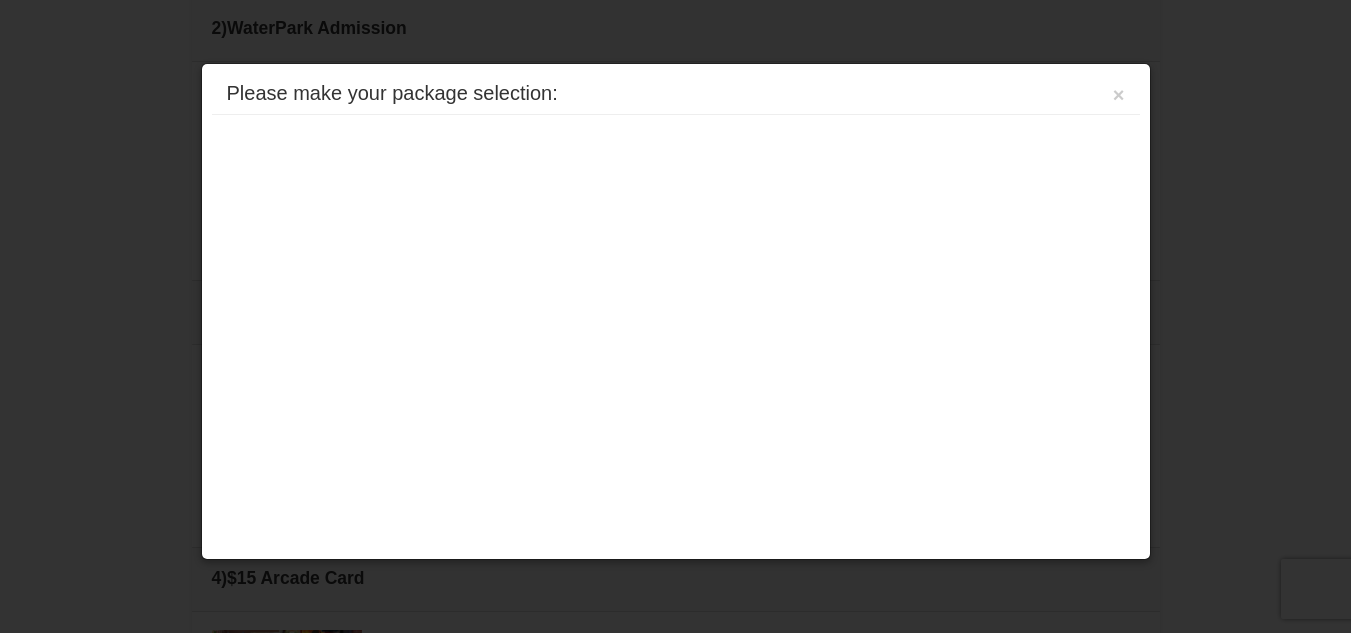 type on "08/03/2025" 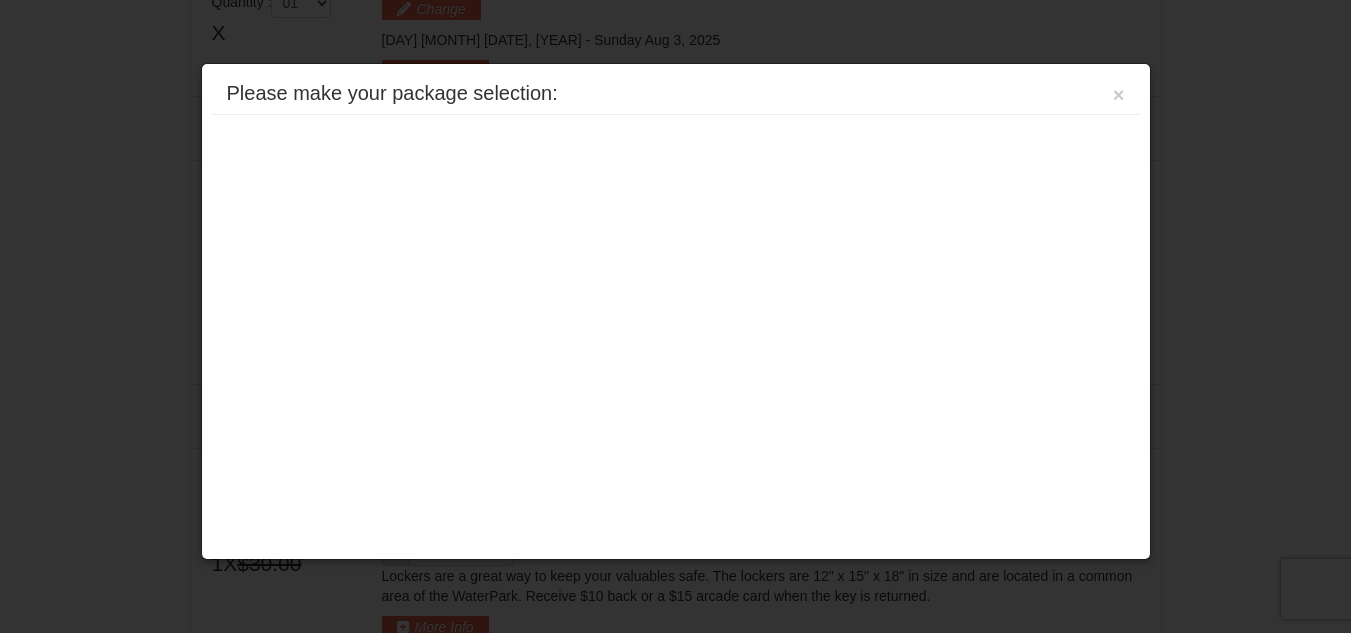 scroll, scrollTop: 636, scrollLeft: 0, axis: vertical 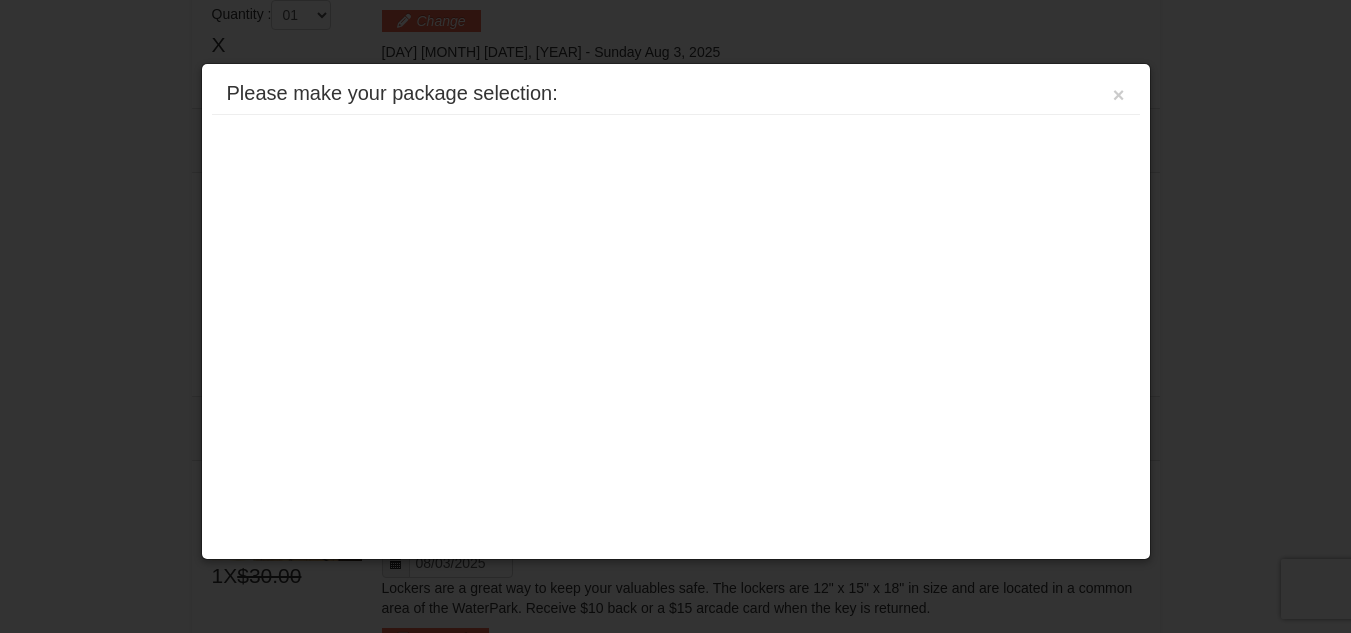 click at bounding box center (675, 316) 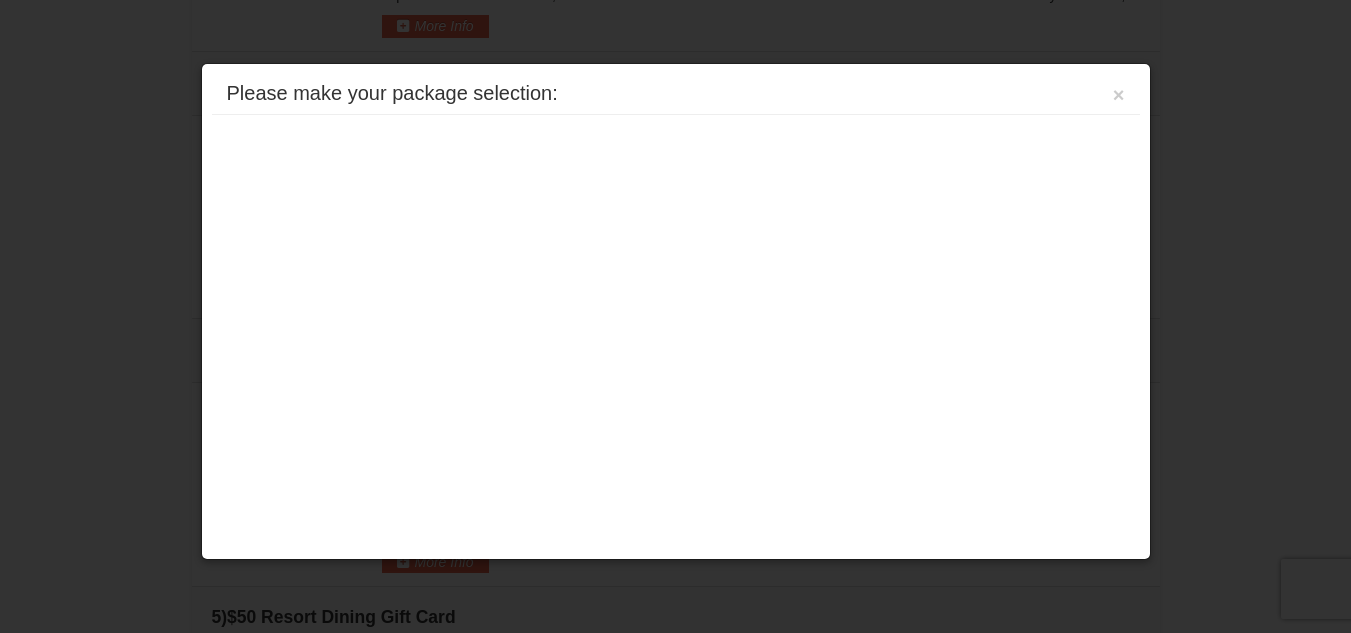 scroll, scrollTop: 736, scrollLeft: 0, axis: vertical 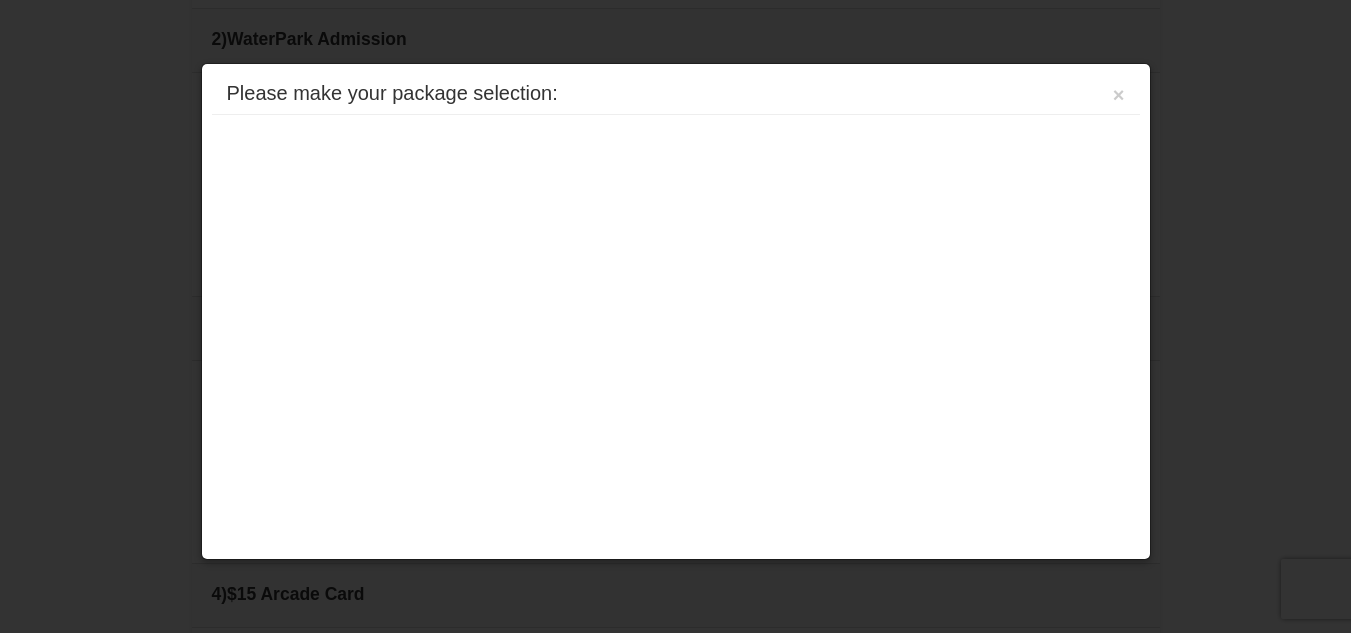 click at bounding box center (675, 316) 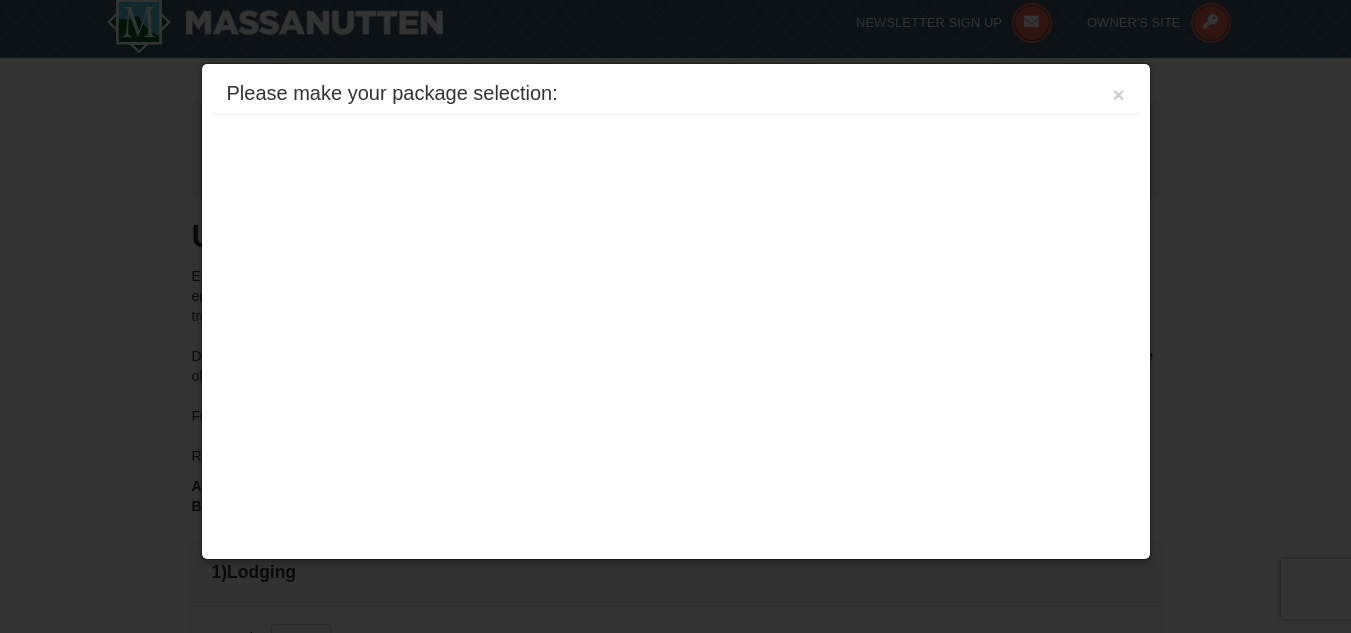 scroll, scrollTop: 0, scrollLeft: 0, axis: both 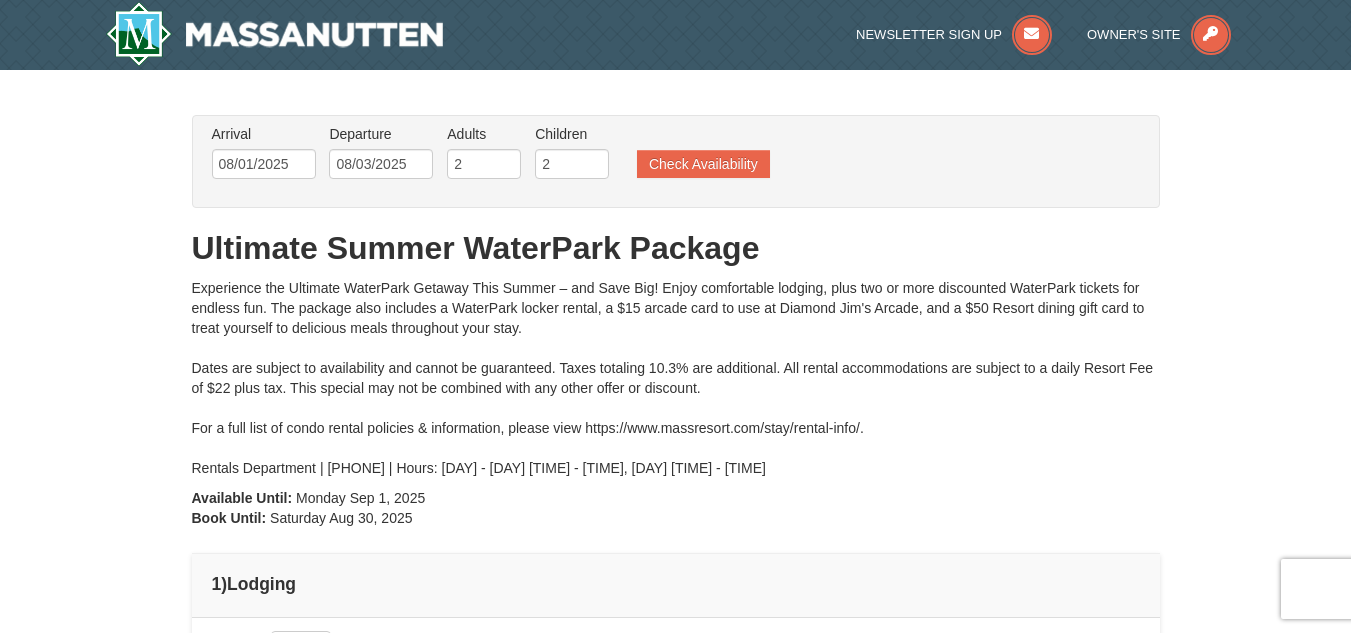type on "08/02/2025" 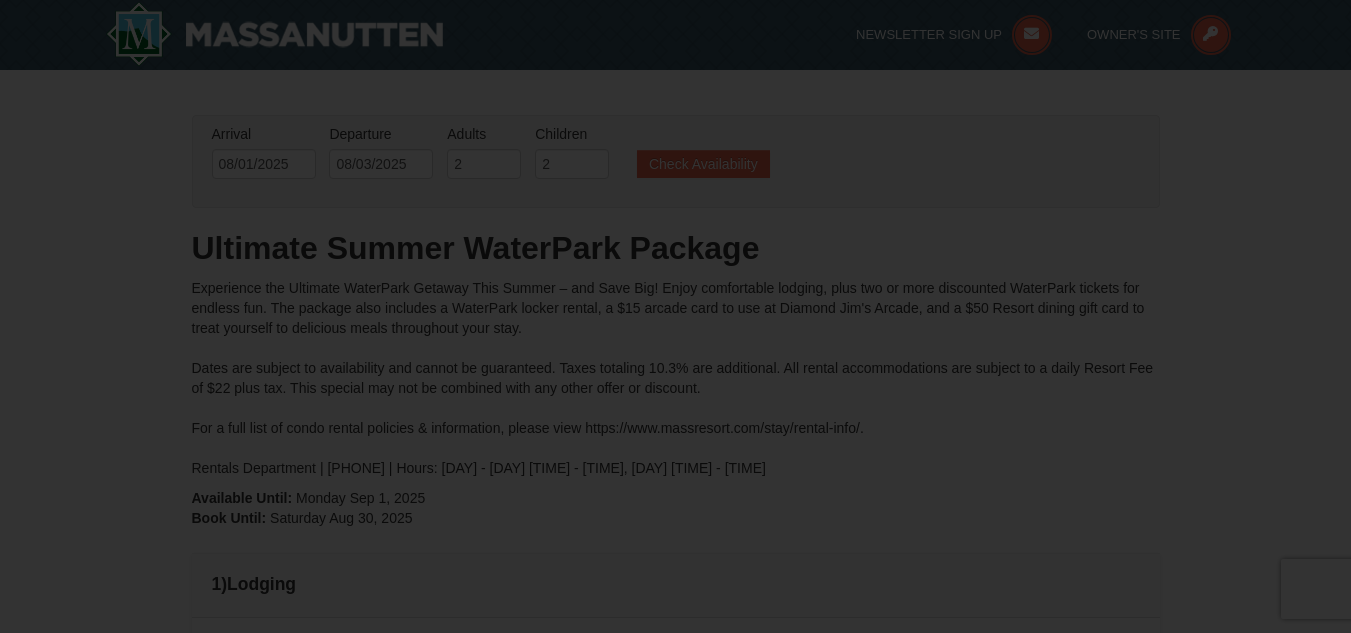scroll, scrollTop: 196, scrollLeft: 0, axis: vertical 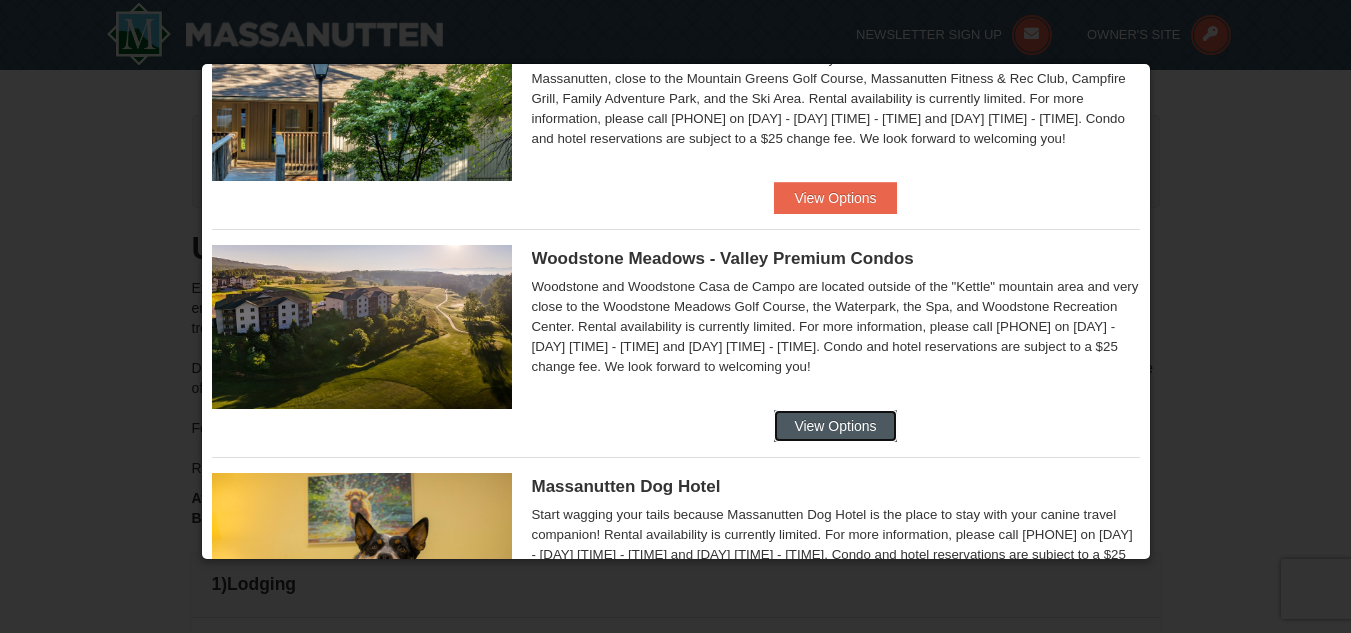 click on "View Options" at bounding box center (835, 426) 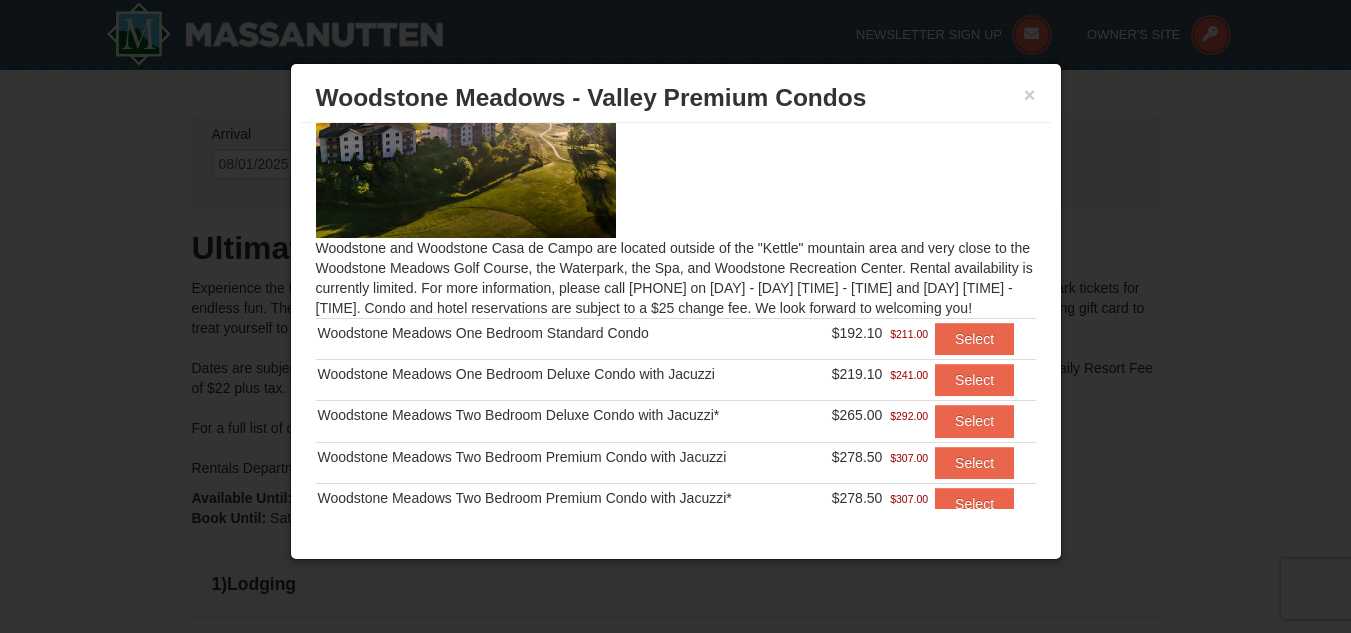 scroll, scrollTop: 100, scrollLeft: 0, axis: vertical 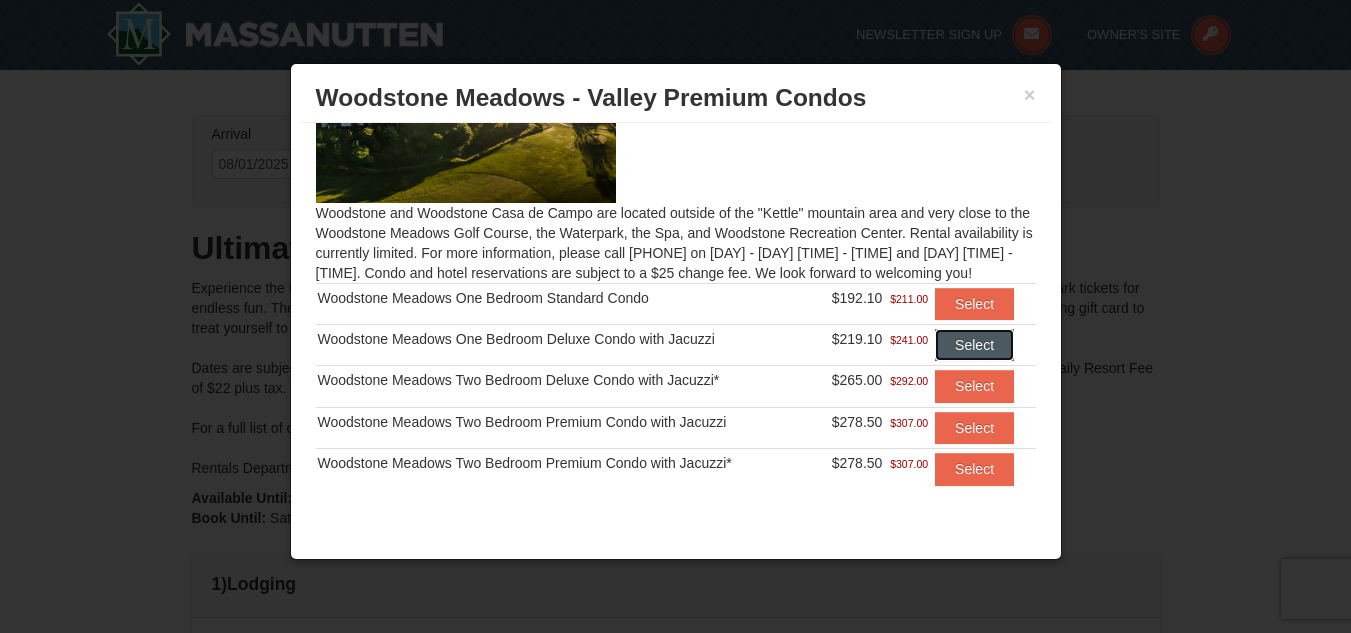 click on "Select" at bounding box center (974, 345) 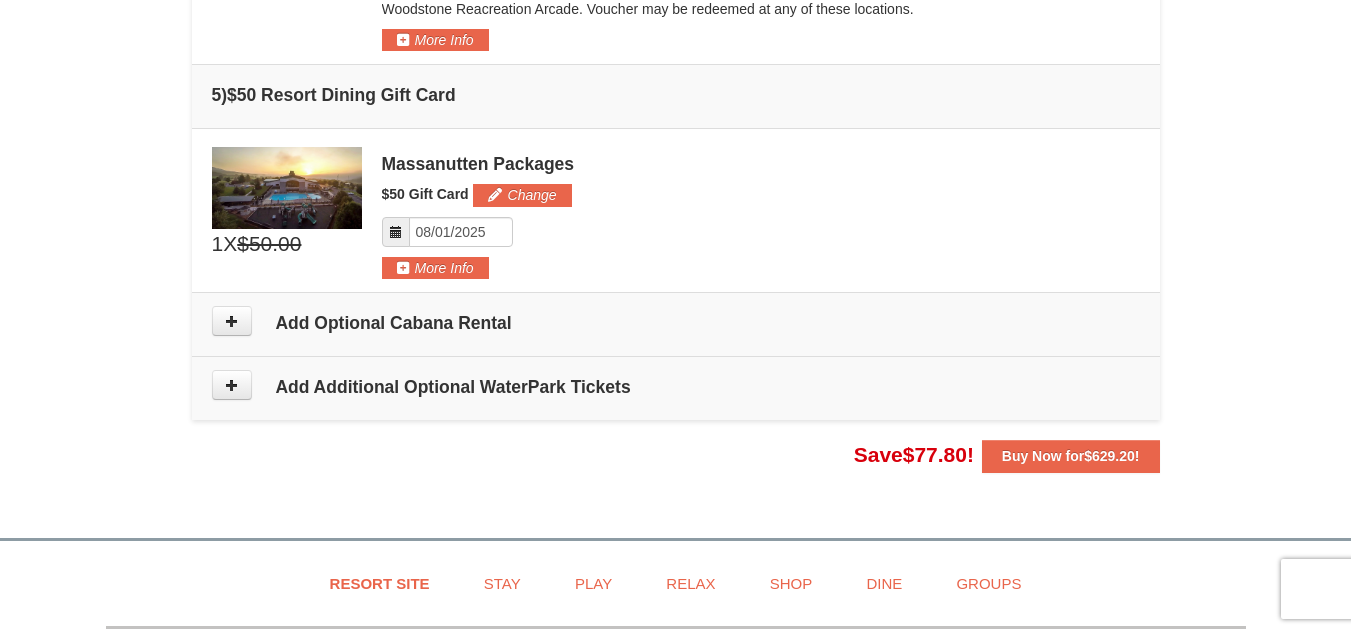 scroll, scrollTop: 1600, scrollLeft: 0, axis: vertical 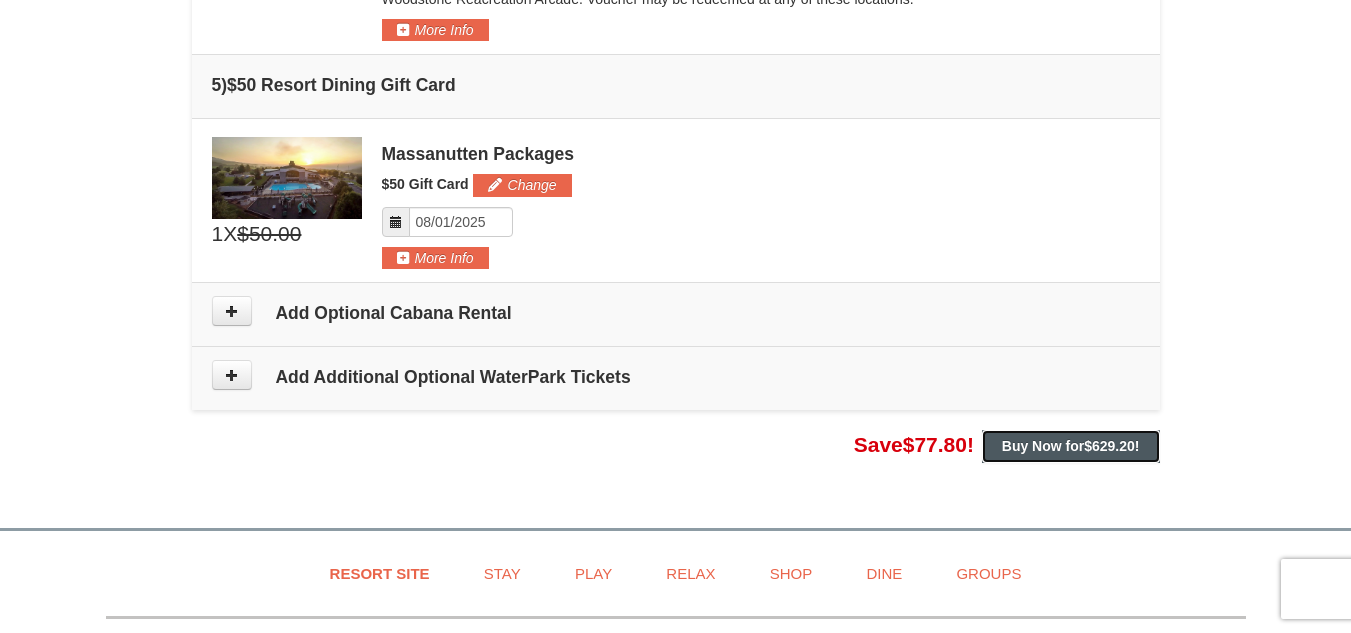 click on "Buy Now for
$629.20 !" at bounding box center (1071, 446) 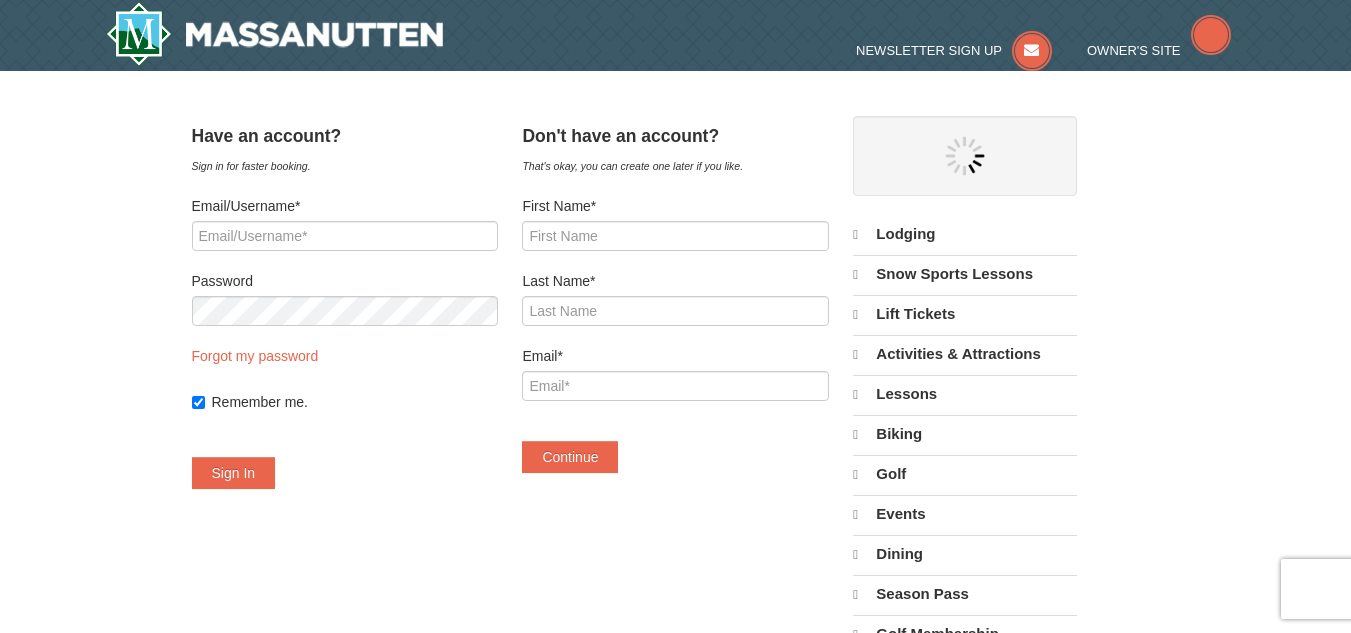 scroll, scrollTop: 0, scrollLeft: 0, axis: both 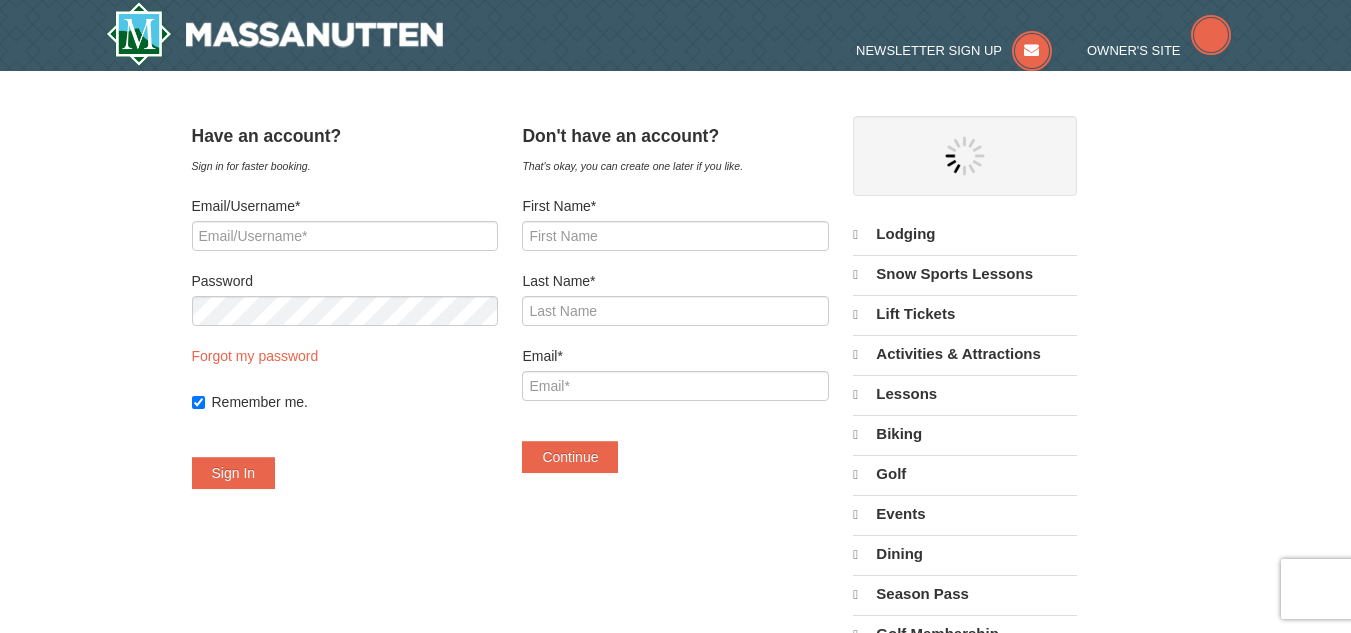 select on "8" 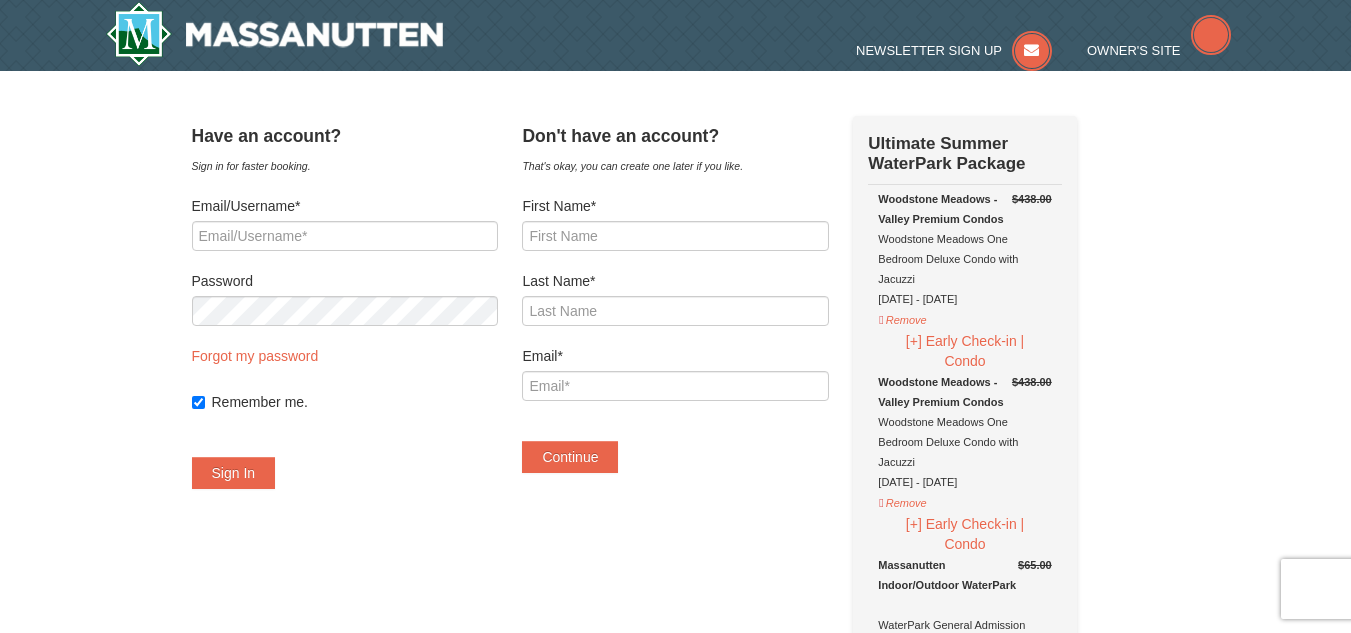 select on "8" 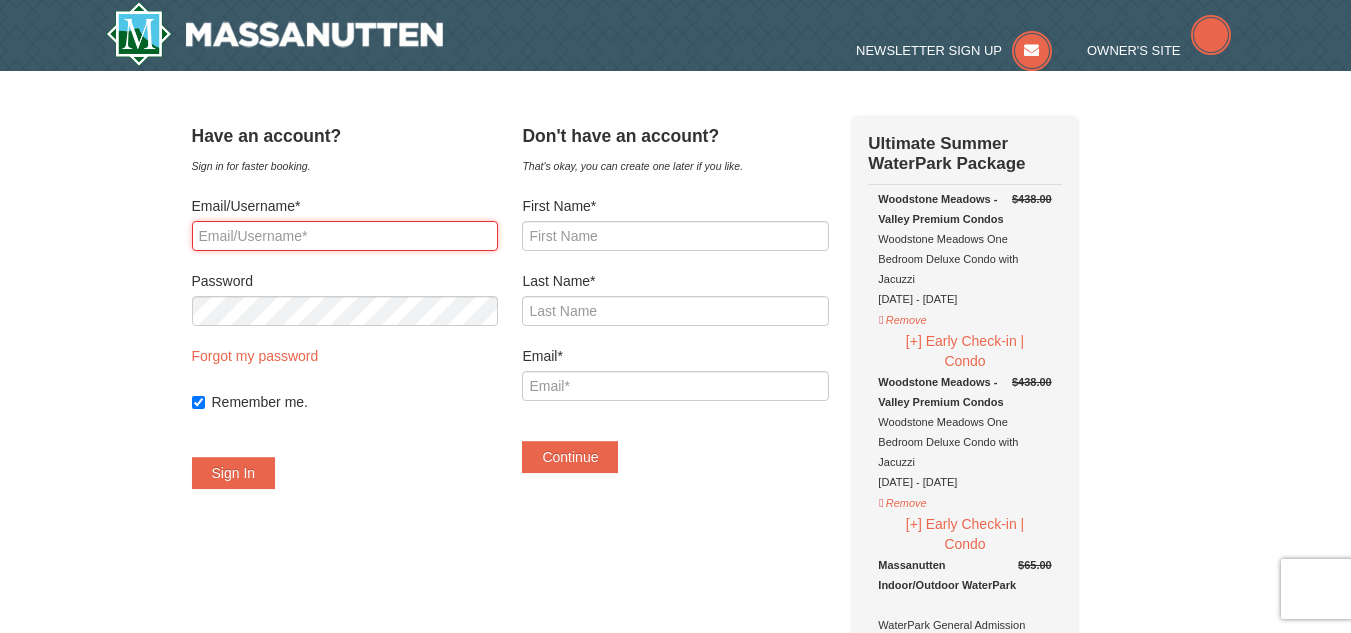 type on "dphares4@aol.com" 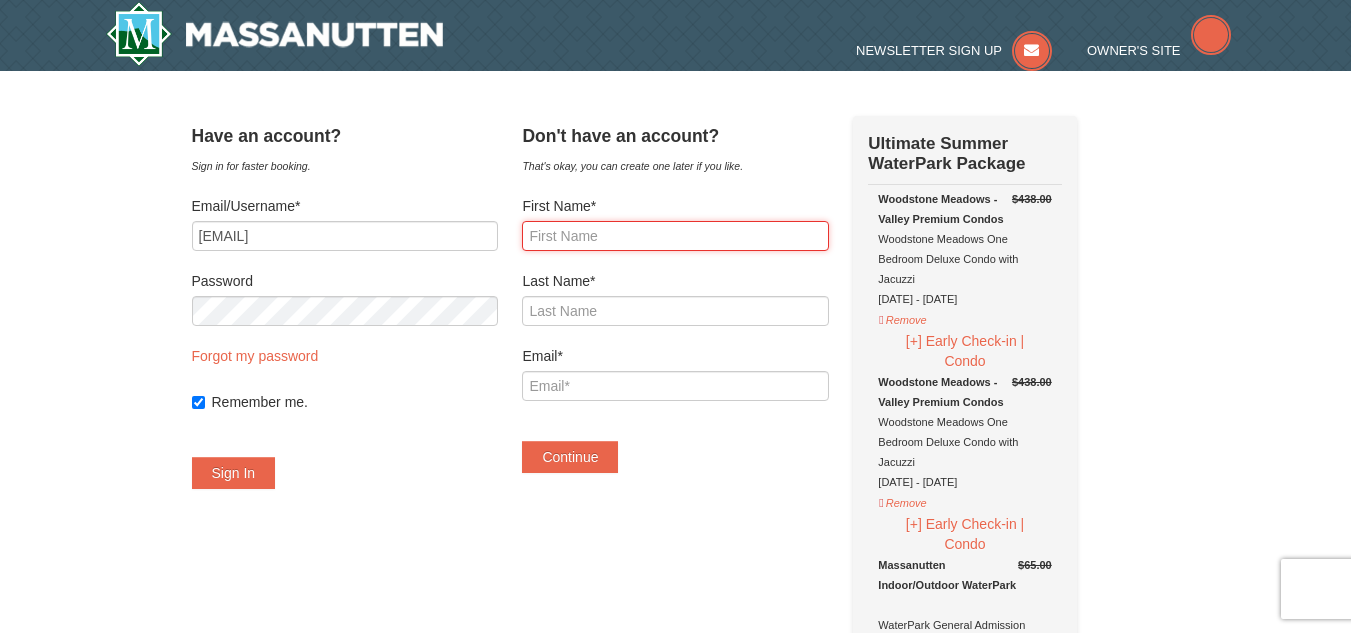 click on "First Name*" at bounding box center (675, 236) 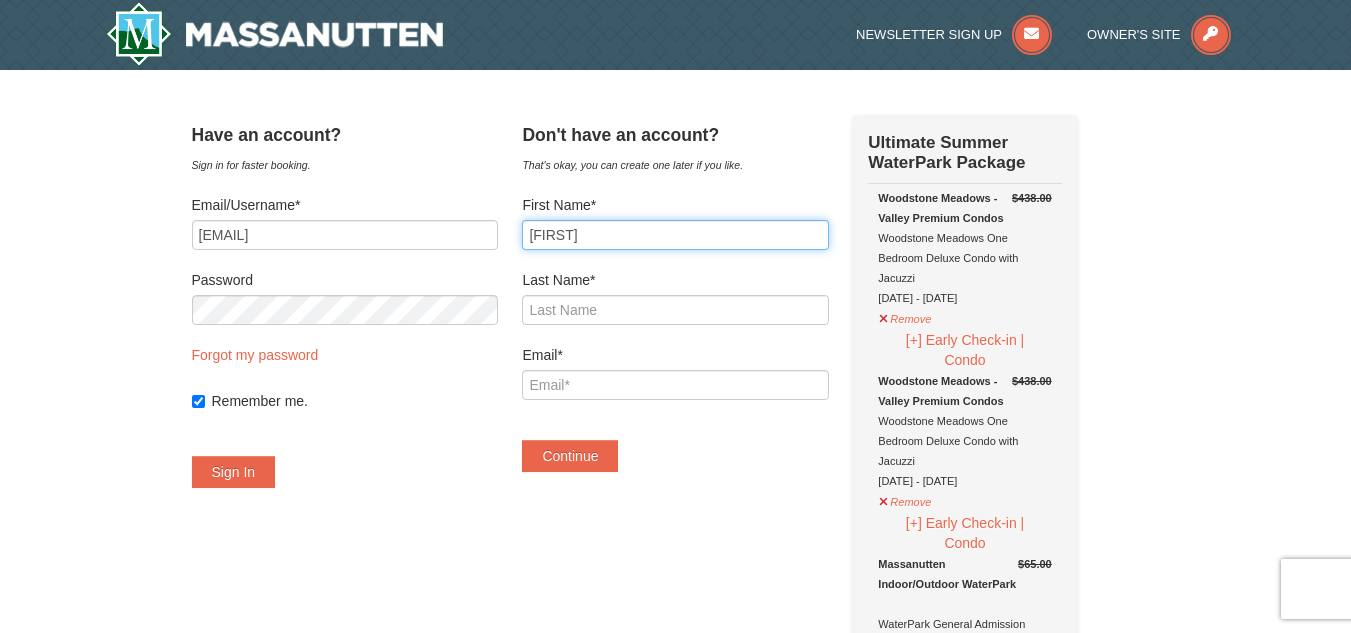 type on "Kayla" 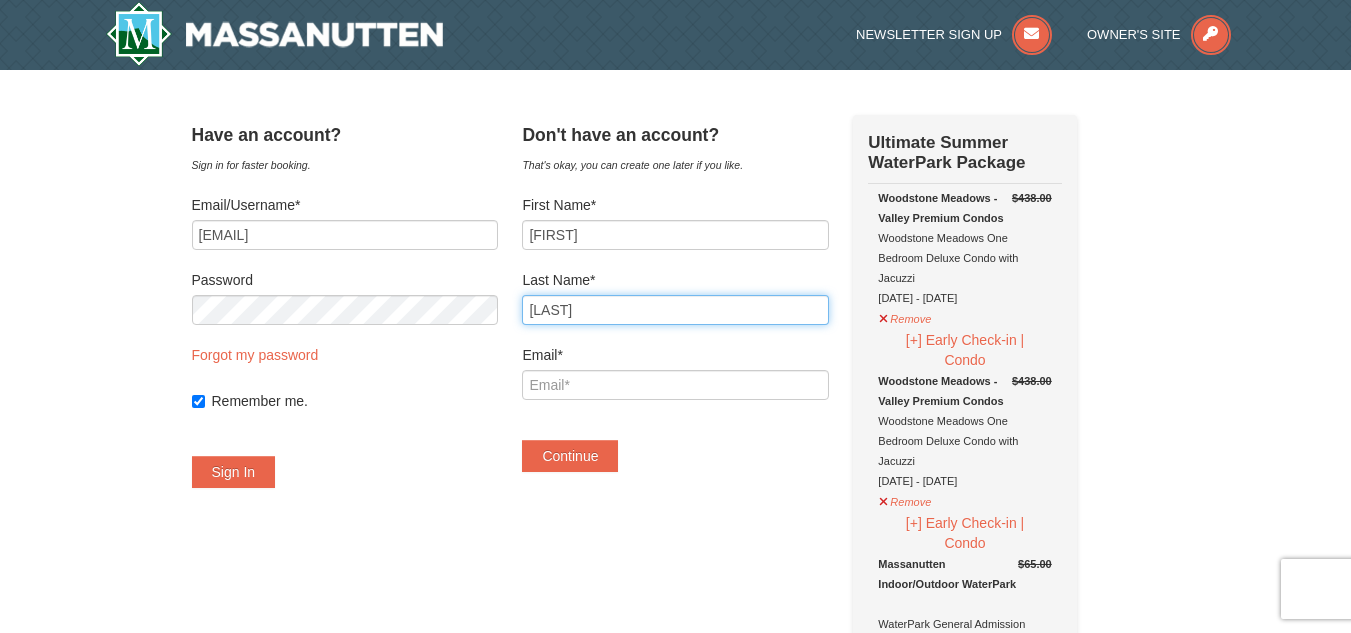 type on "Lam" 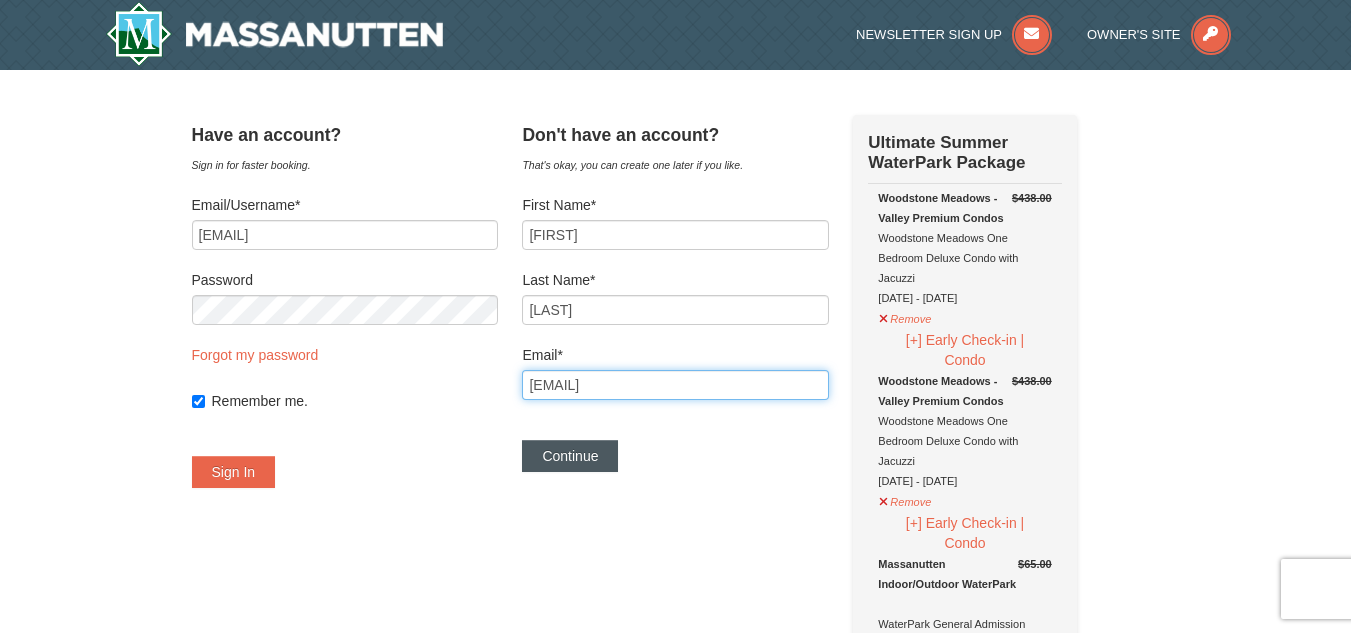 type on "kayla.dawn.lam09@gmail.com" 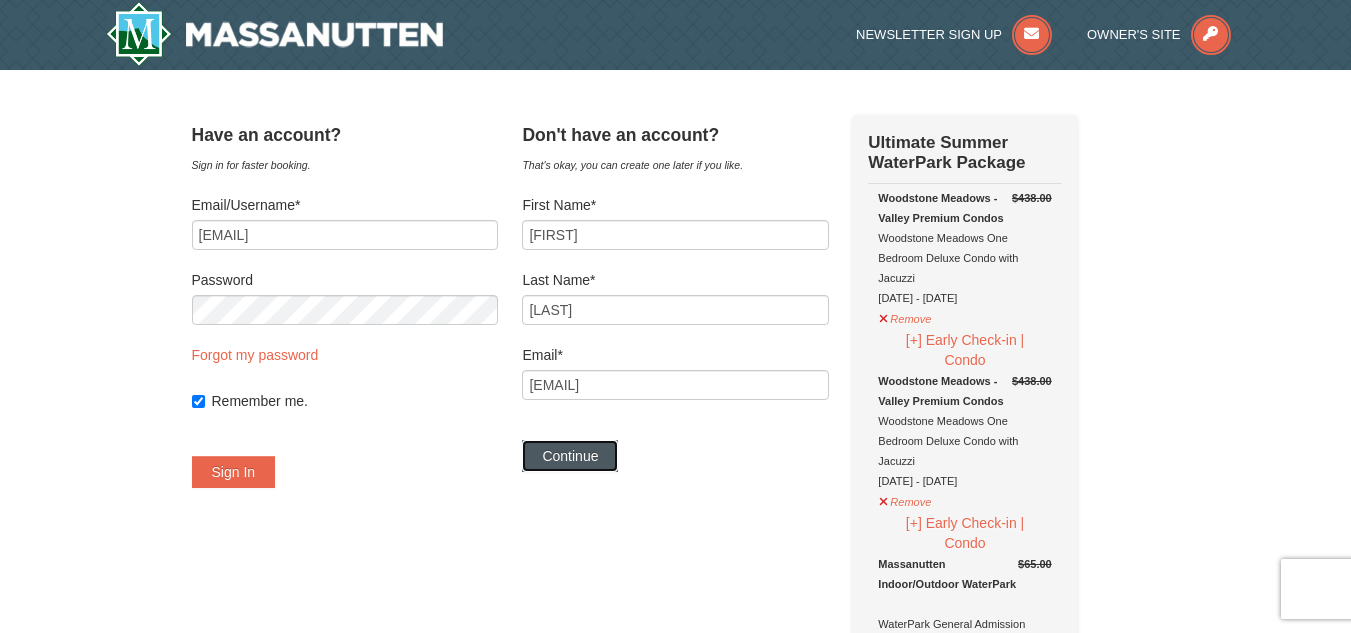 click on "Continue" at bounding box center [570, 456] 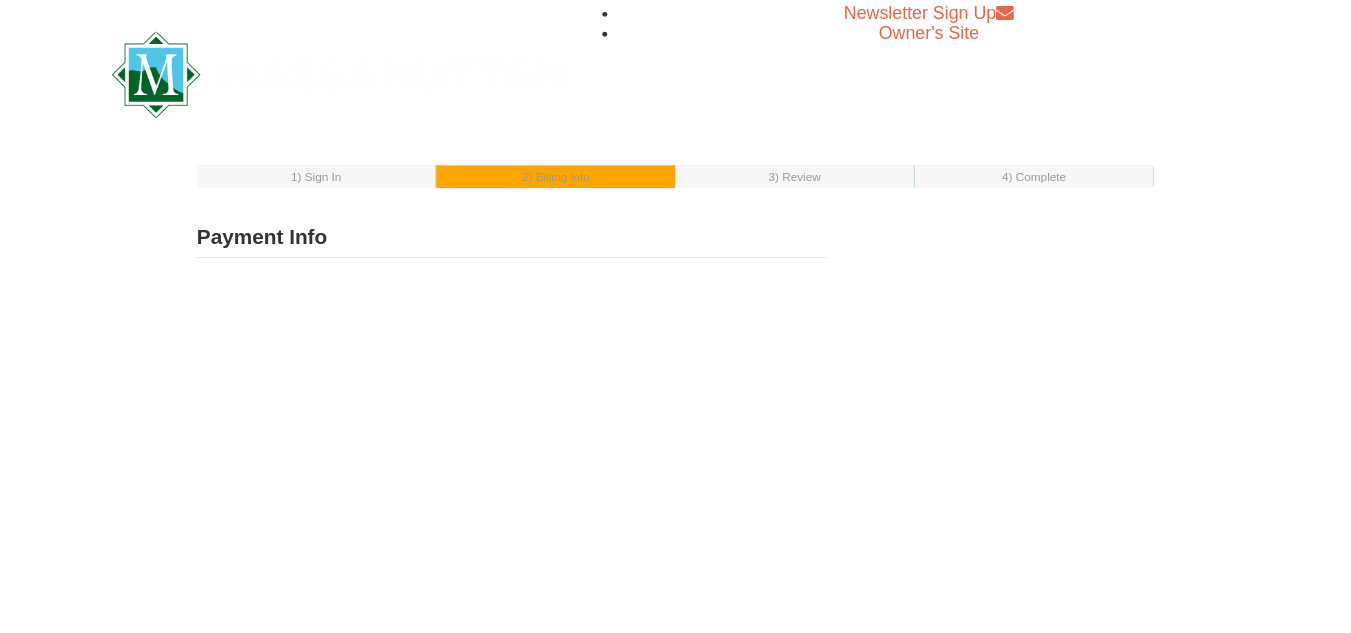 scroll, scrollTop: 0, scrollLeft: 0, axis: both 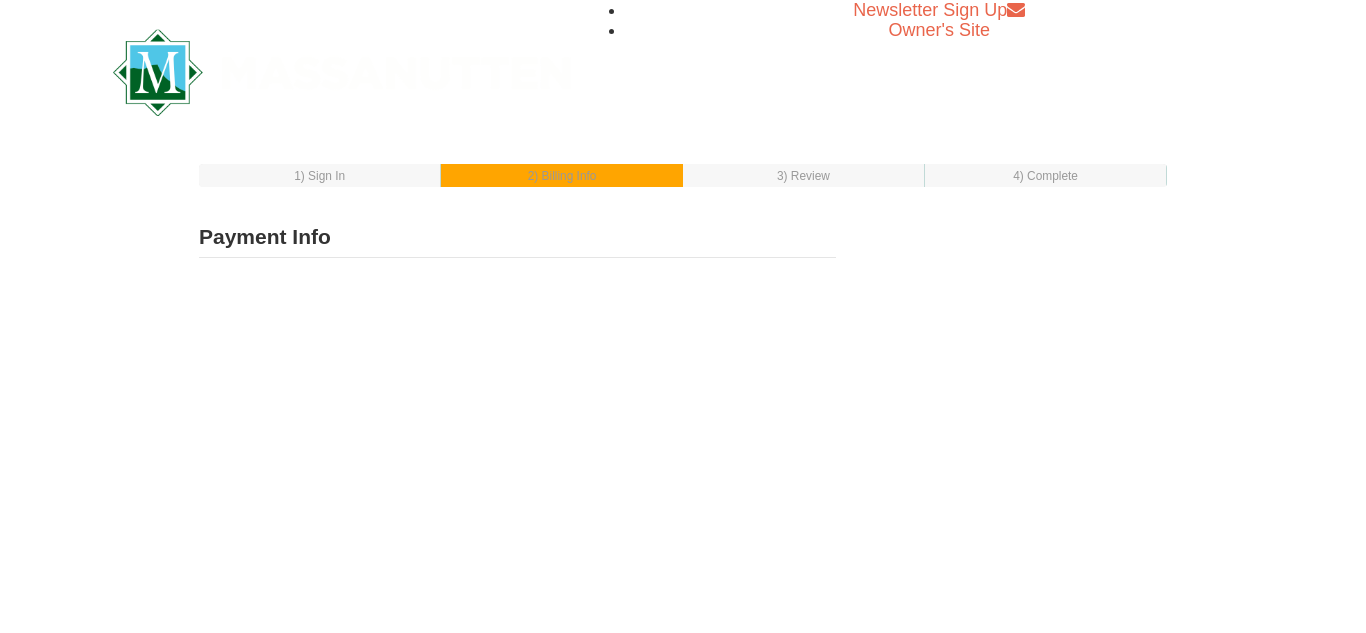 select on "1" 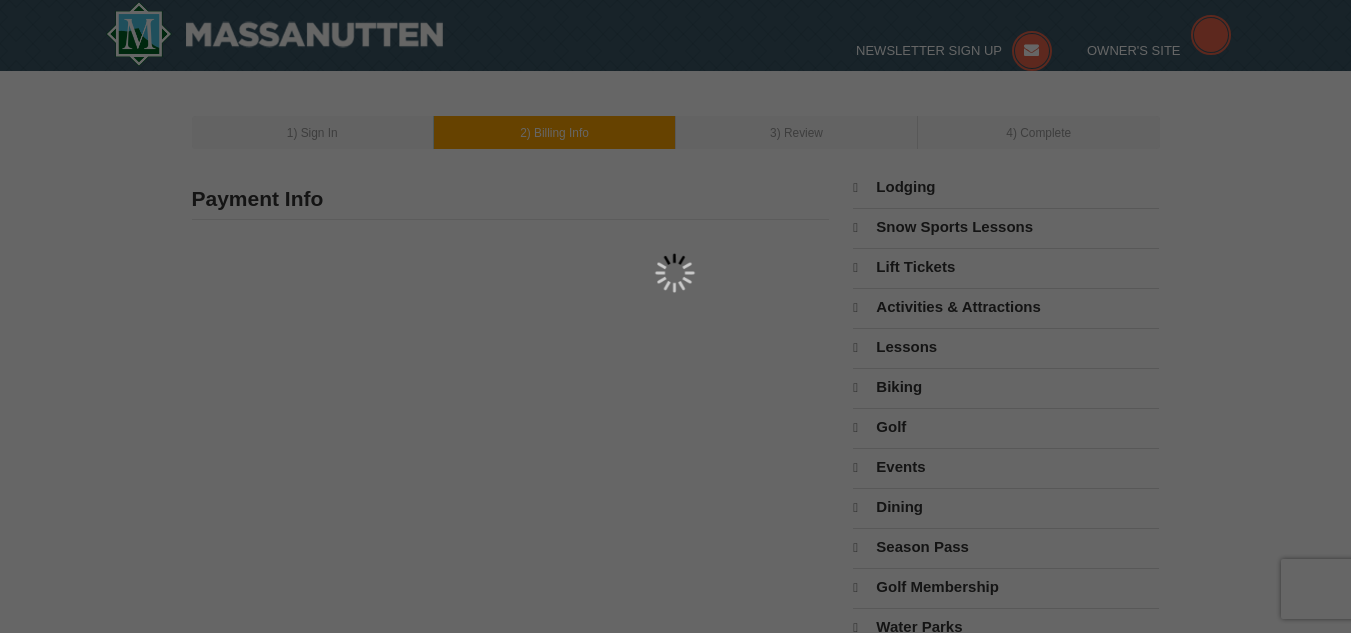 select on "8" 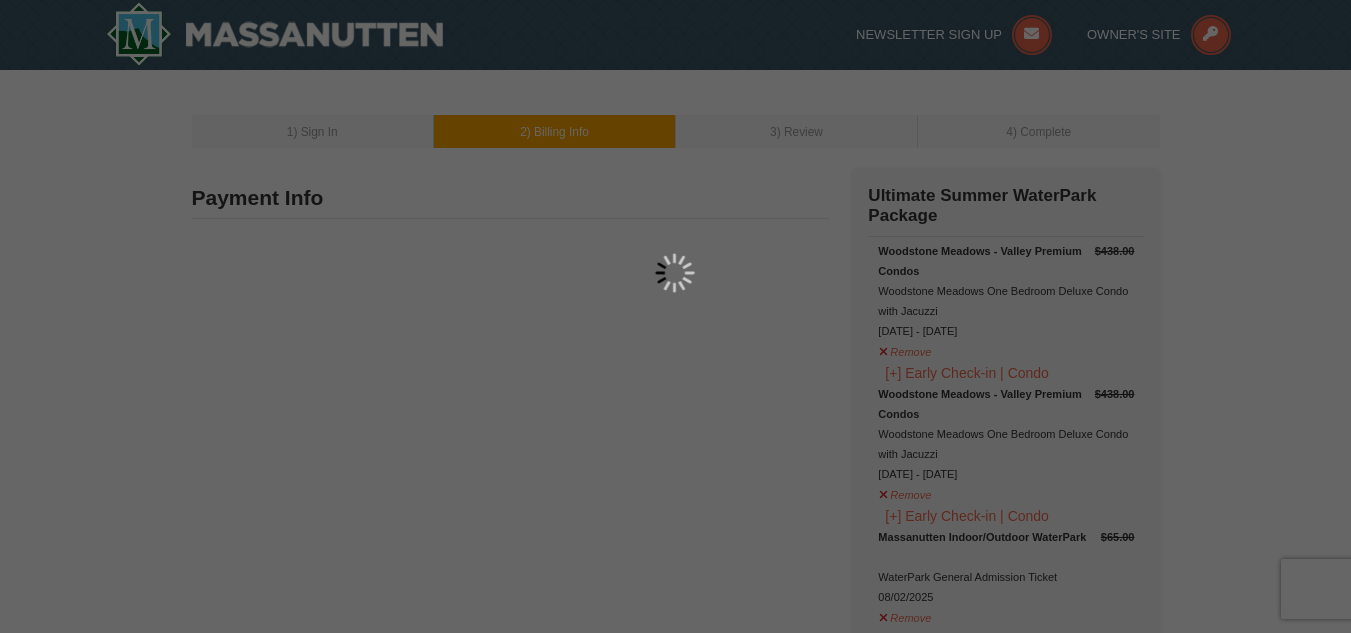 type on "Kayla Lam" 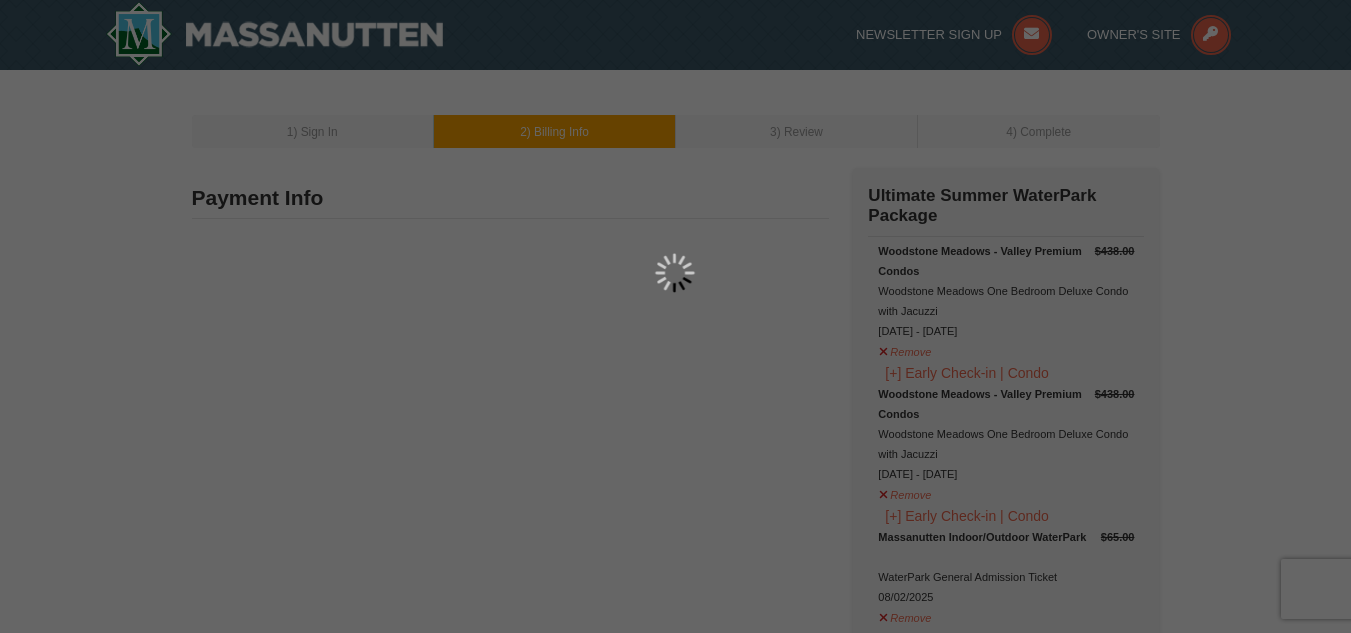 type on "kayla.dawn.lam09@gmail.com" 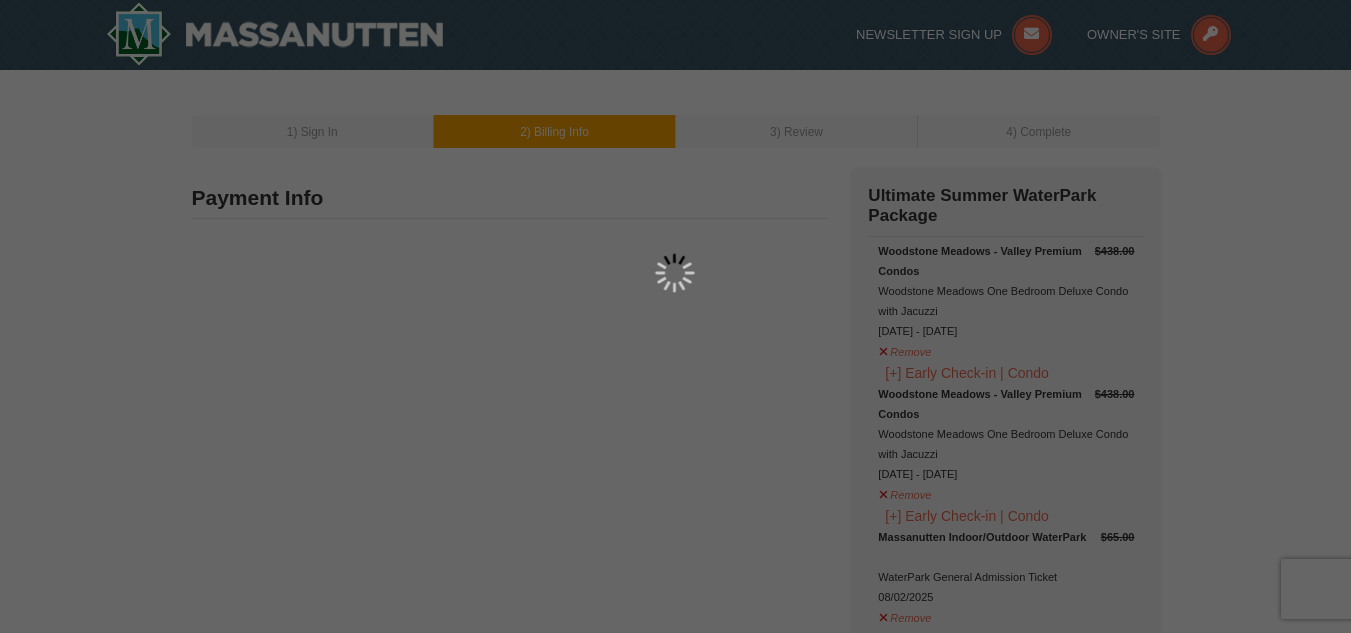 select on "8" 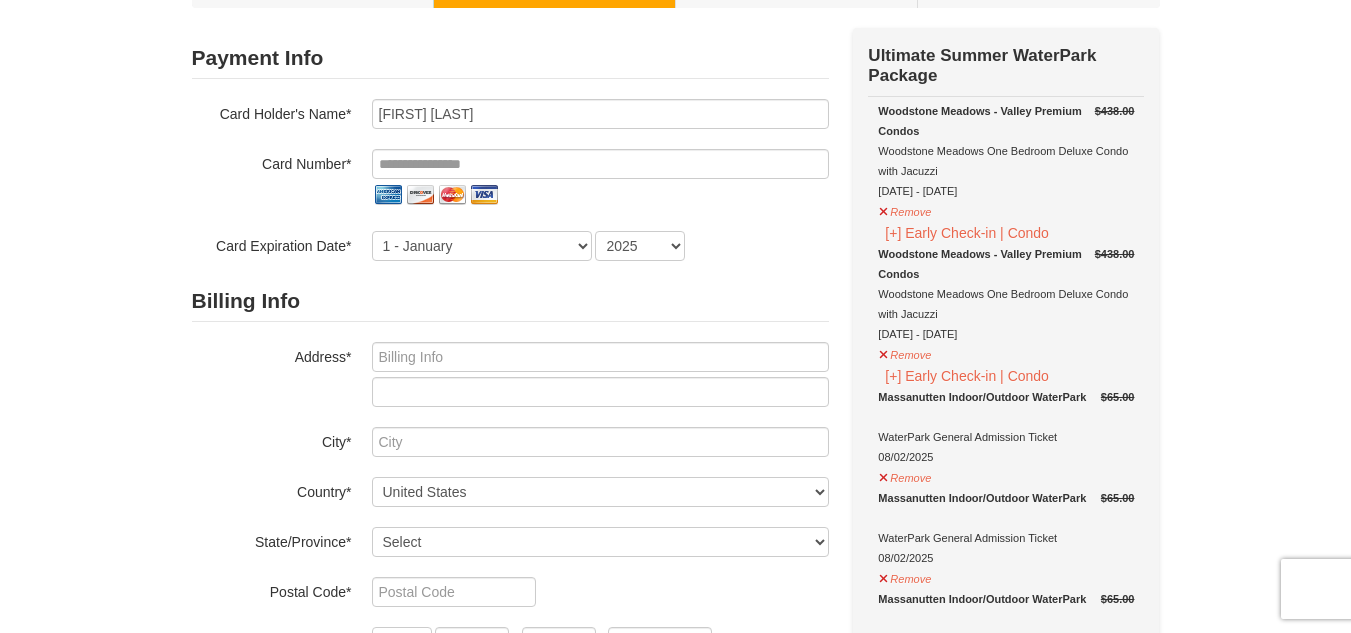 scroll, scrollTop: 0, scrollLeft: 0, axis: both 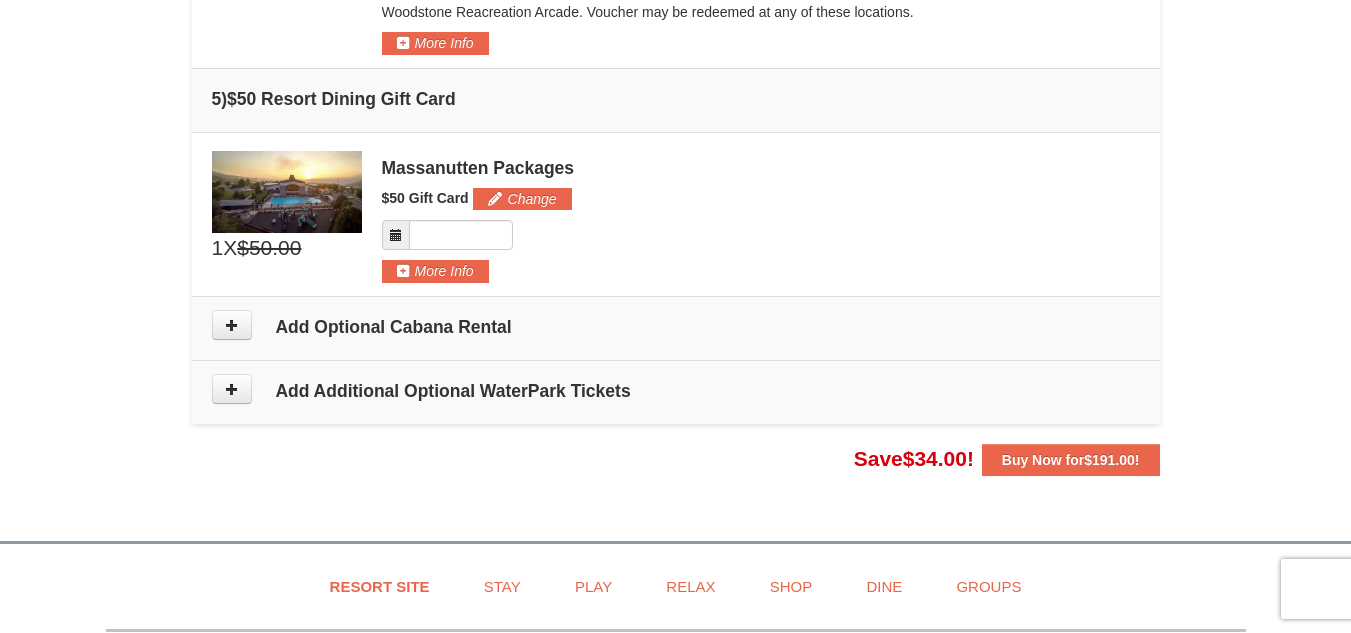 type on "08/02/2025" 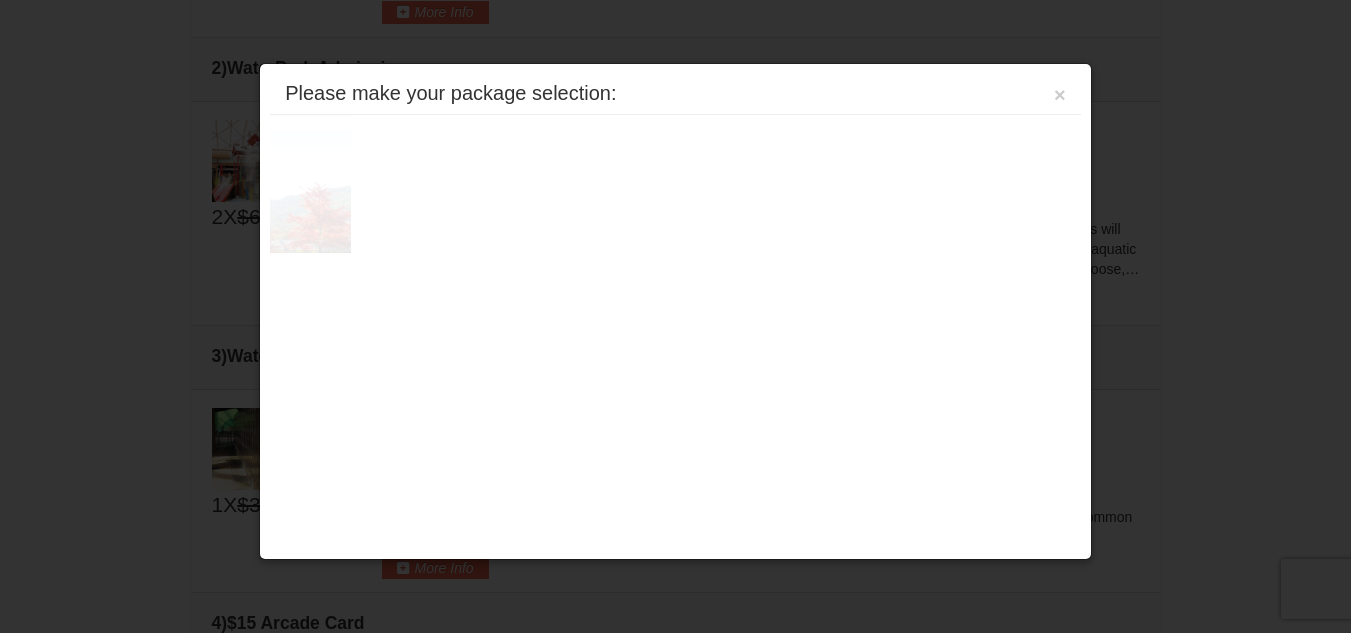 scroll, scrollTop: 631, scrollLeft: 0, axis: vertical 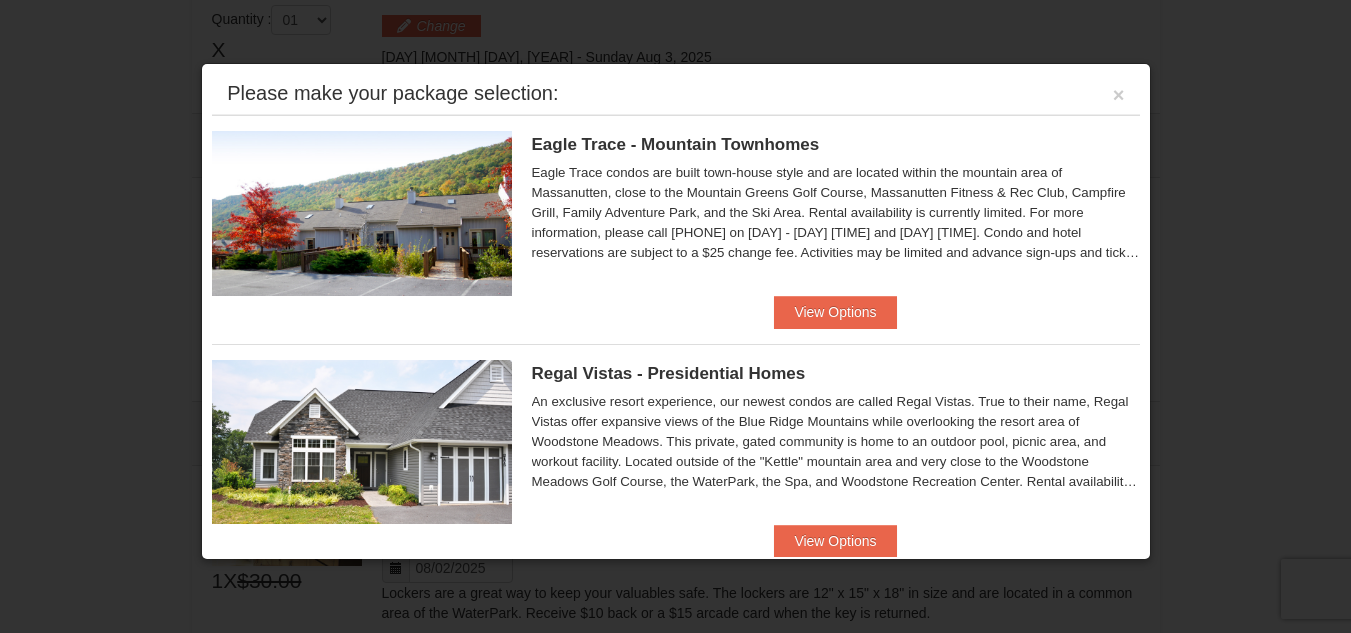 click at bounding box center (675, 316) 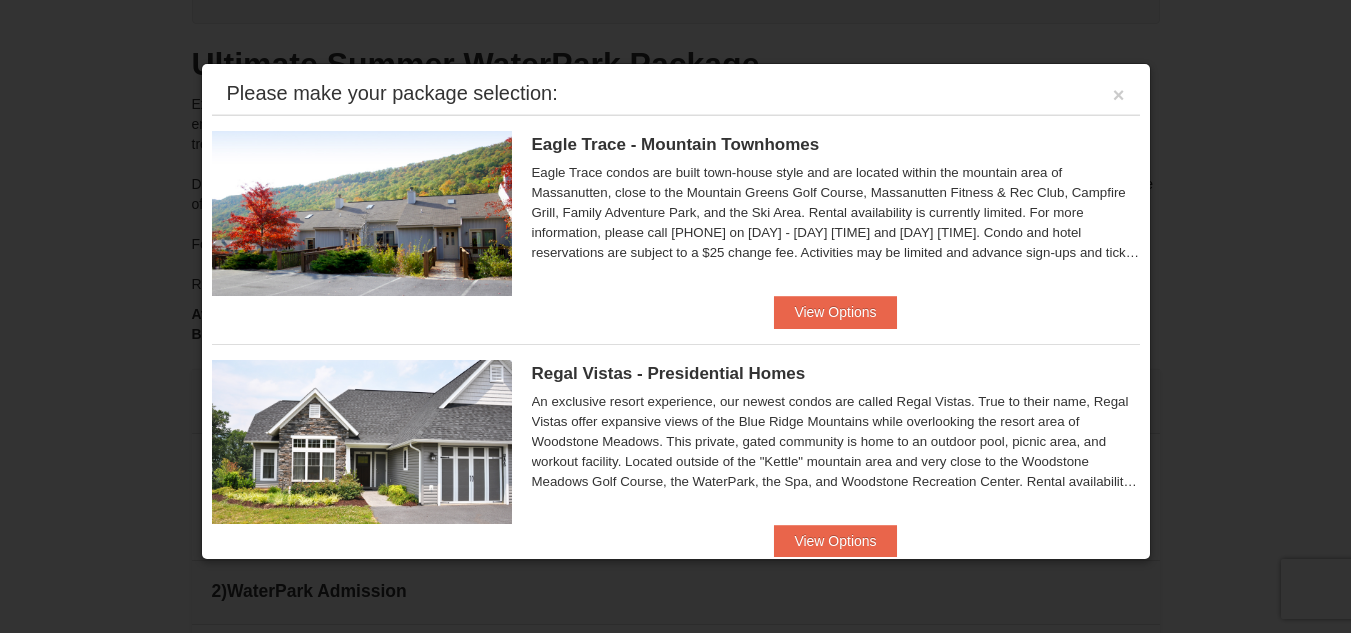 scroll, scrollTop: 131, scrollLeft: 0, axis: vertical 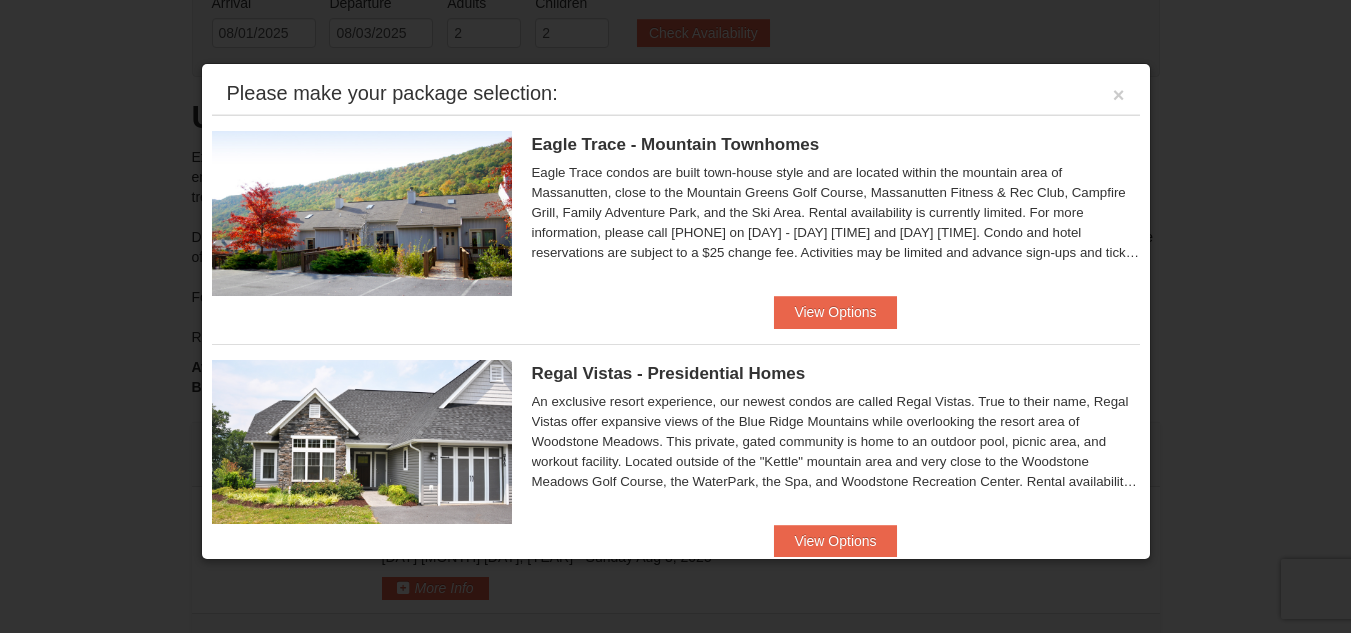 click at bounding box center (675, 316) 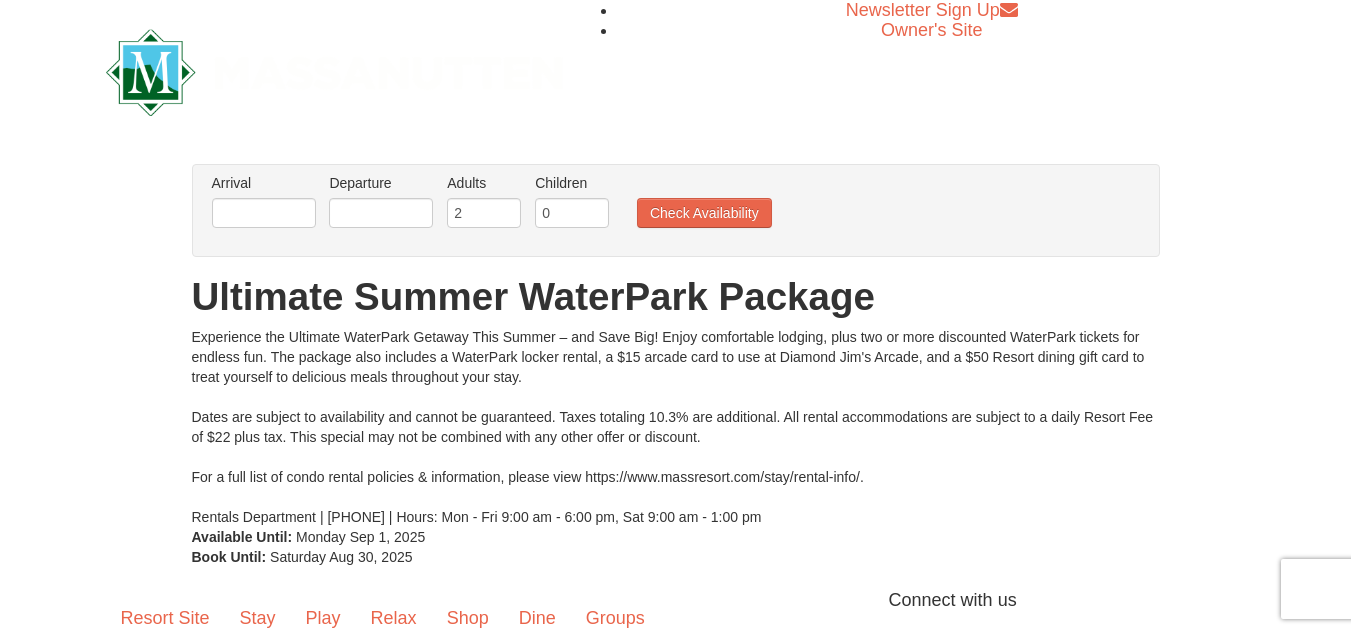 scroll, scrollTop: 0, scrollLeft: 0, axis: both 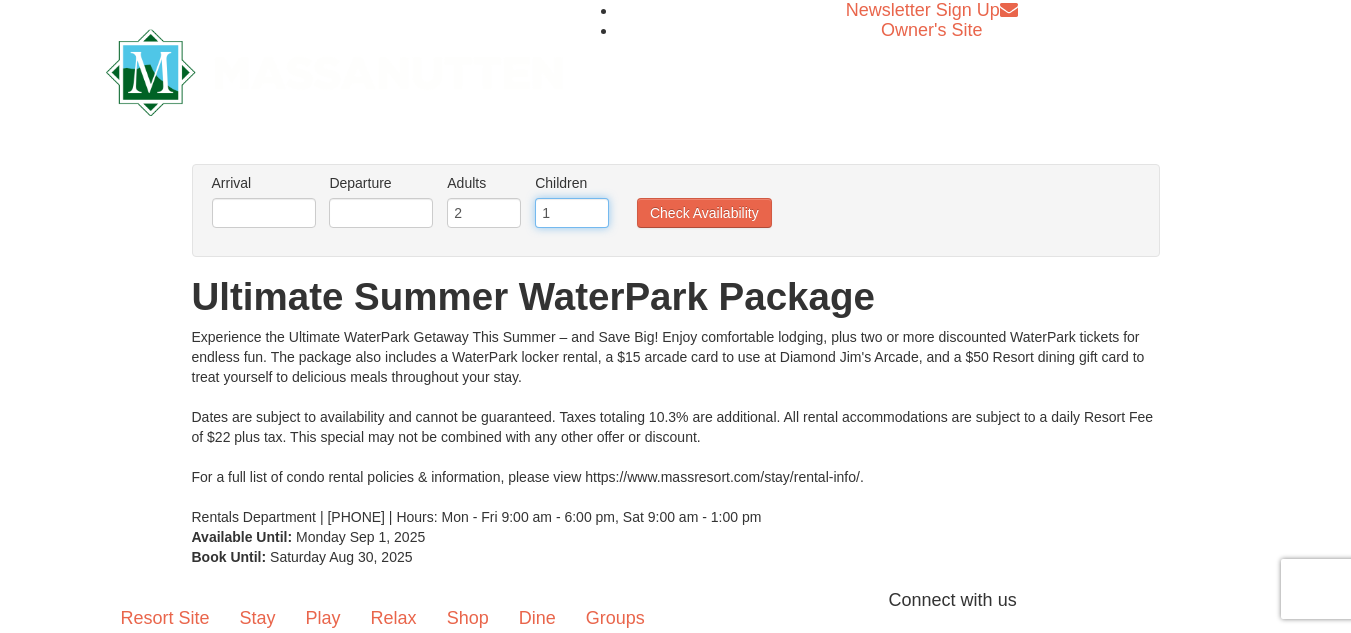 click on "1" at bounding box center (572, 213) 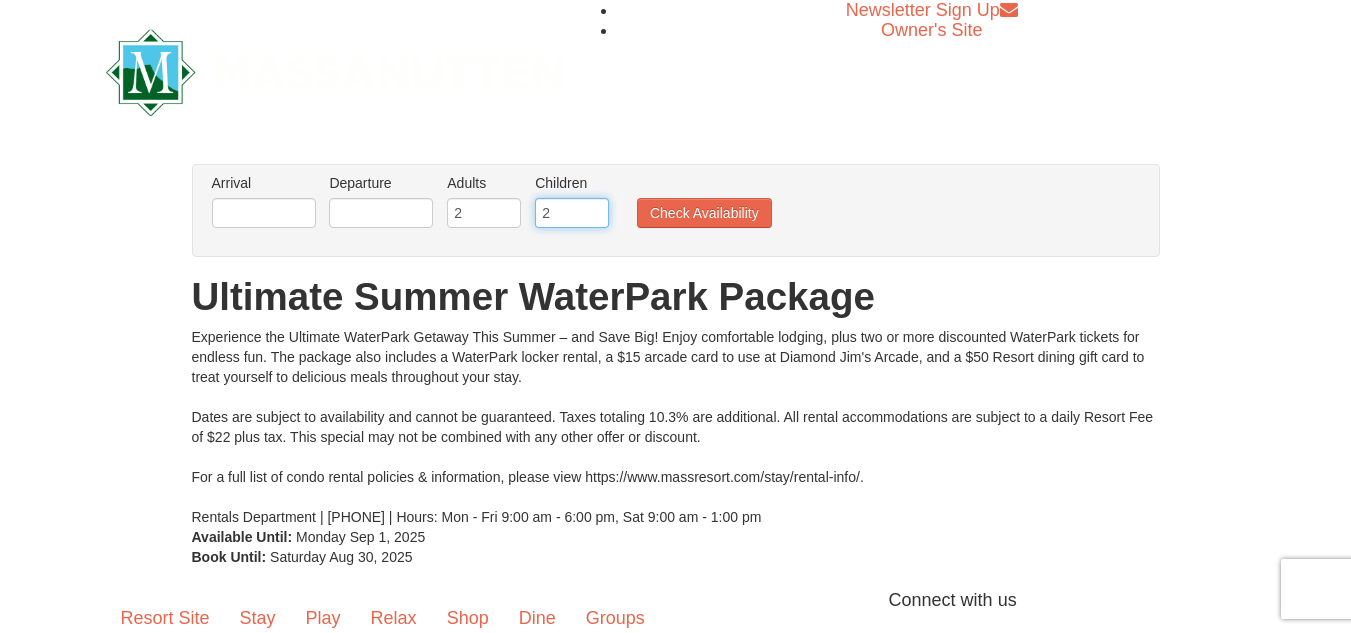 type on "2" 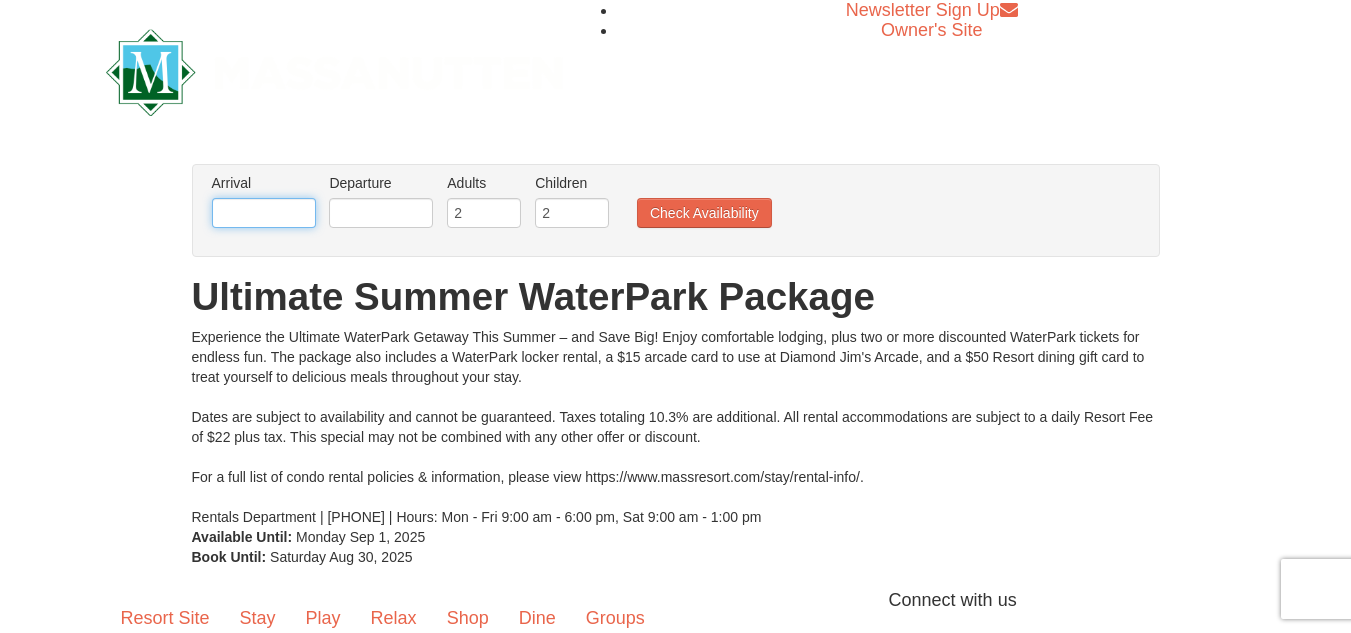 click at bounding box center (264, 213) 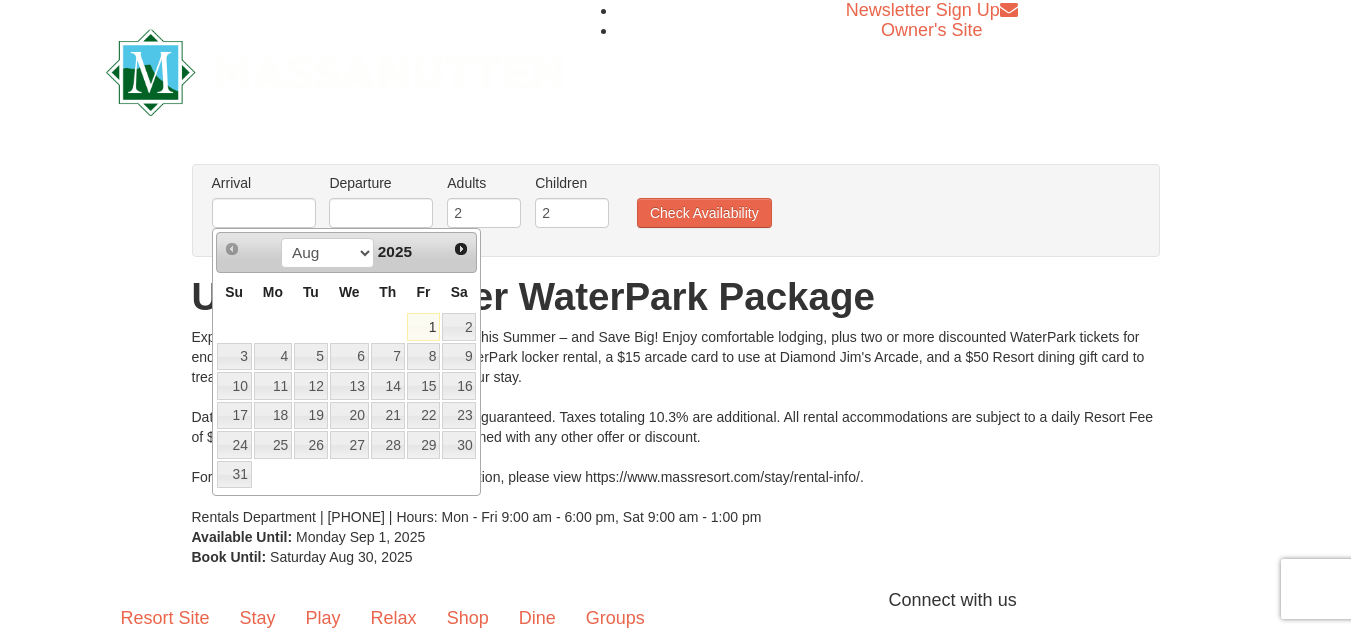 click on "1" at bounding box center (424, 327) 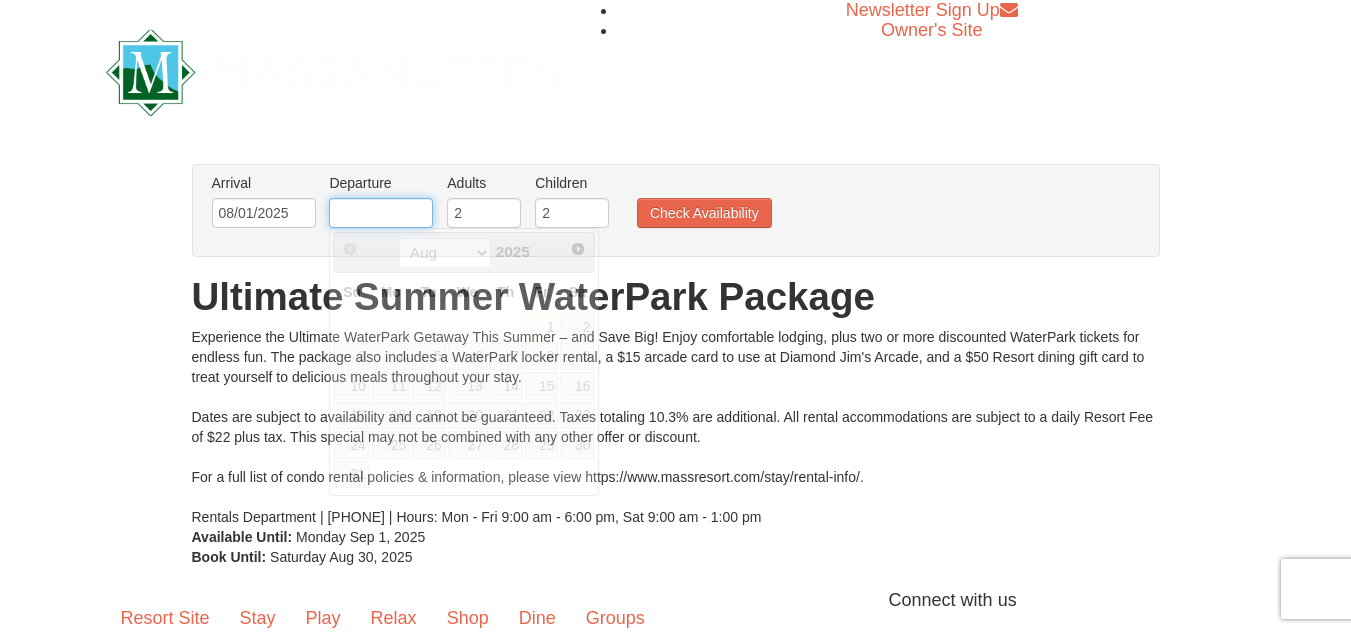 click at bounding box center (381, 213) 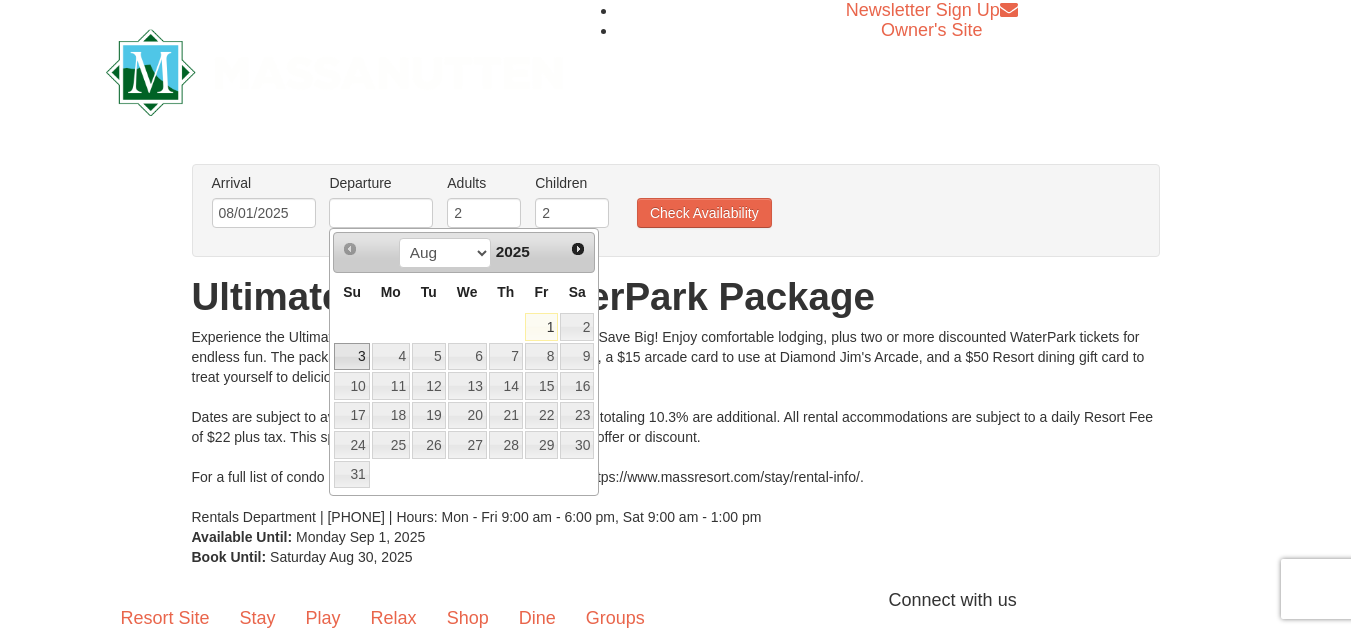 click on "3" at bounding box center (351, 357) 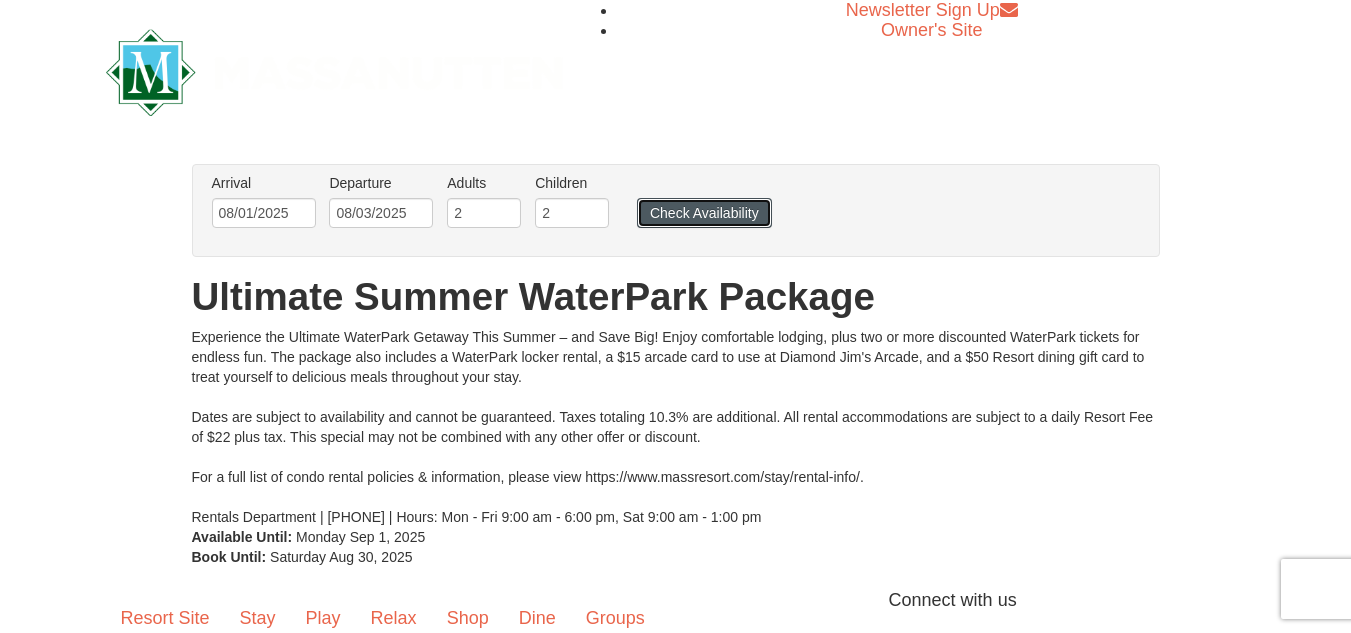 click on "Check Availability" at bounding box center (704, 213) 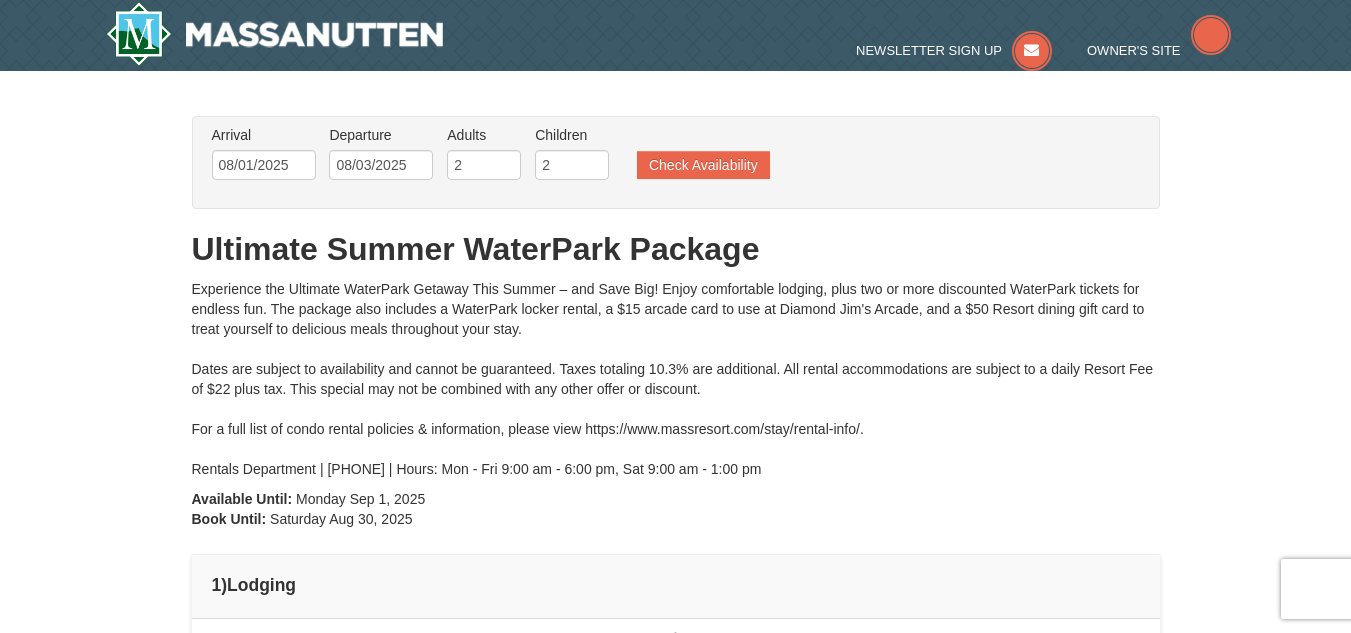 scroll, scrollTop: 0, scrollLeft: 0, axis: both 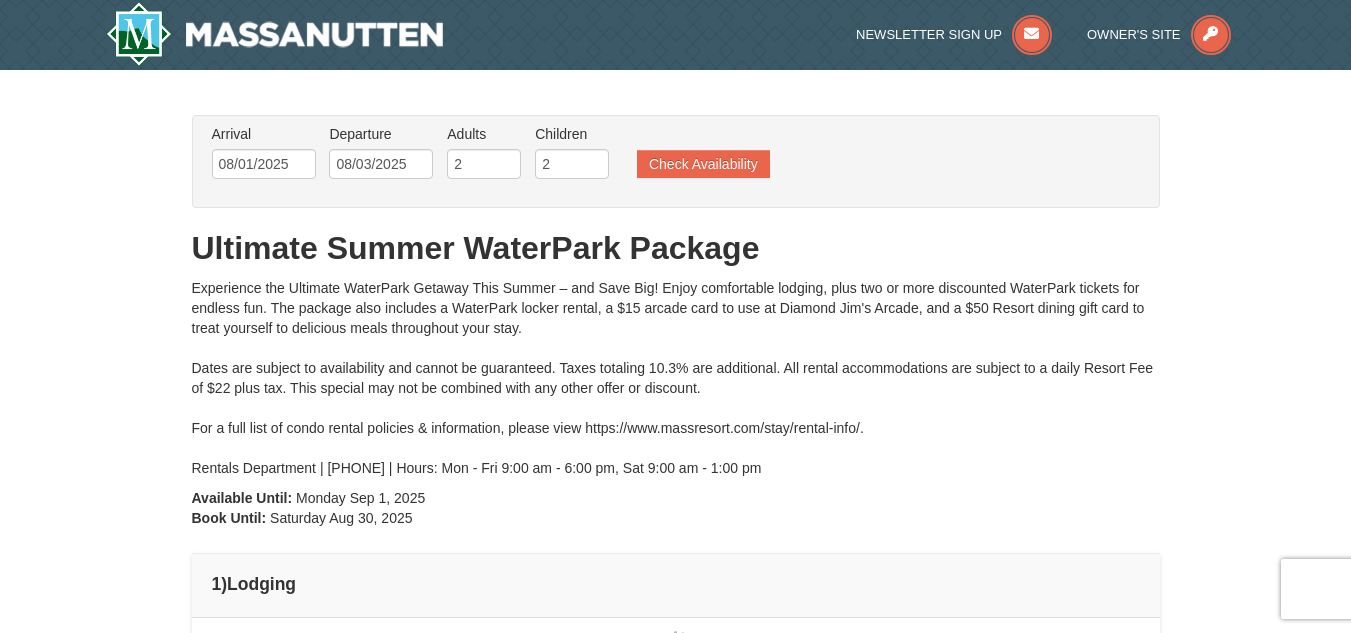 type on "08/02/2025" 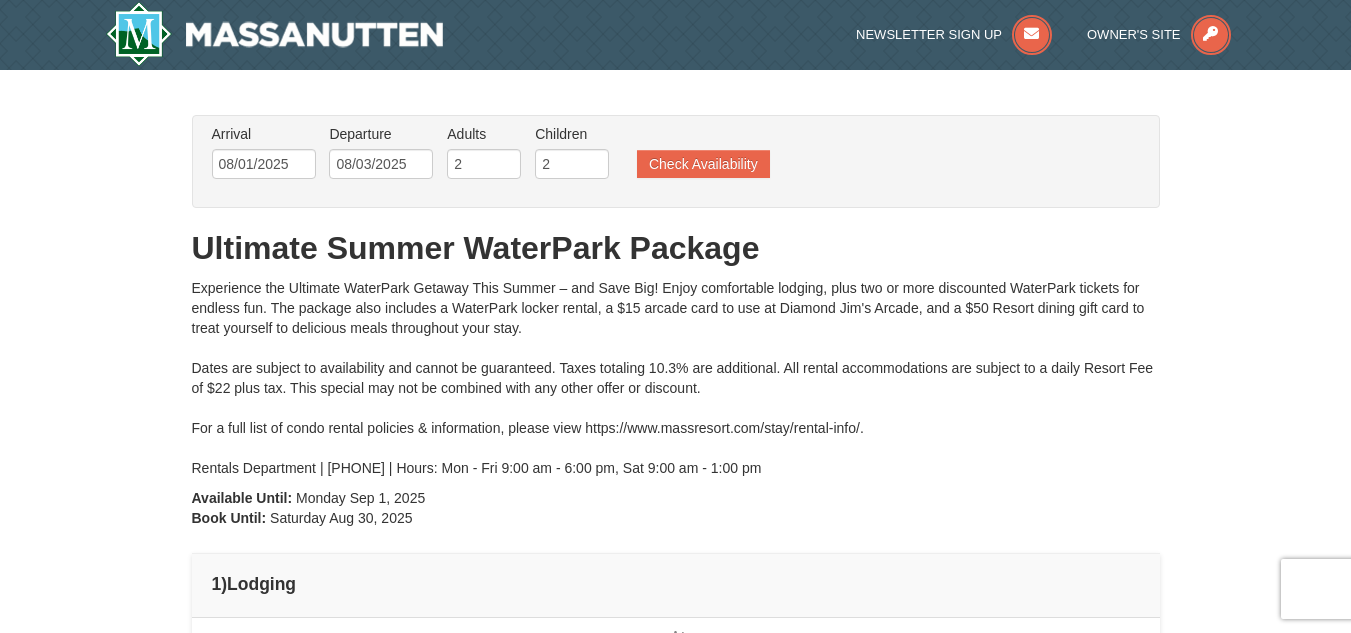 type on "08/02/2025" 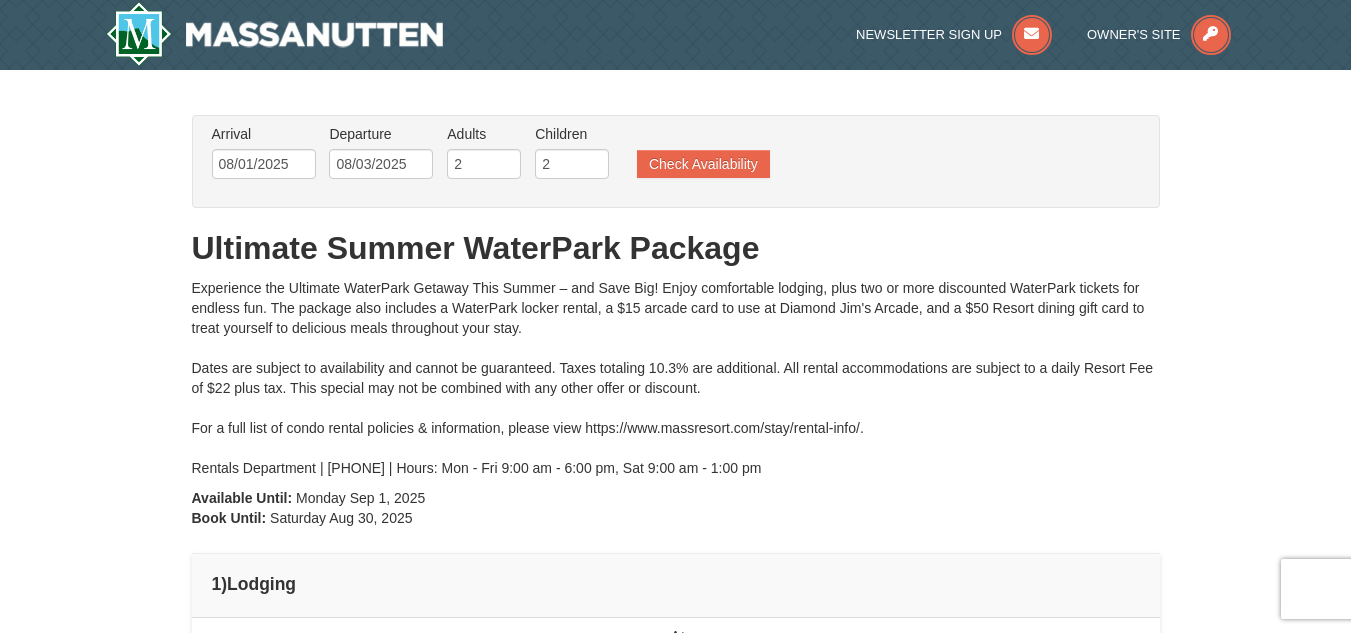 type on "08/01/2025" 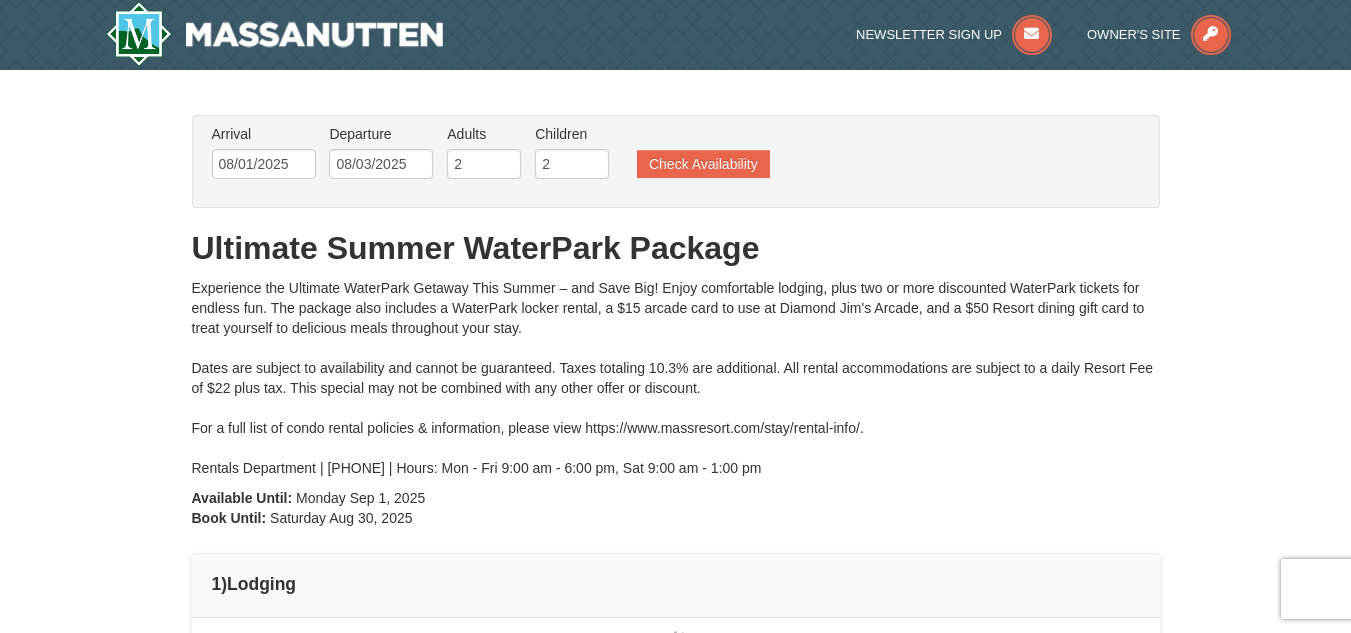 type on "08/01/2025" 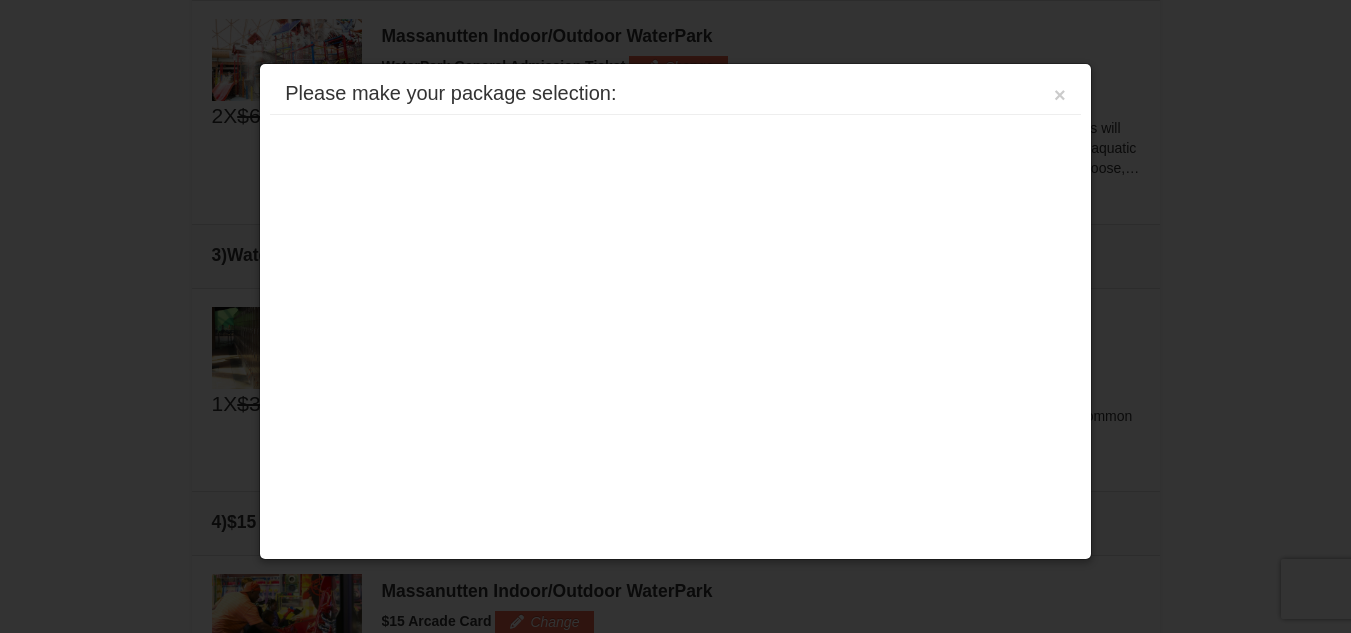 scroll, scrollTop: 835, scrollLeft: 0, axis: vertical 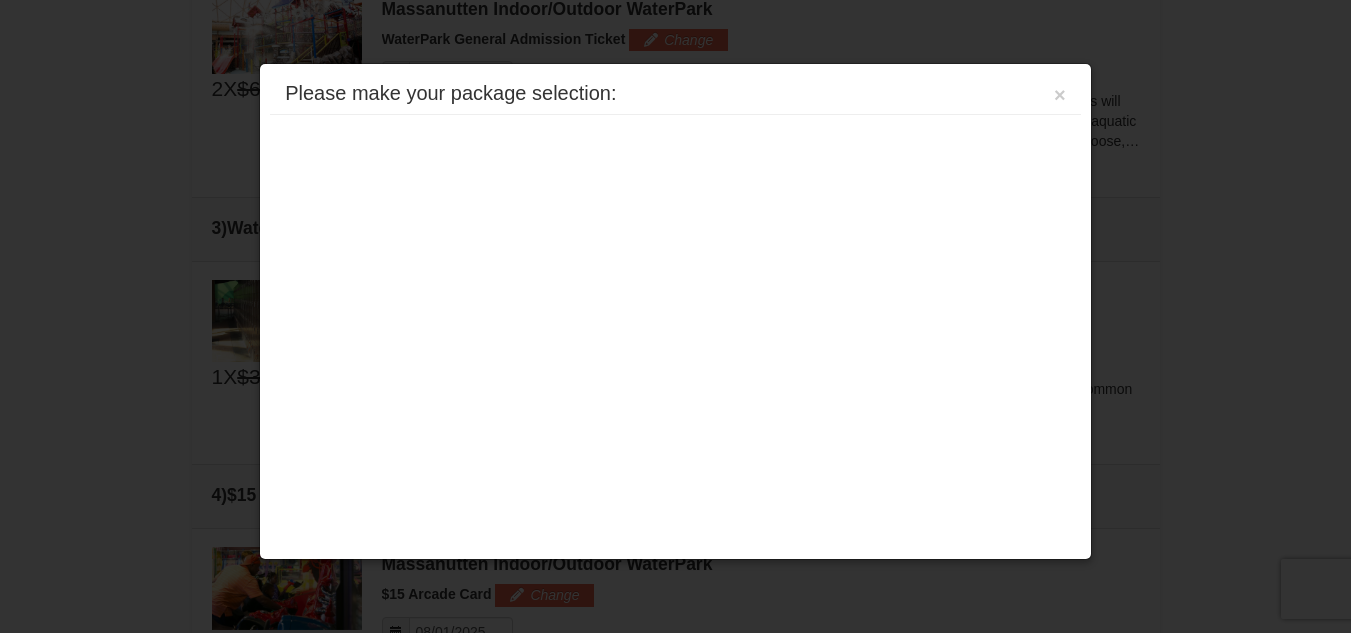 click at bounding box center [675, 316] 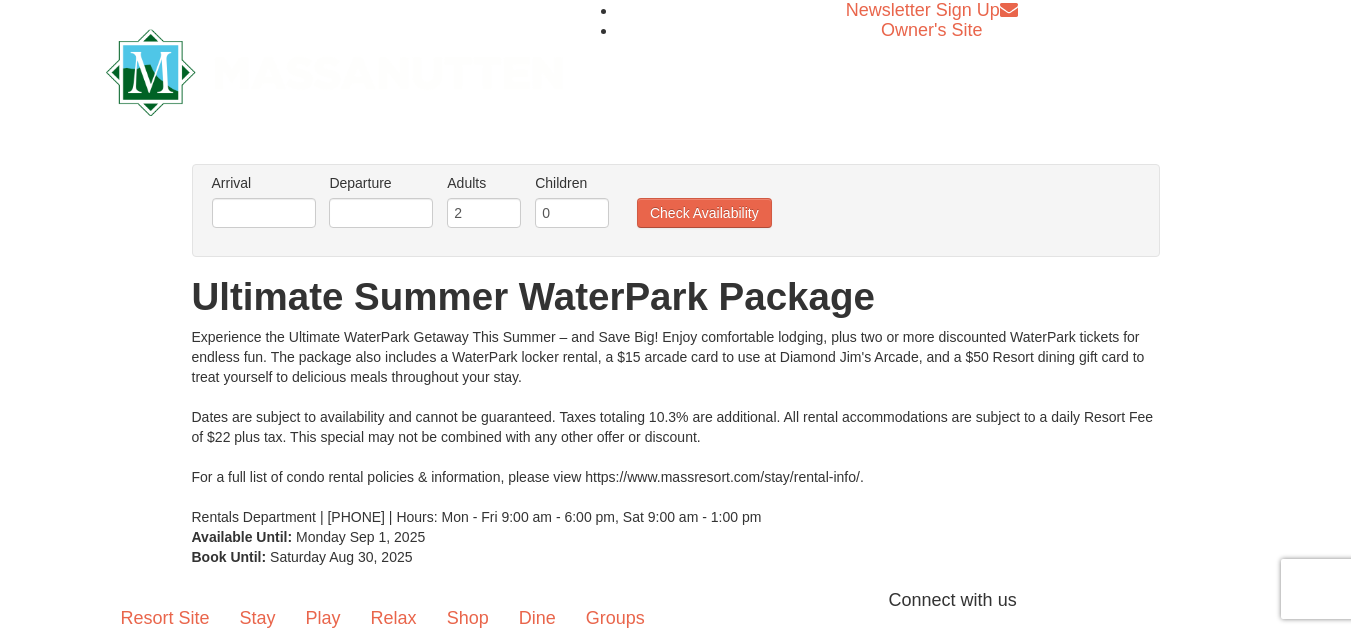scroll, scrollTop: 0, scrollLeft: 0, axis: both 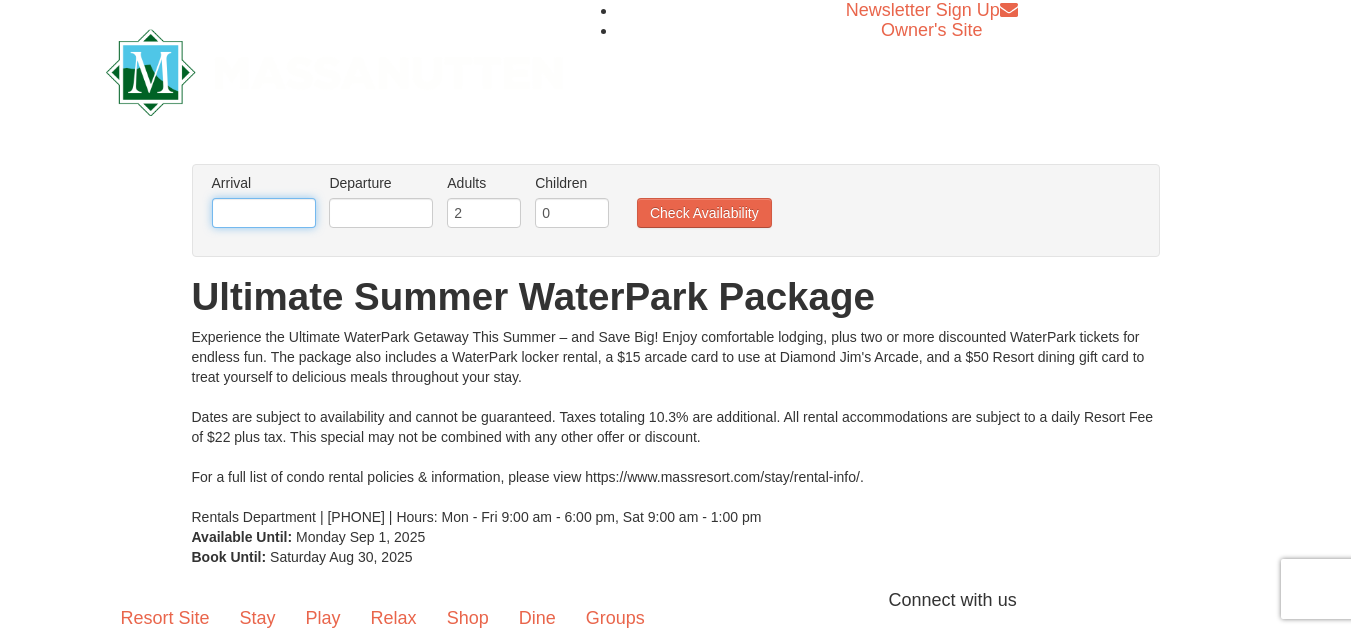 click at bounding box center [264, 213] 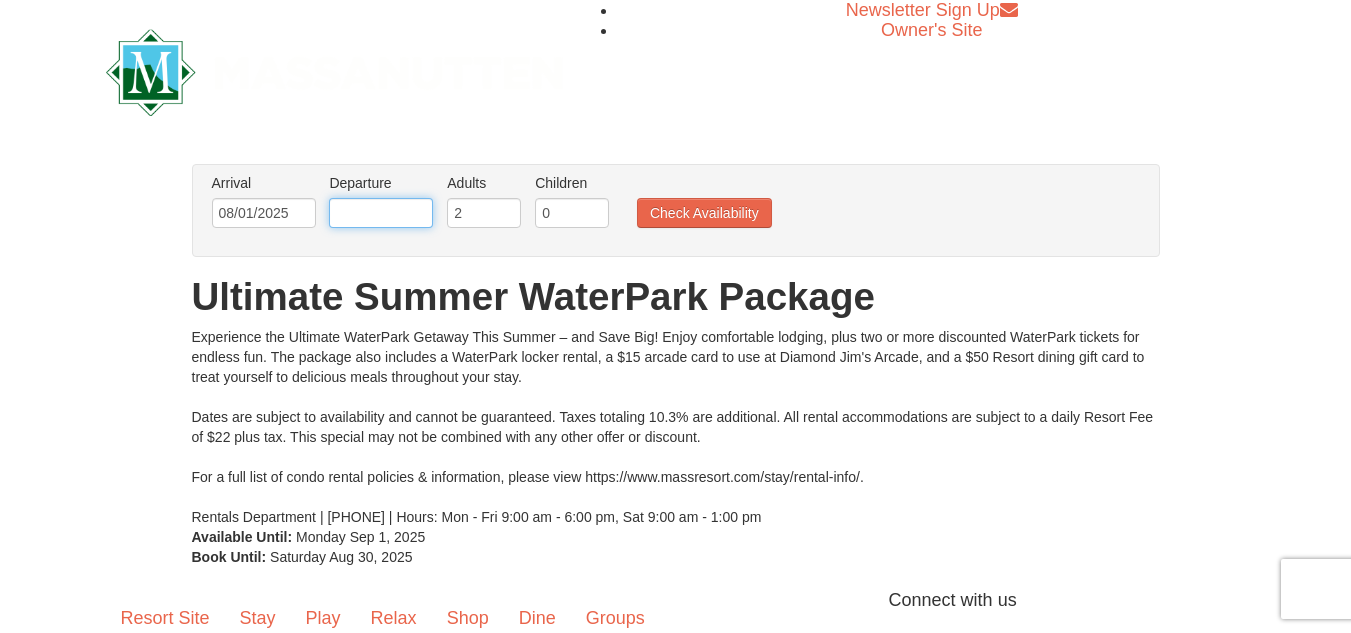 click at bounding box center (381, 213) 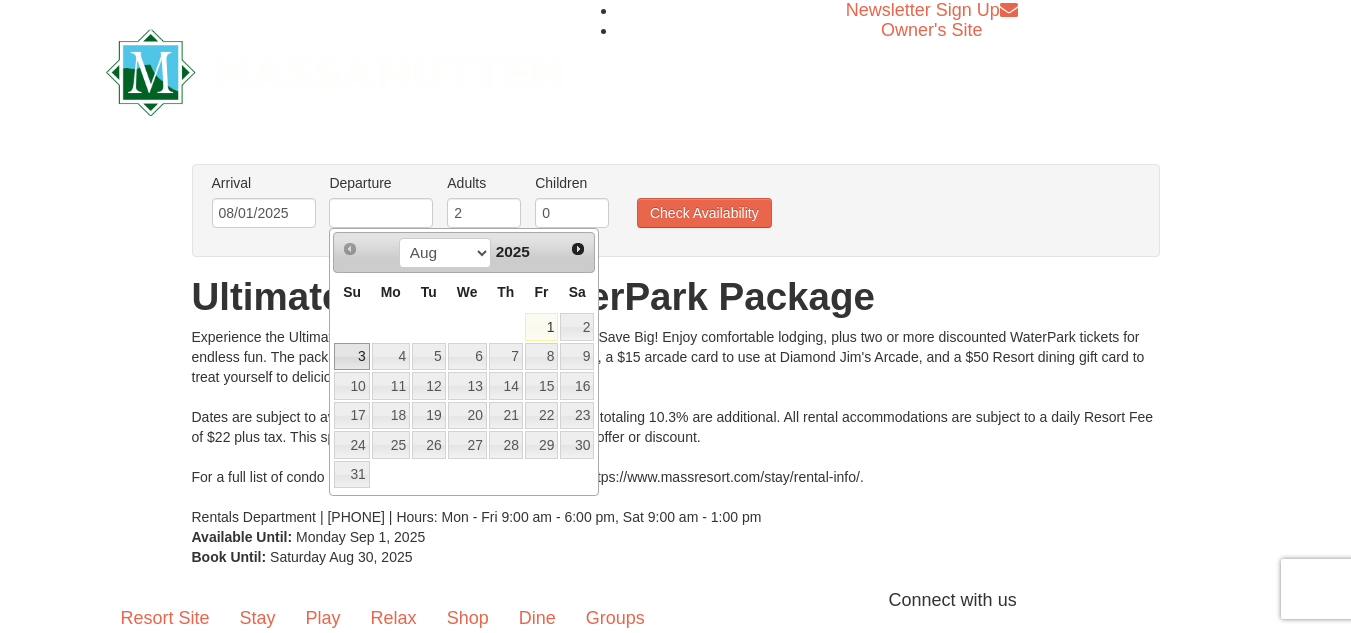click on "3" at bounding box center [351, 357] 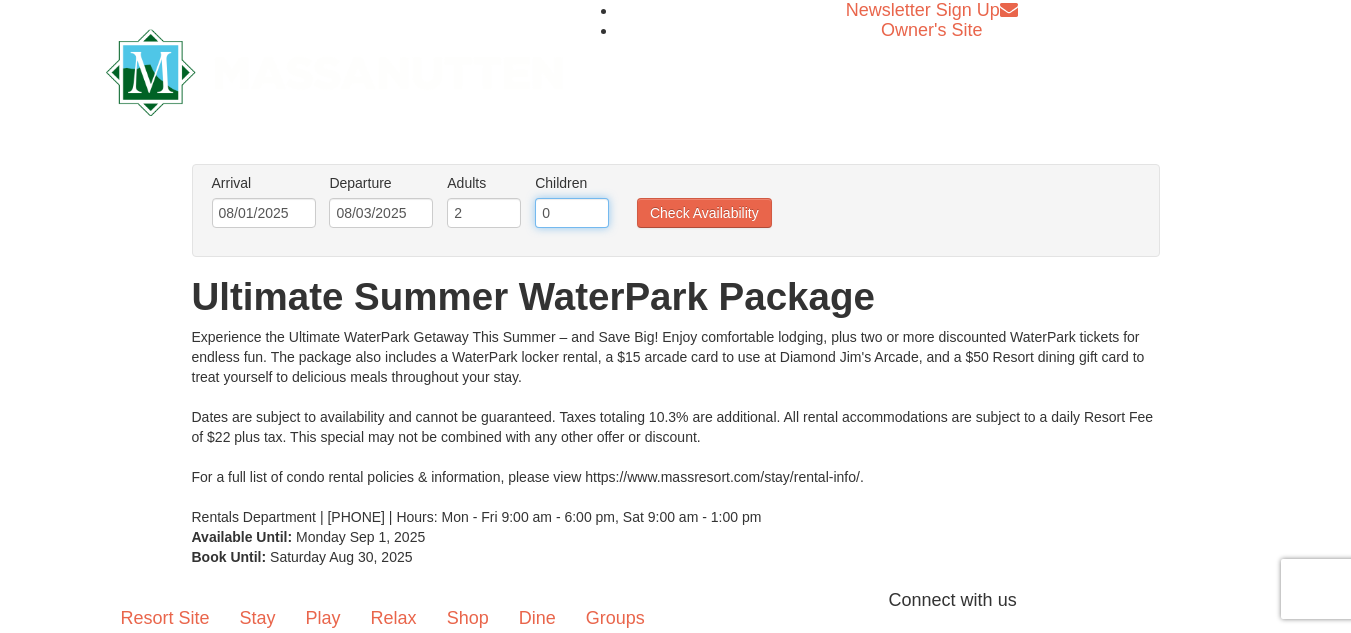 click on "0" at bounding box center (572, 213) 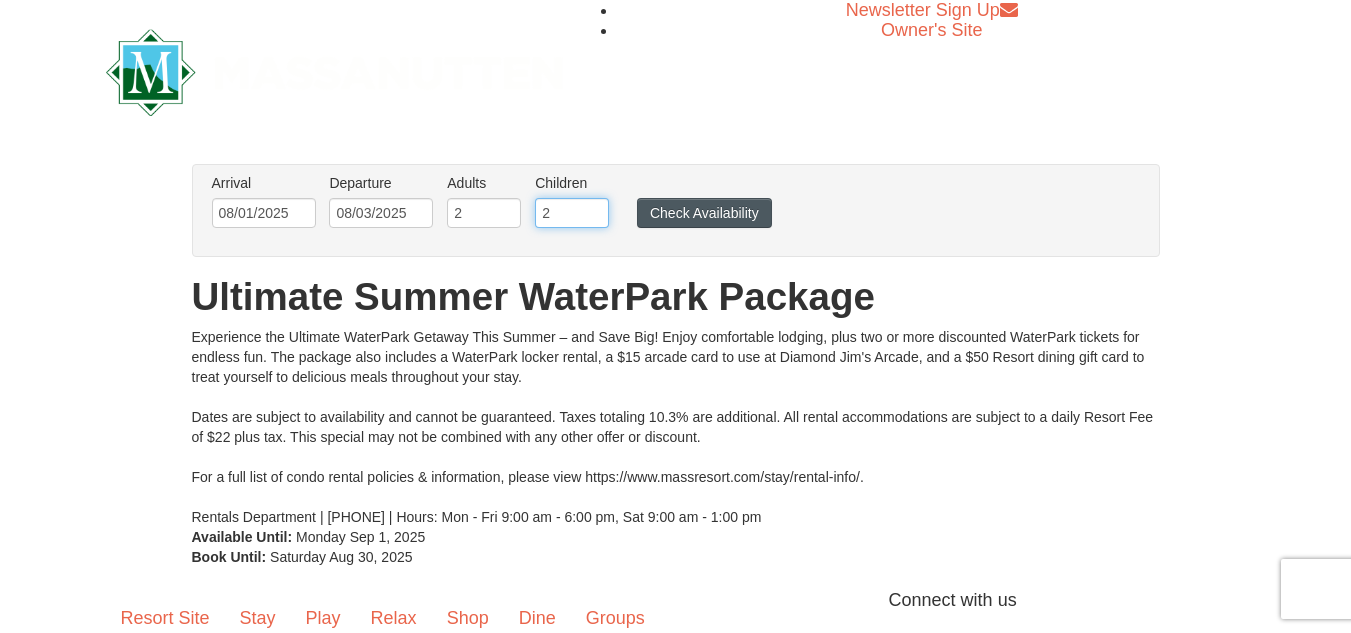 type on "2" 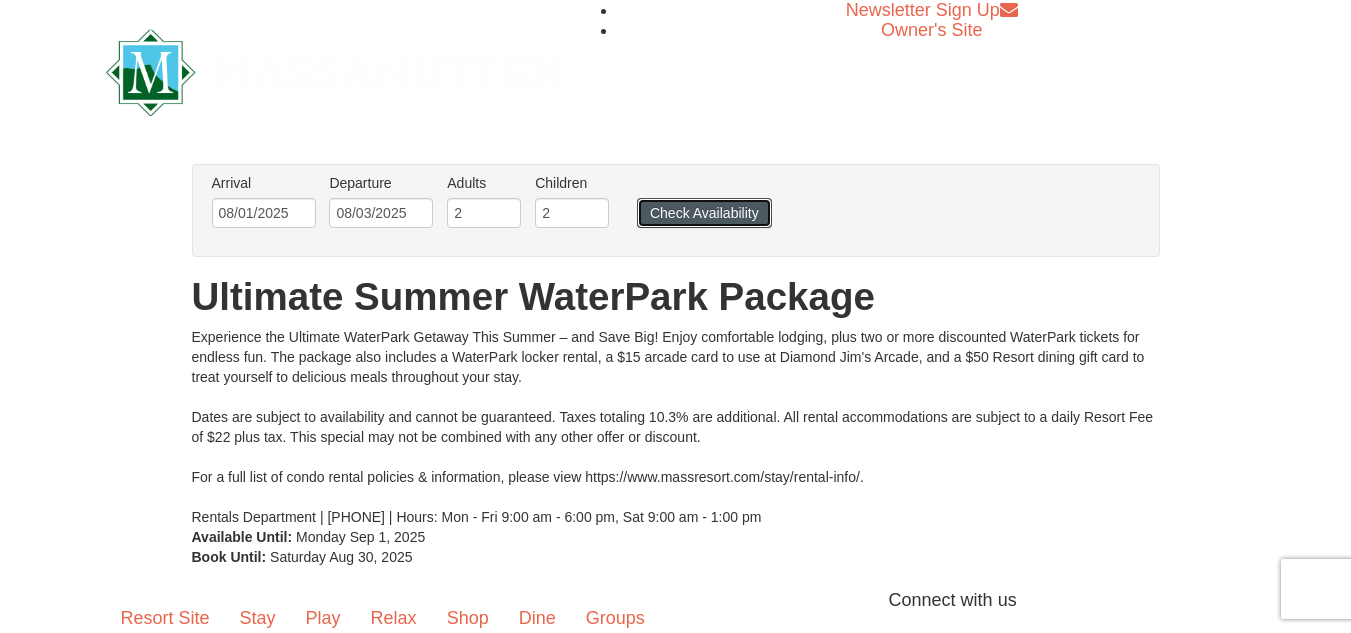 click on "Check Availability" at bounding box center (704, 213) 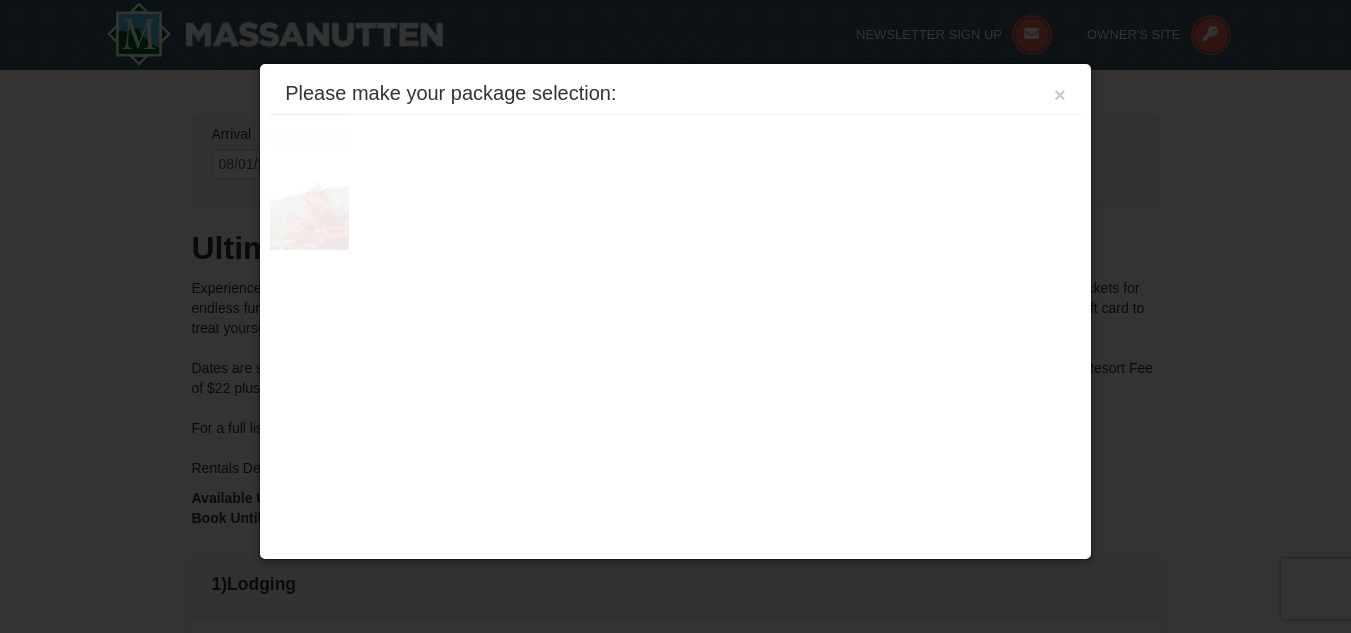 scroll, scrollTop: 636, scrollLeft: 0, axis: vertical 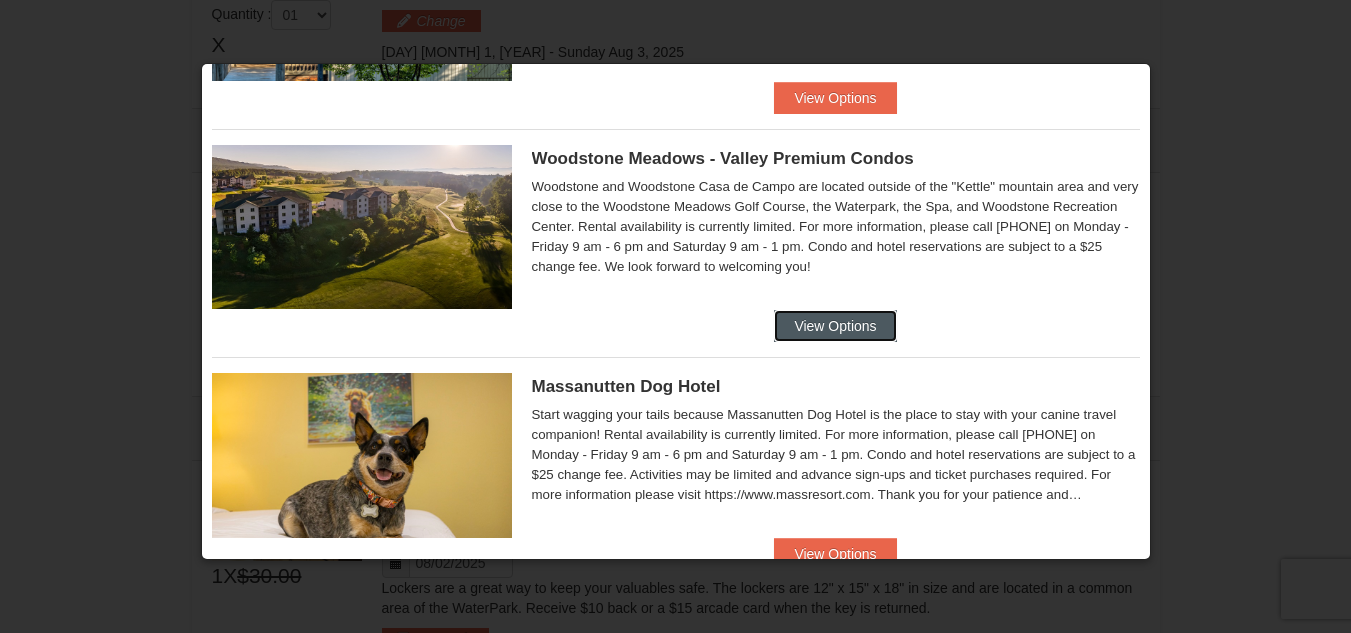 click on "View Options" at bounding box center [835, 326] 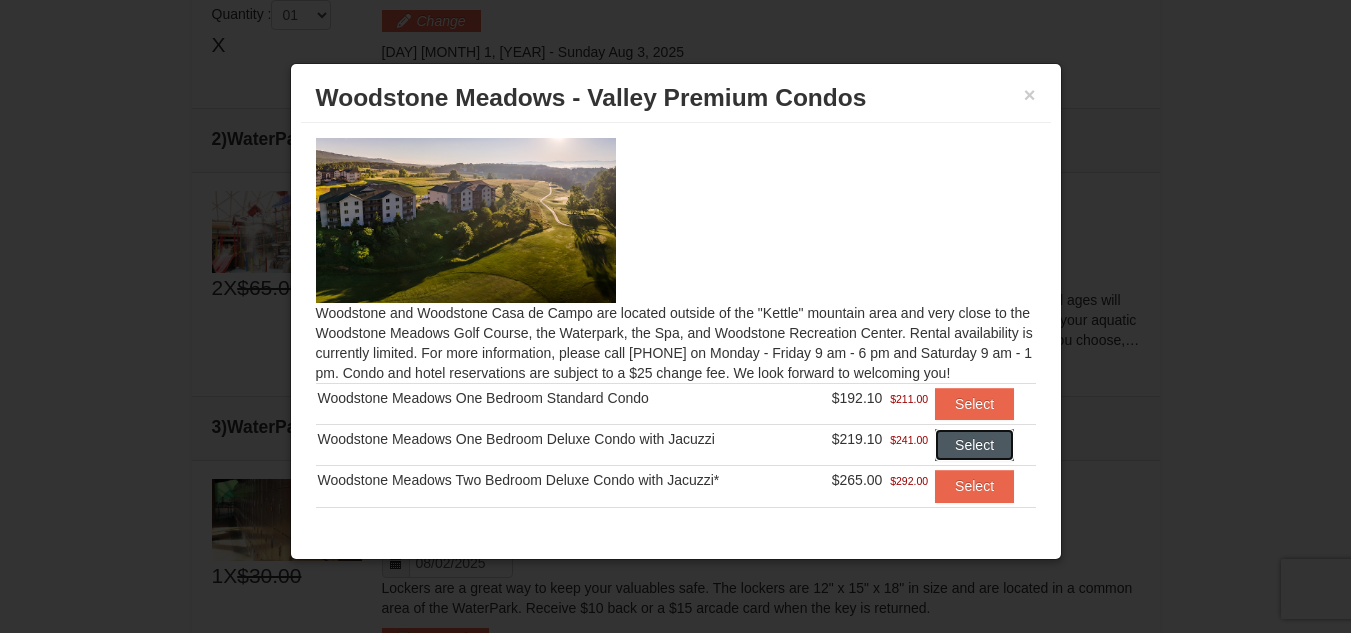 click on "Select" at bounding box center [974, 445] 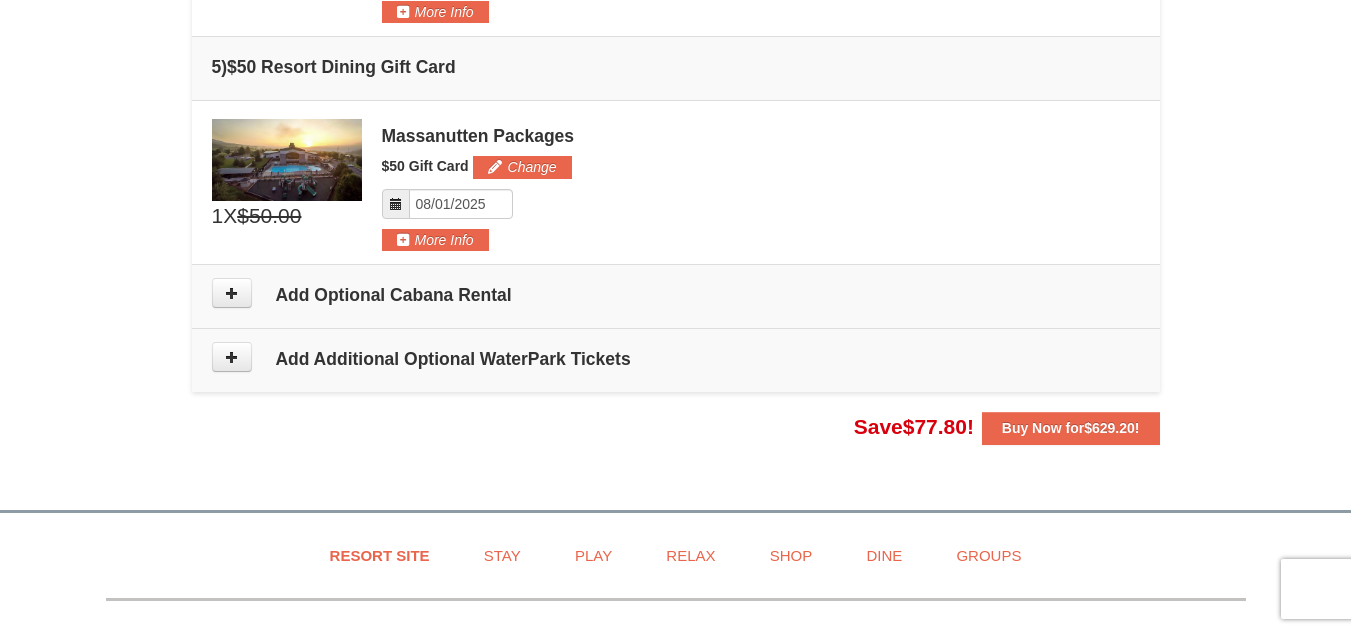 scroll, scrollTop: 1636, scrollLeft: 0, axis: vertical 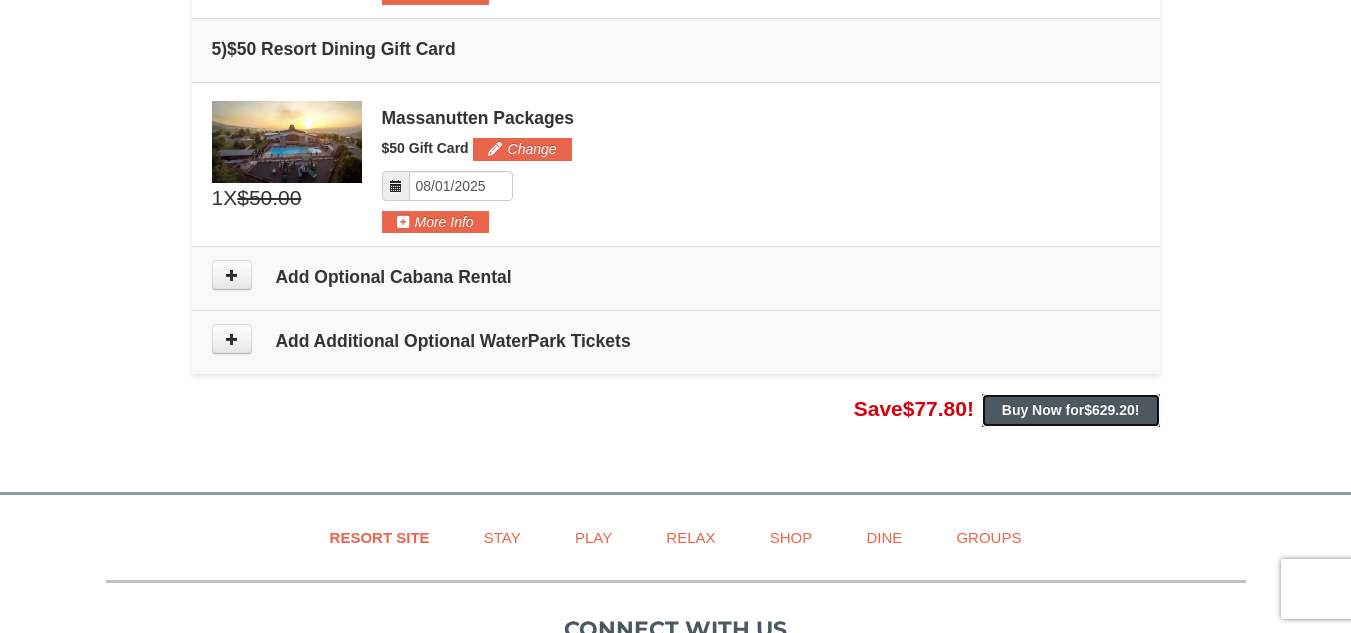 click on "Buy Now for
$629.20 !" at bounding box center [1071, 410] 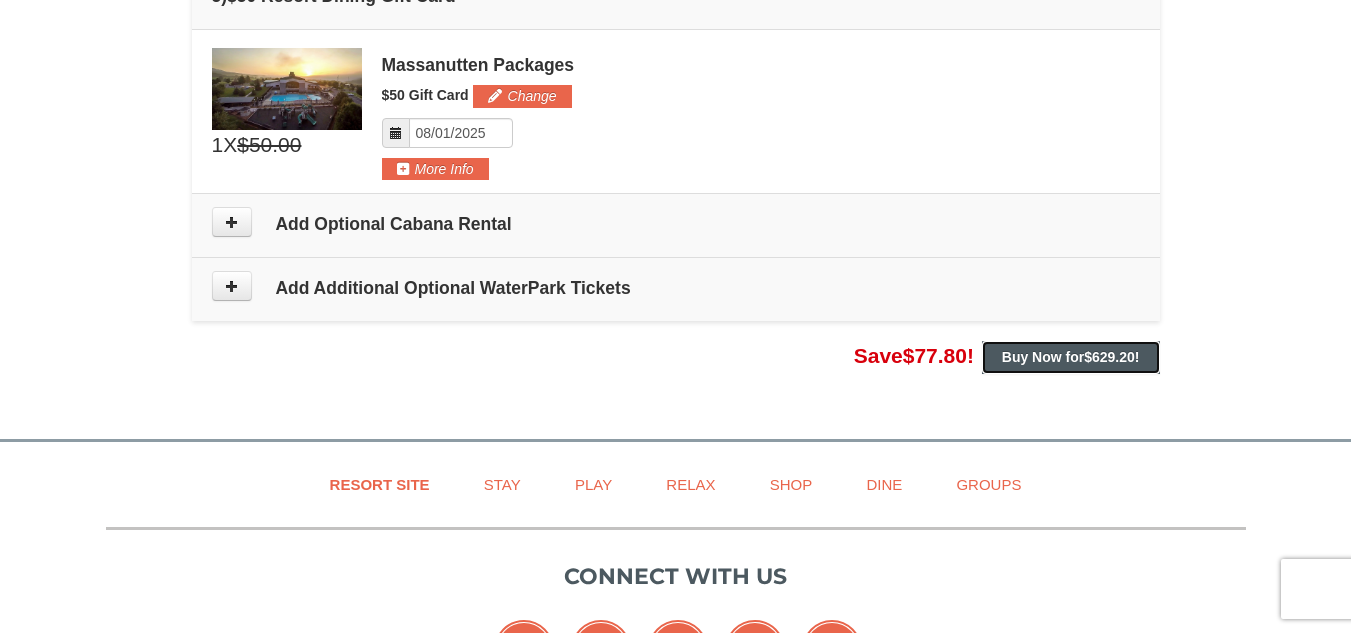 scroll, scrollTop: 1736, scrollLeft: 0, axis: vertical 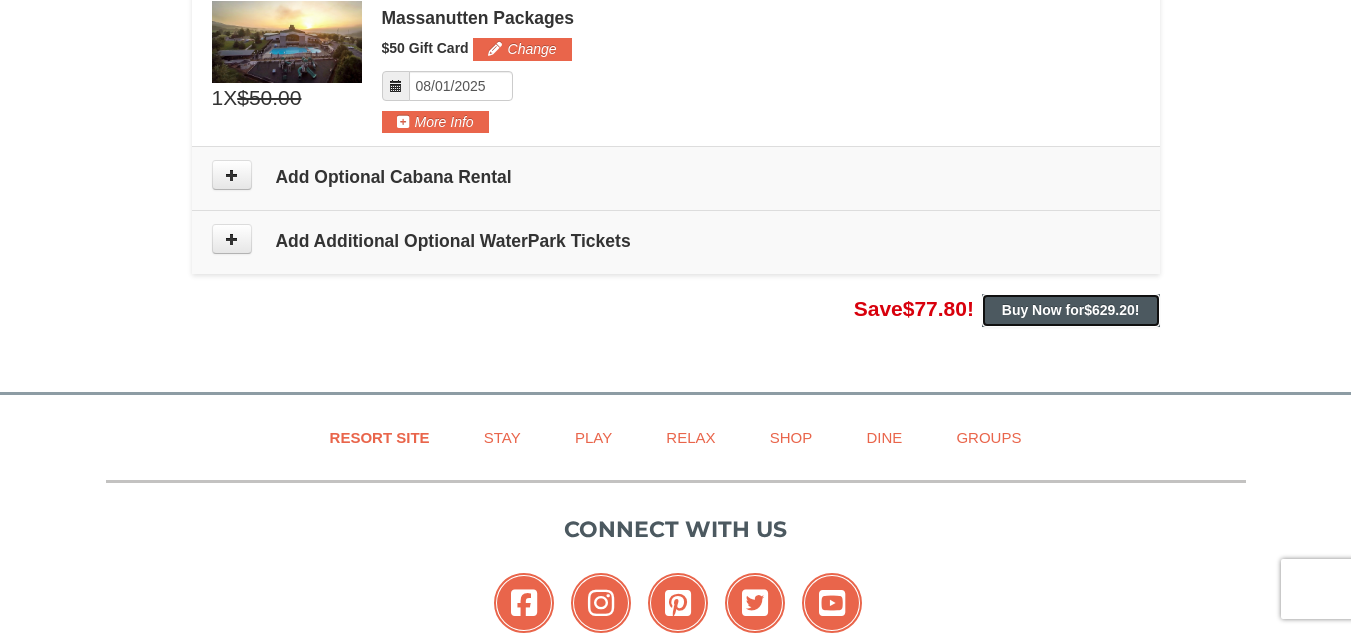click on "Buy Now for
$629.20 !" at bounding box center (1071, 310) 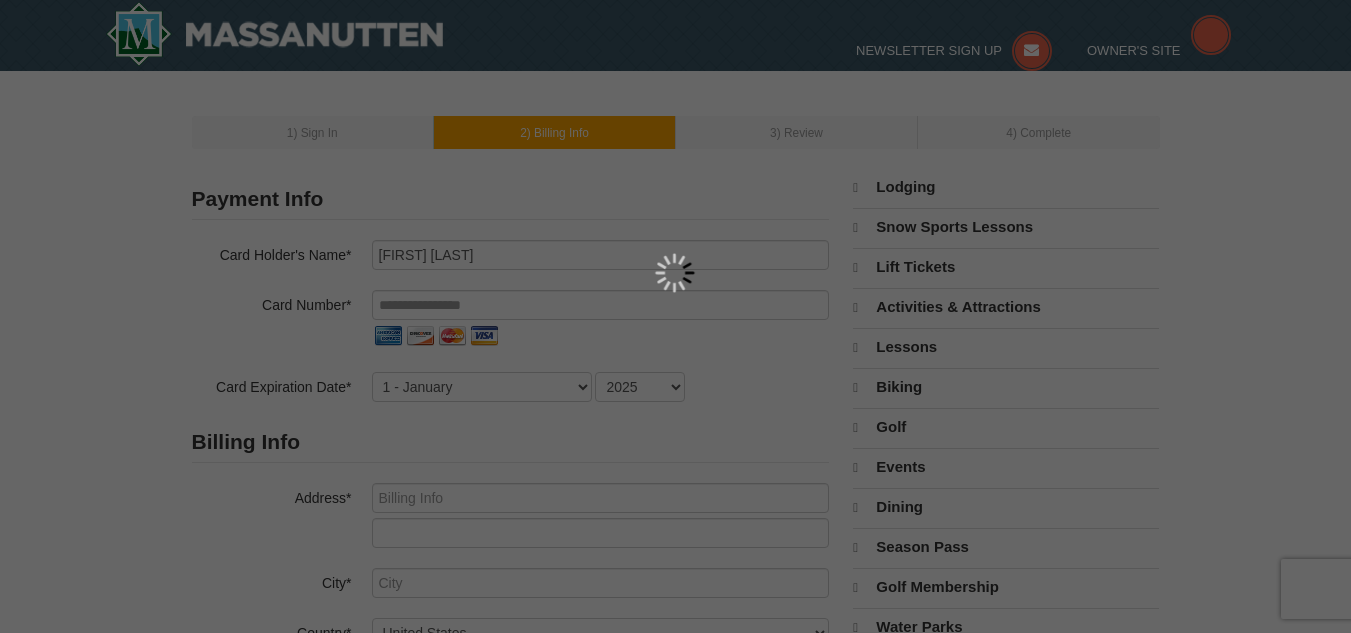 scroll, scrollTop: 0, scrollLeft: 0, axis: both 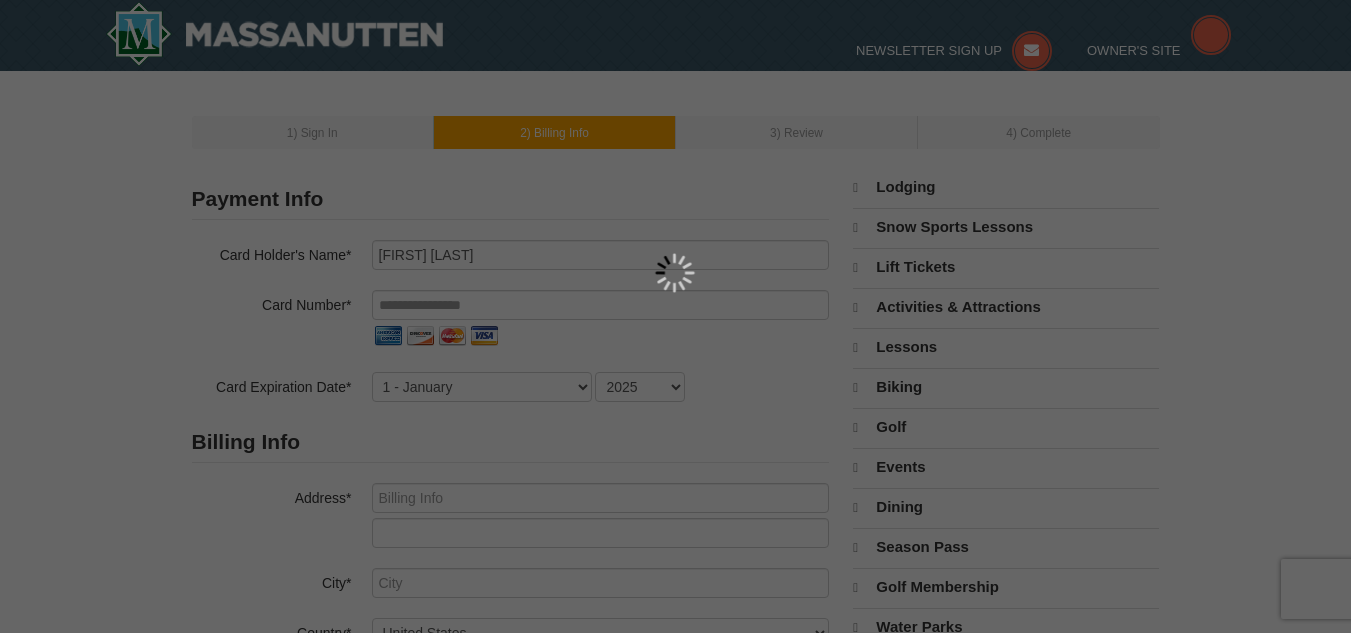 select on "8" 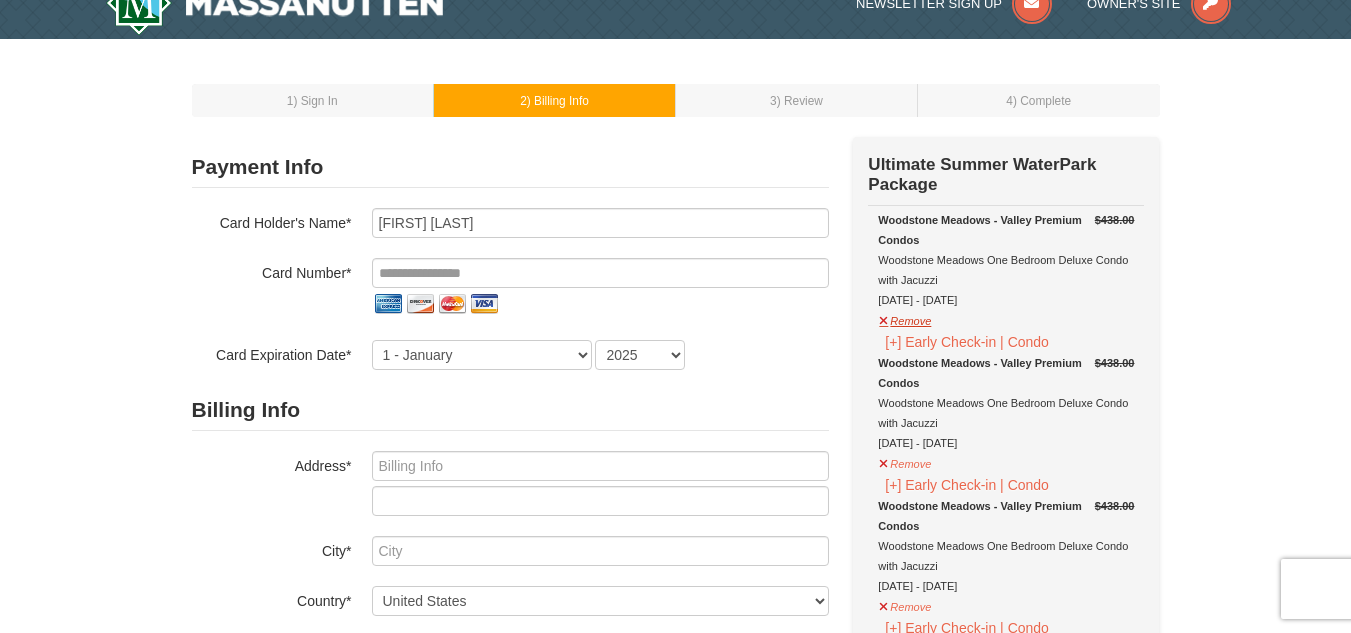 scroll, scrollTop: 0, scrollLeft: 0, axis: both 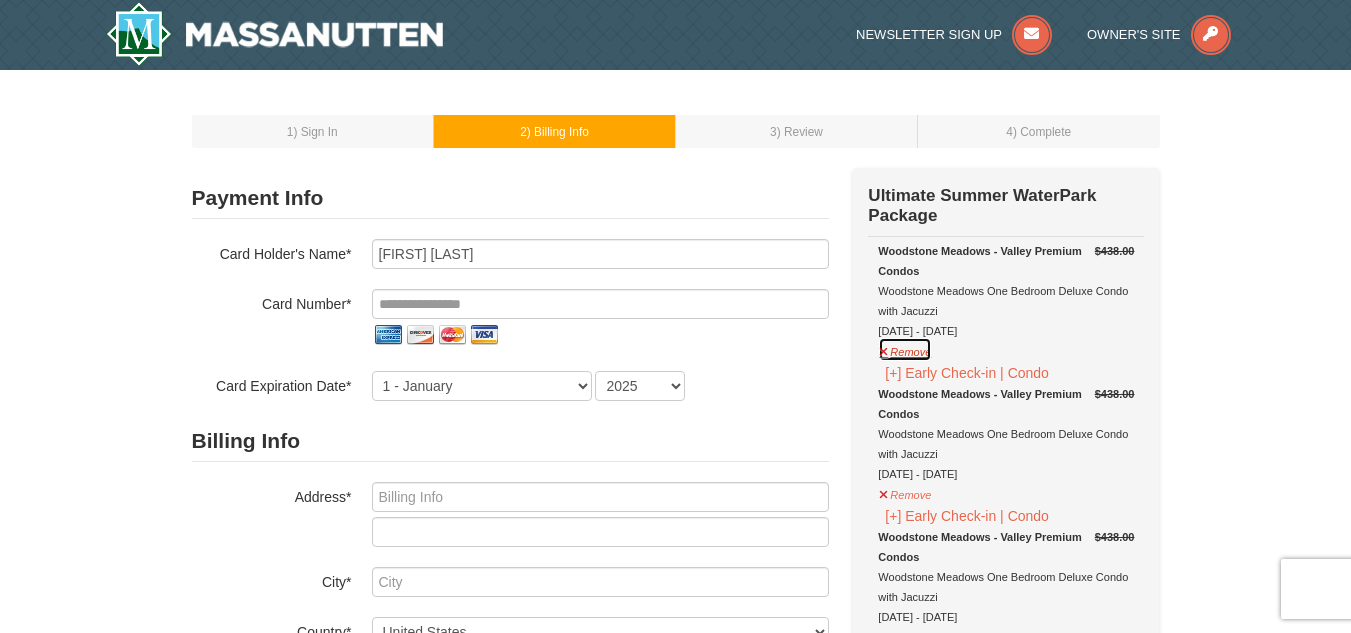 click on "Remove" at bounding box center [905, 349] 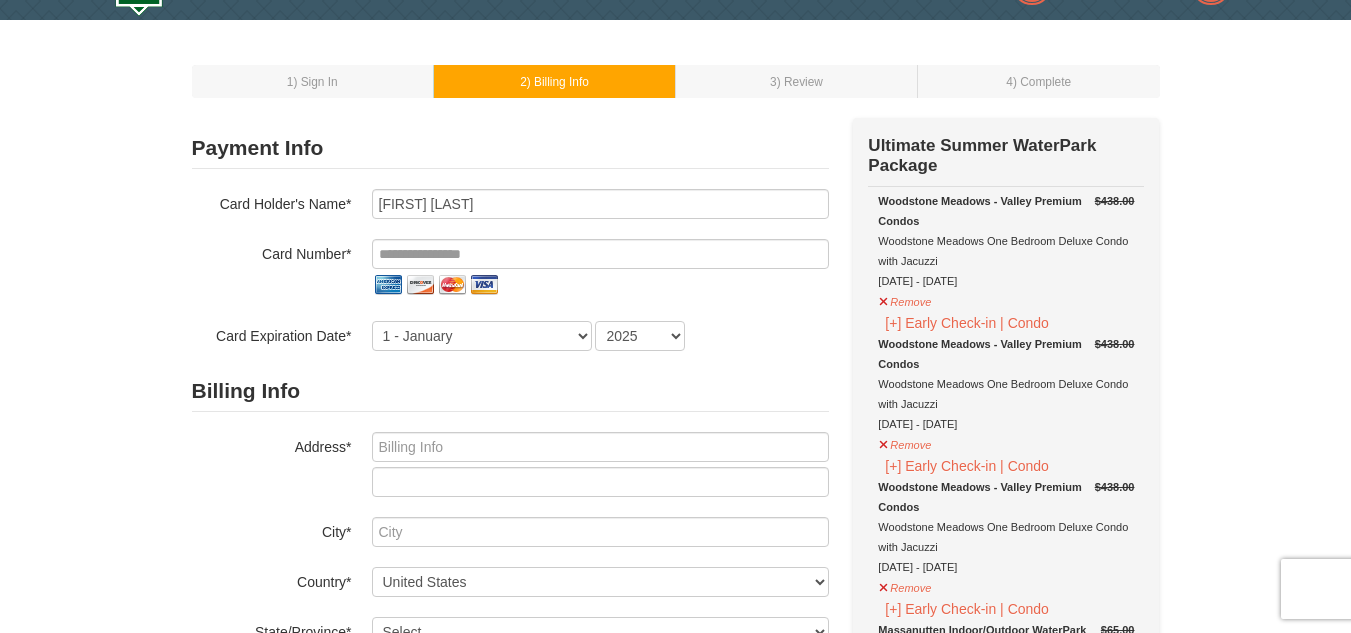 scroll, scrollTop: 100, scrollLeft: 0, axis: vertical 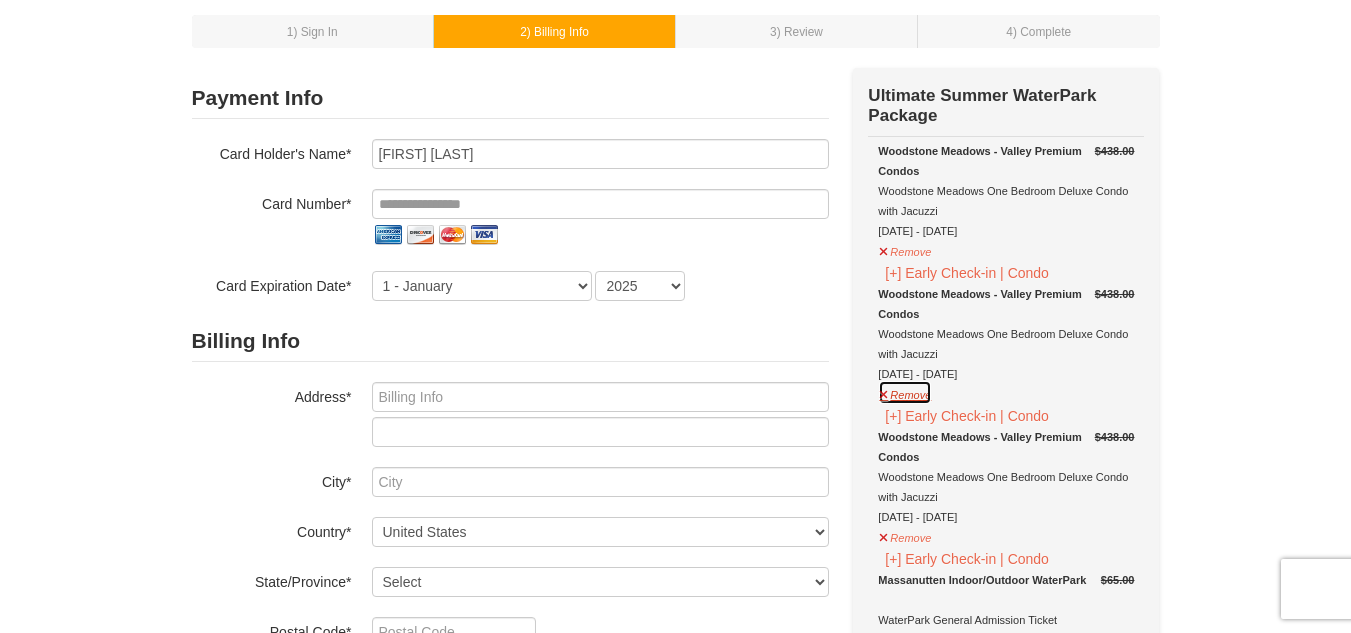 click on "Remove" at bounding box center (905, 392) 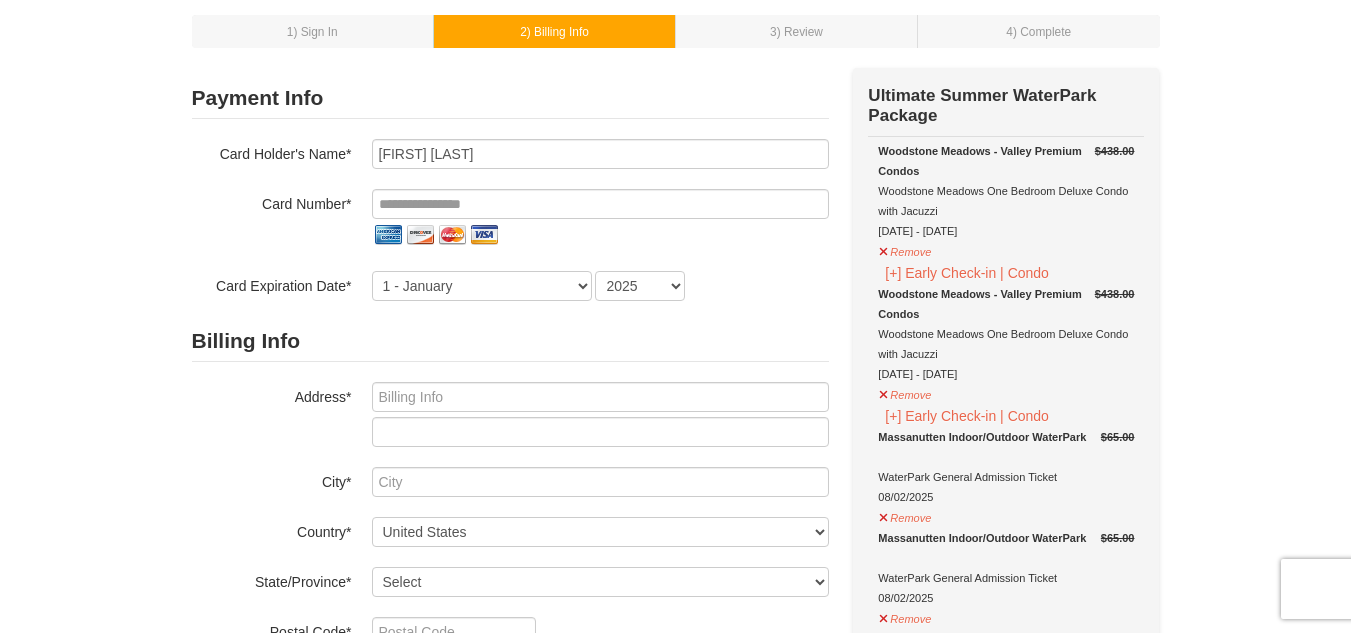 scroll, scrollTop: 300, scrollLeft: 0, axis: vertical 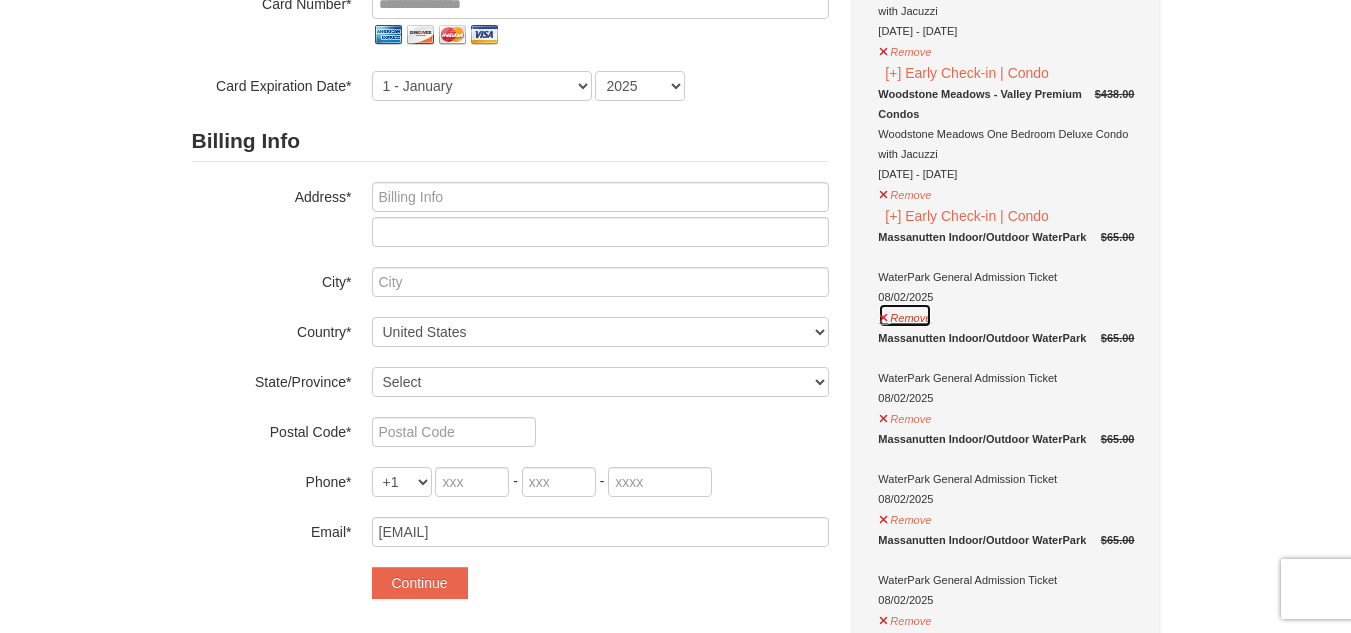click on "Remove" at bounding box center [905, 315] 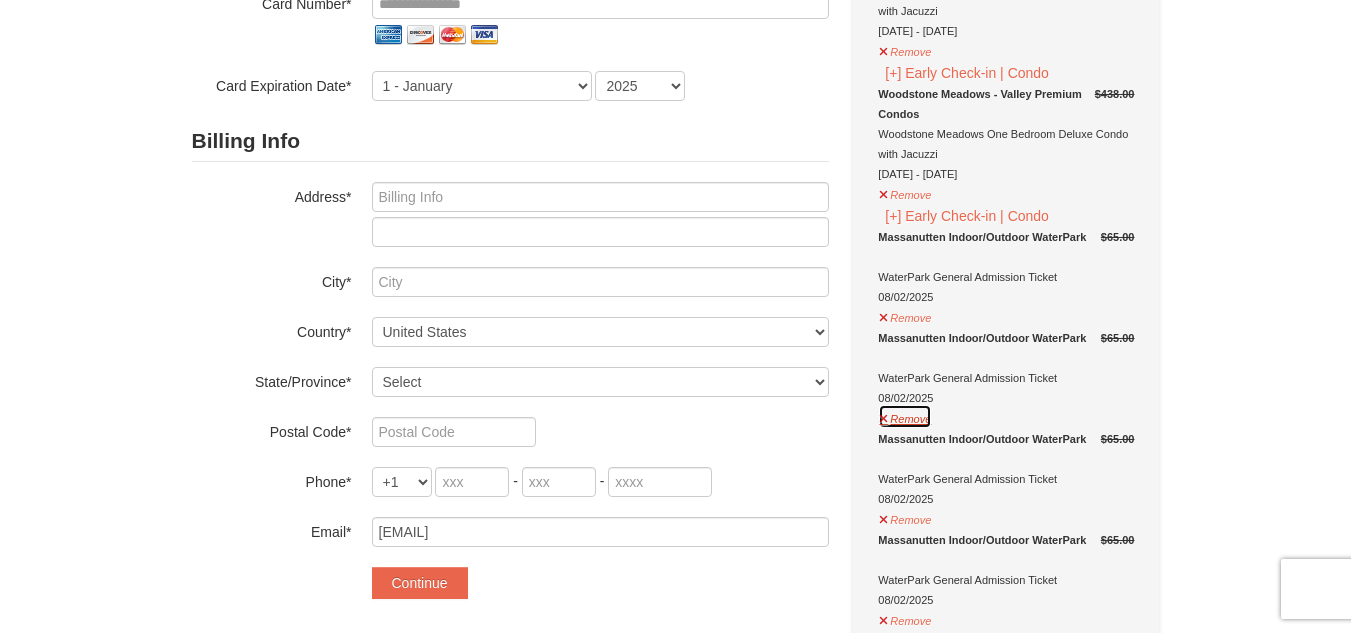 click on "Remove" at bounding box center (905, 416) 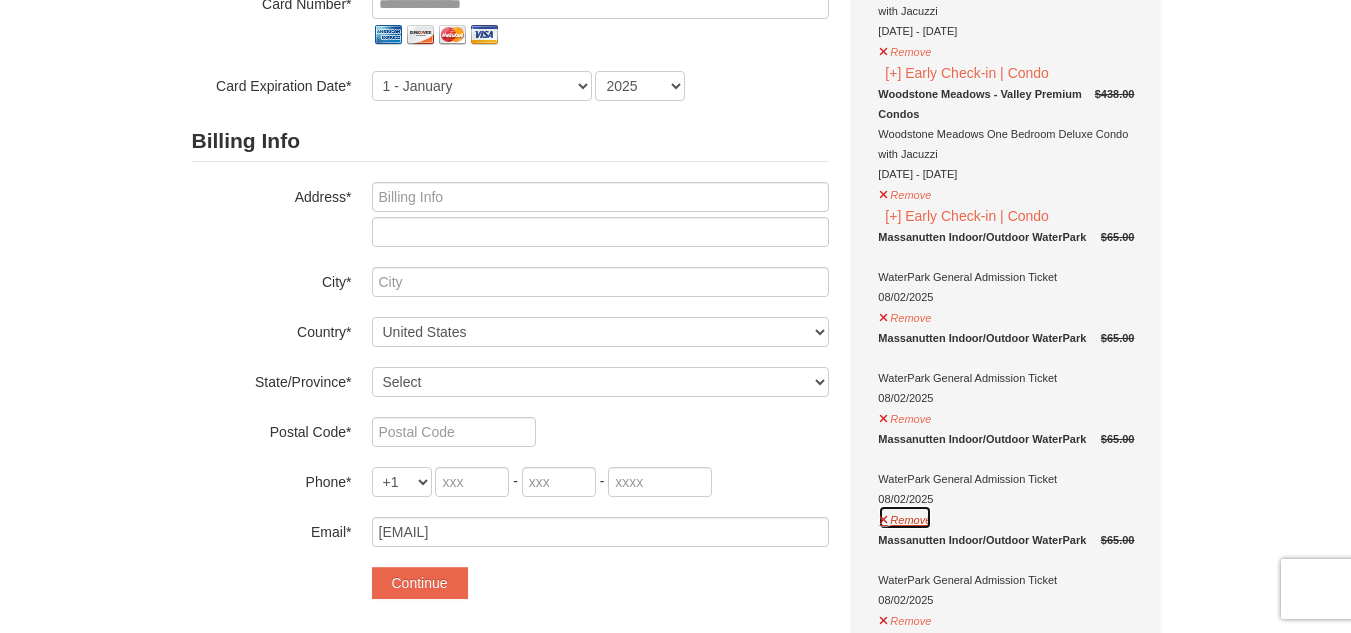 click on "Remove" at bounding box center (905, 517) 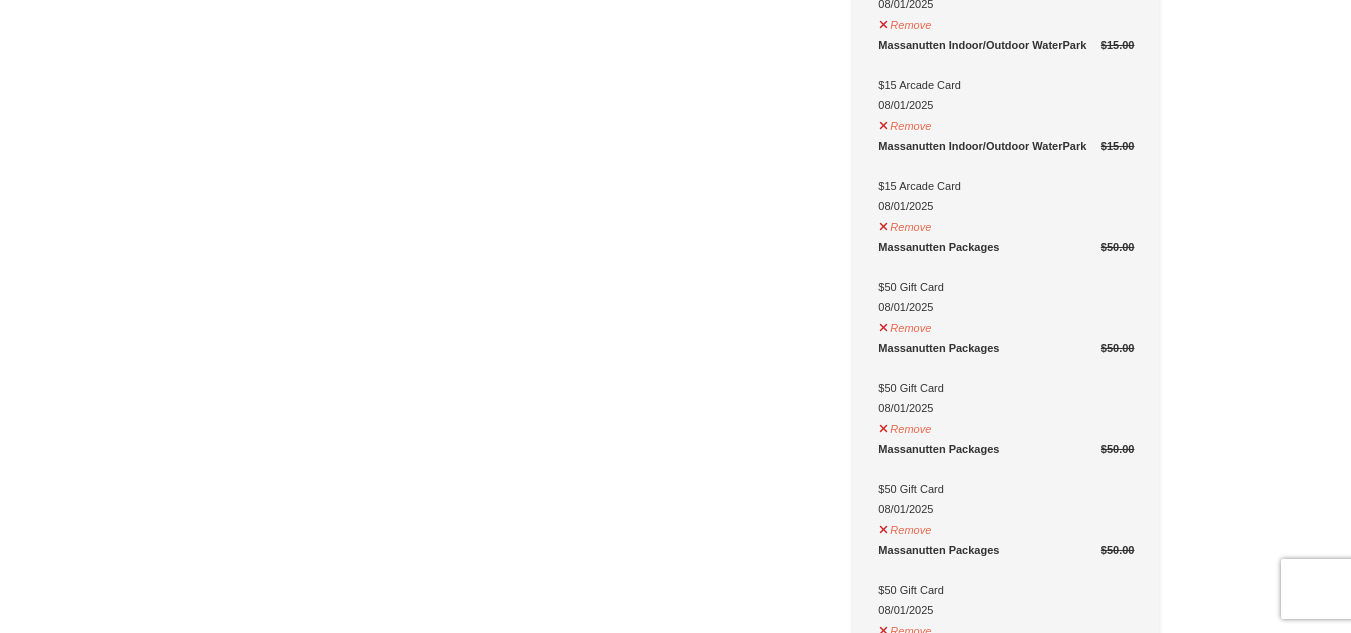 scroll, scrollTop: 2000, scrollLeft: 0, axis: vertical 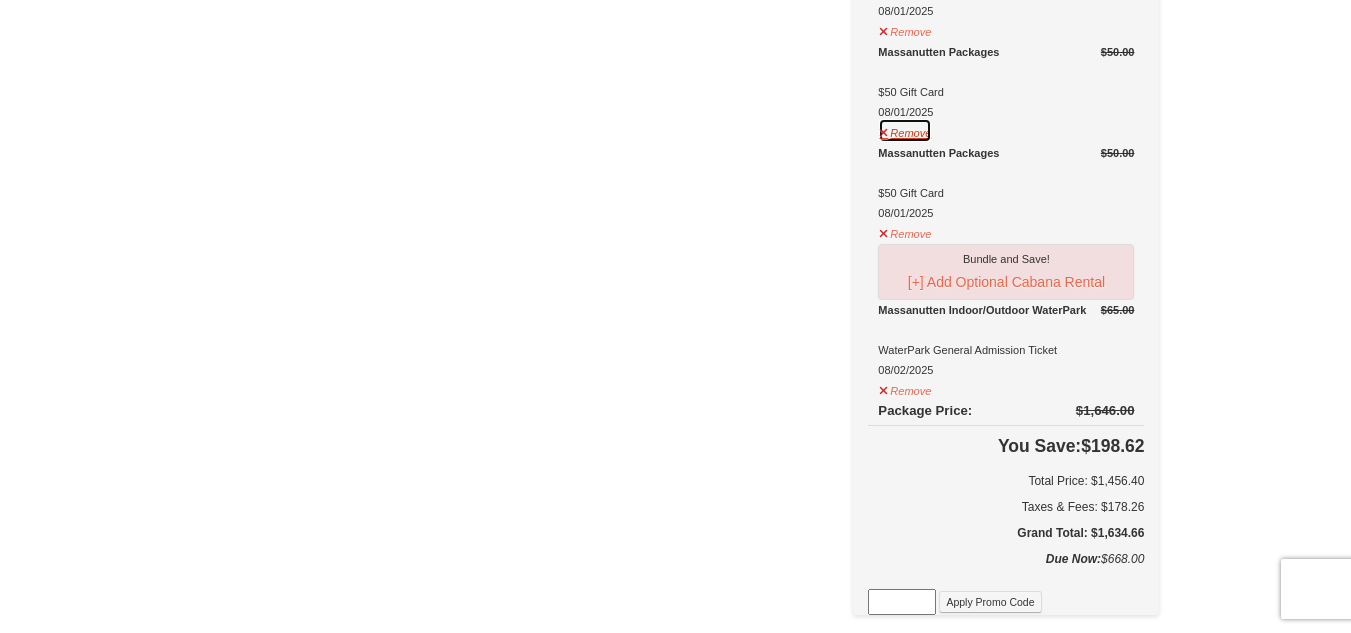 click on "Remove" at bounding box center (905, 130) 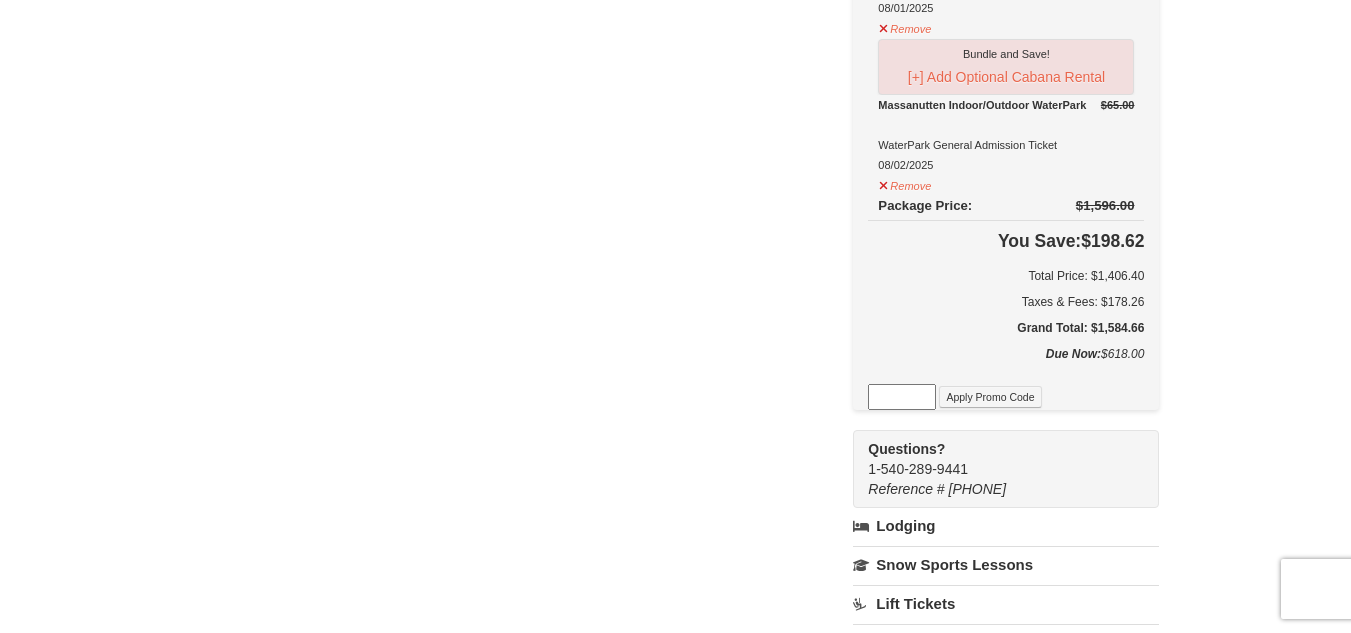 scroll, scrollTop: 2000, scrollLeft: 0, axis: vertical 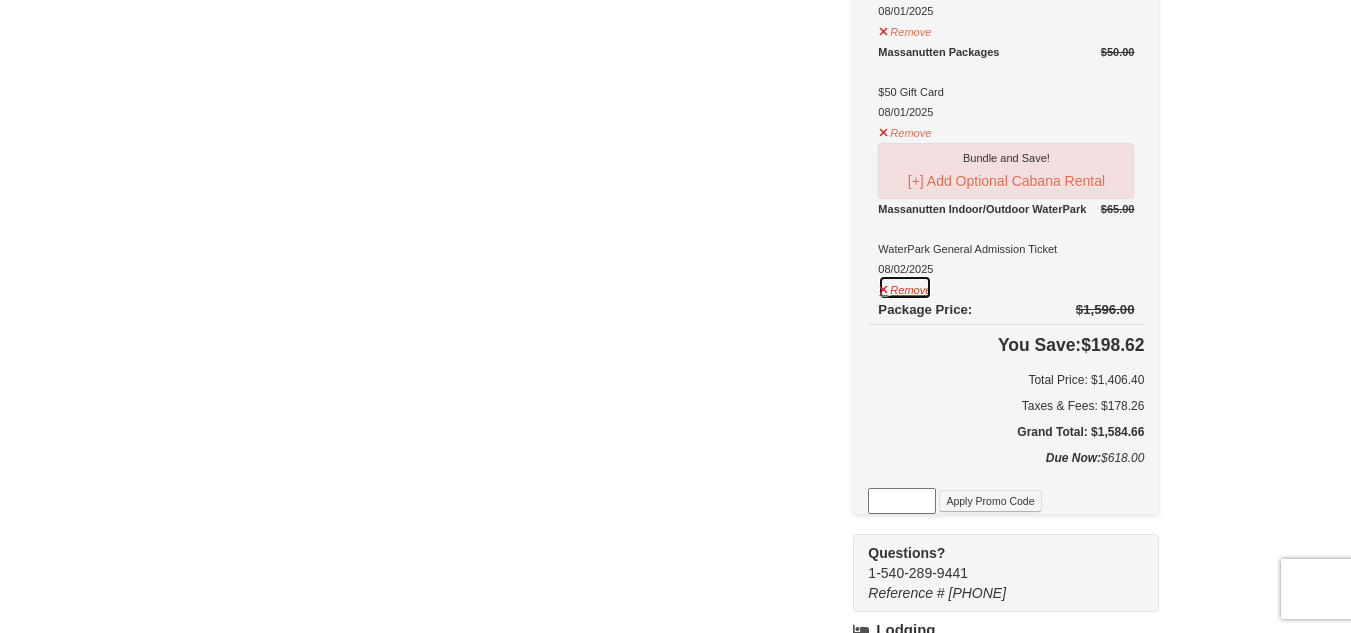 click on "Remove" at bounding box center [905, 287] 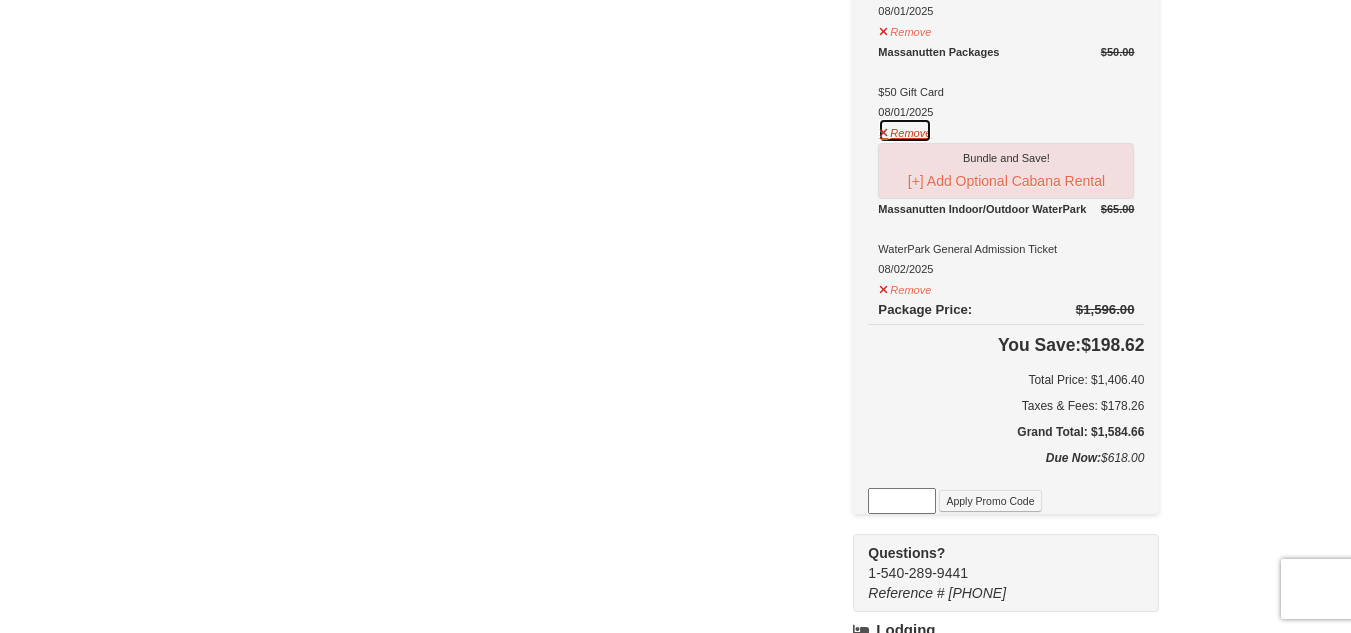 click on "Remove" at bounding box center [905, 130] 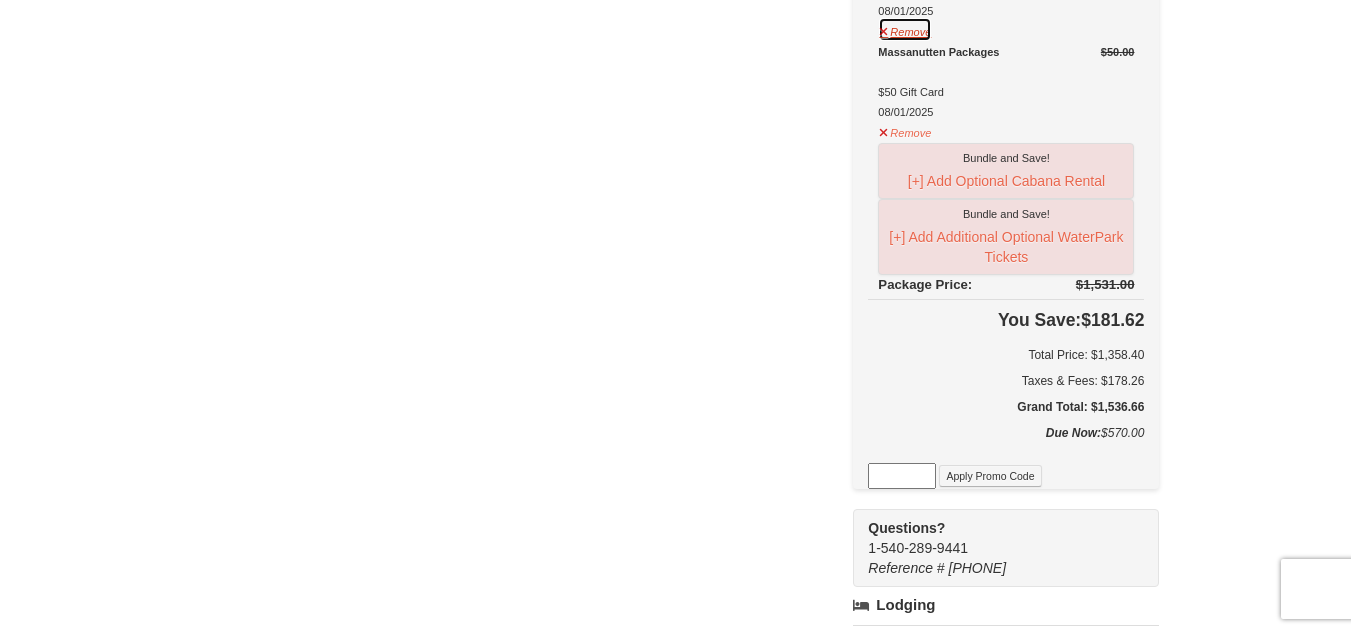click on "Remove" at bounding box center (905, 29) 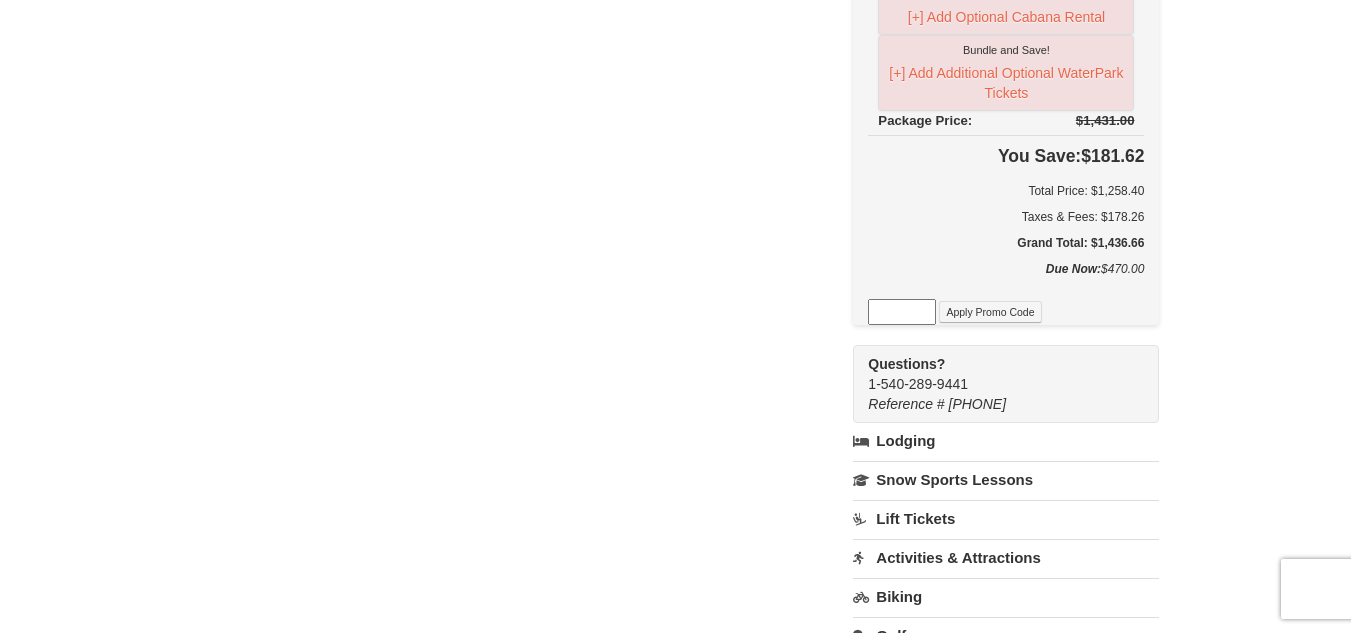 scroll, scrollTop: 1800, scrollLeft: 0, axis: vertical 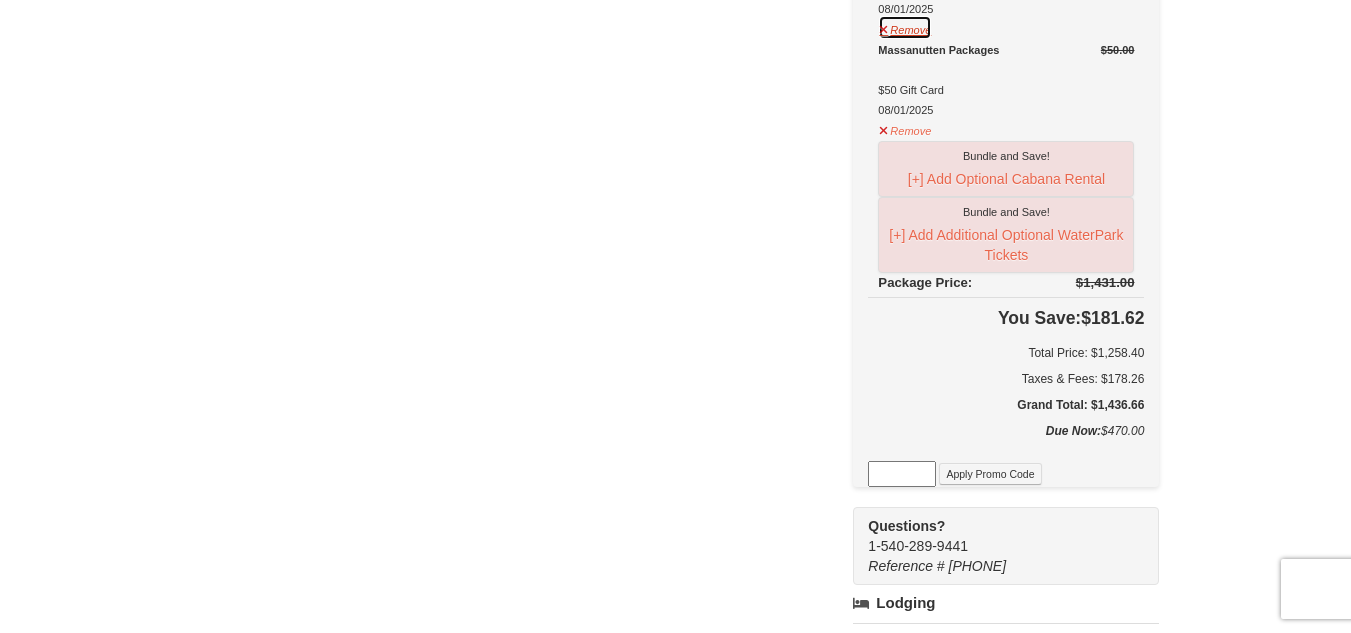 click on "Remove" at bounding box center (905, 27) 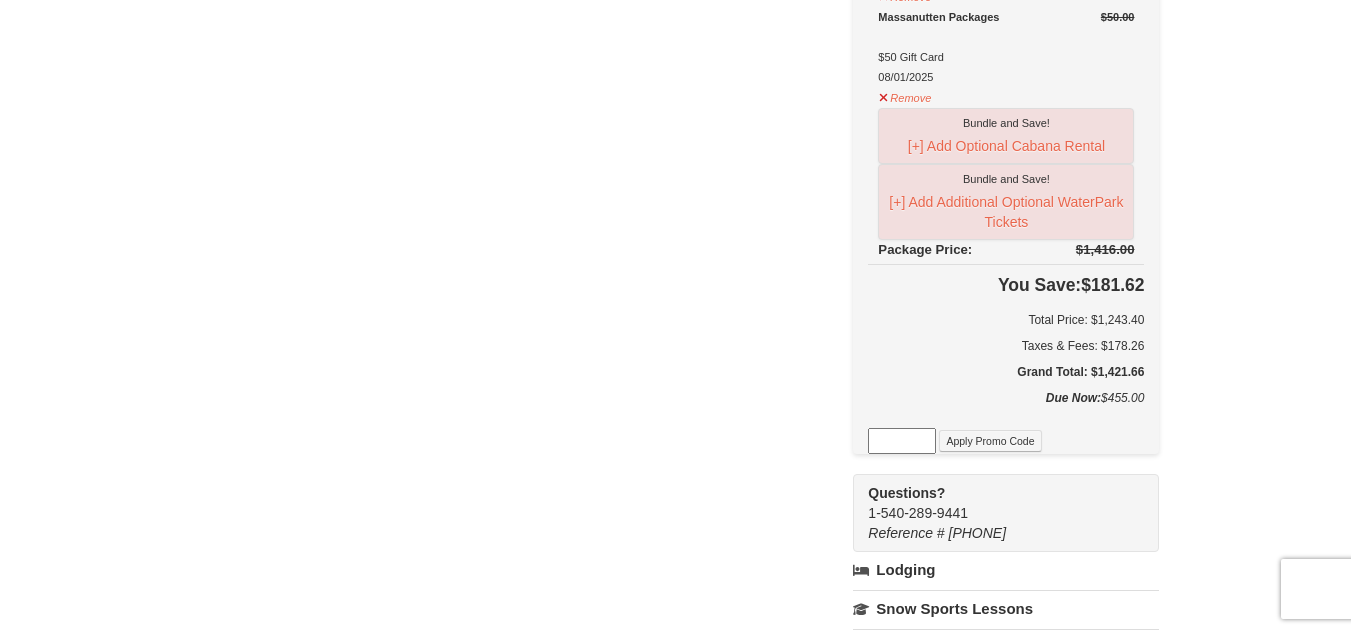 scroll, scrollTop: 1700, scrollLeft: 0, axis: vertical 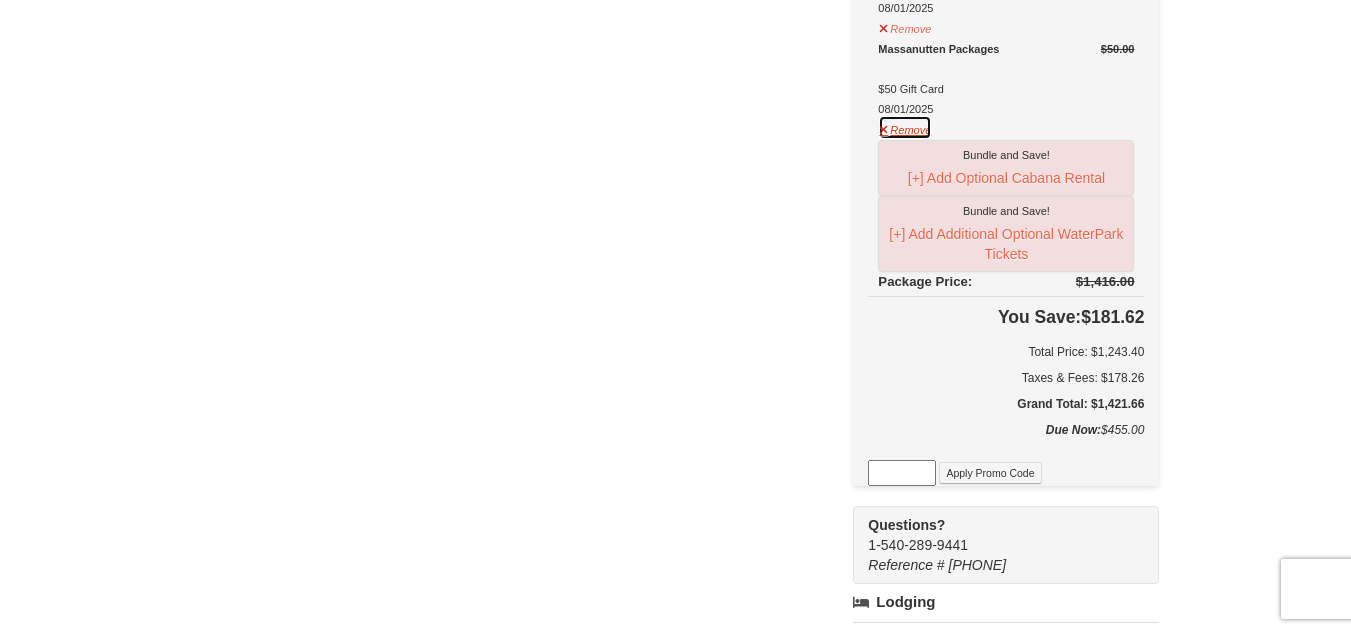click on "Remove" at bounding box center [905, 127] 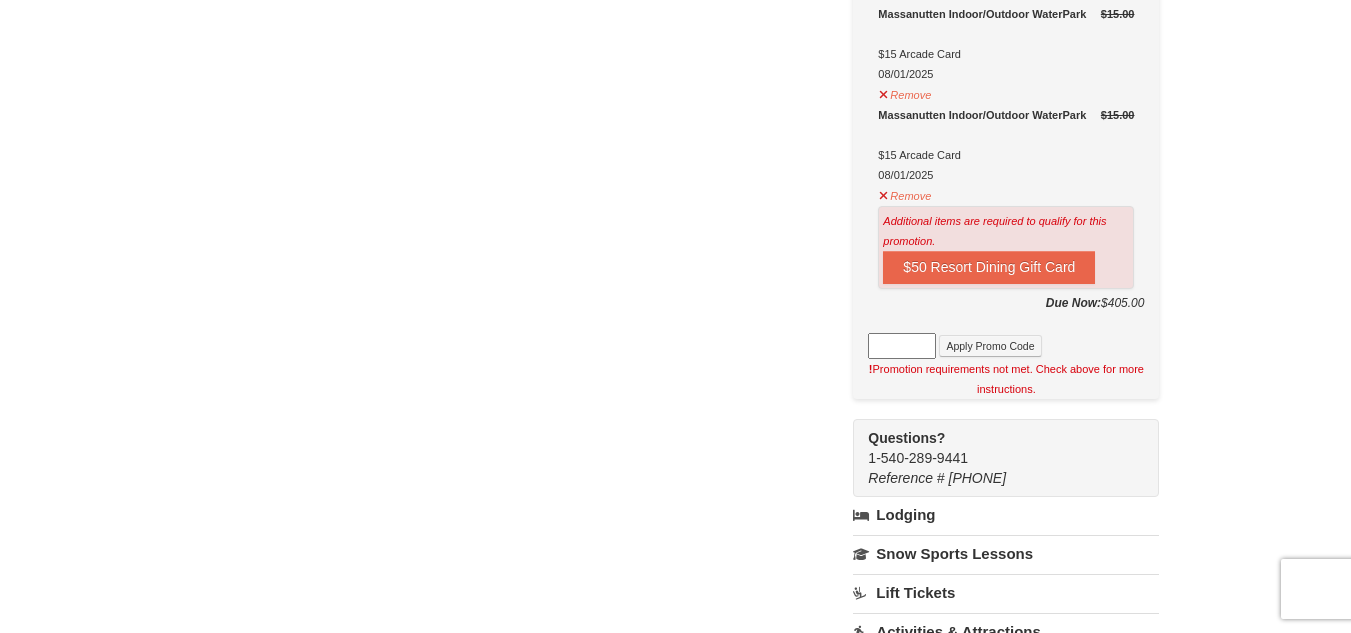 scroll, scrollTop: 1500, scrollLeft: 0, axis: vertical 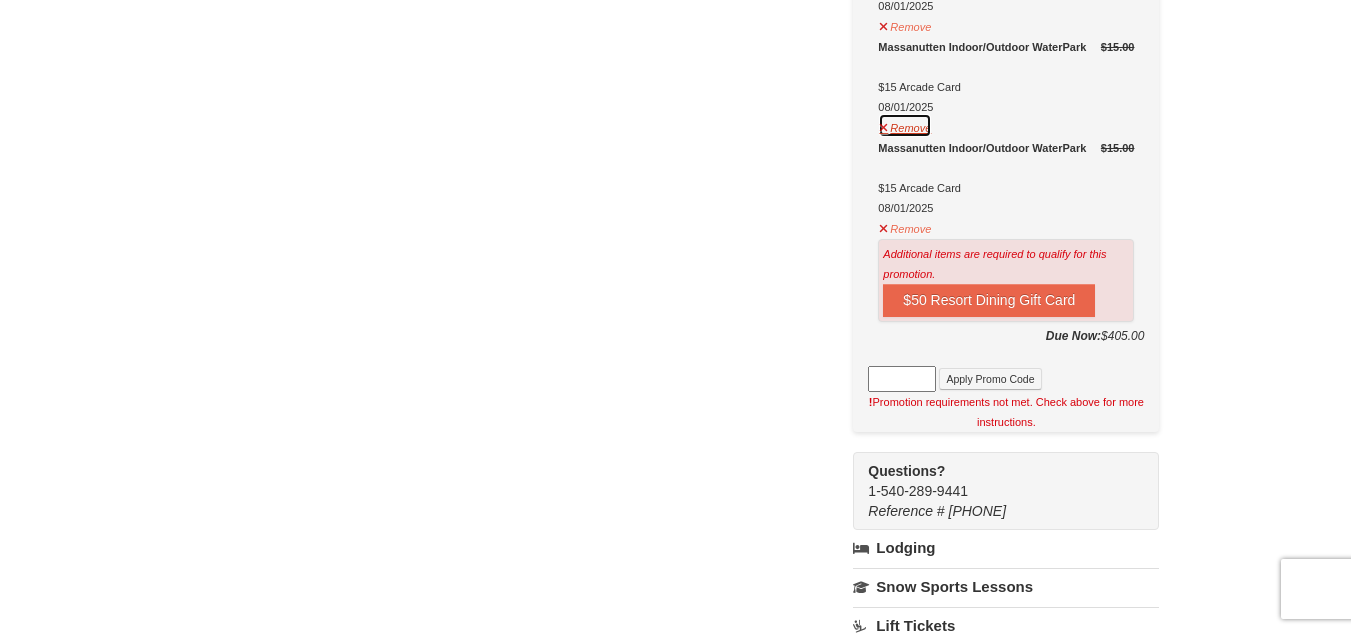 click on "Remove" at bounding box center [905, 125] 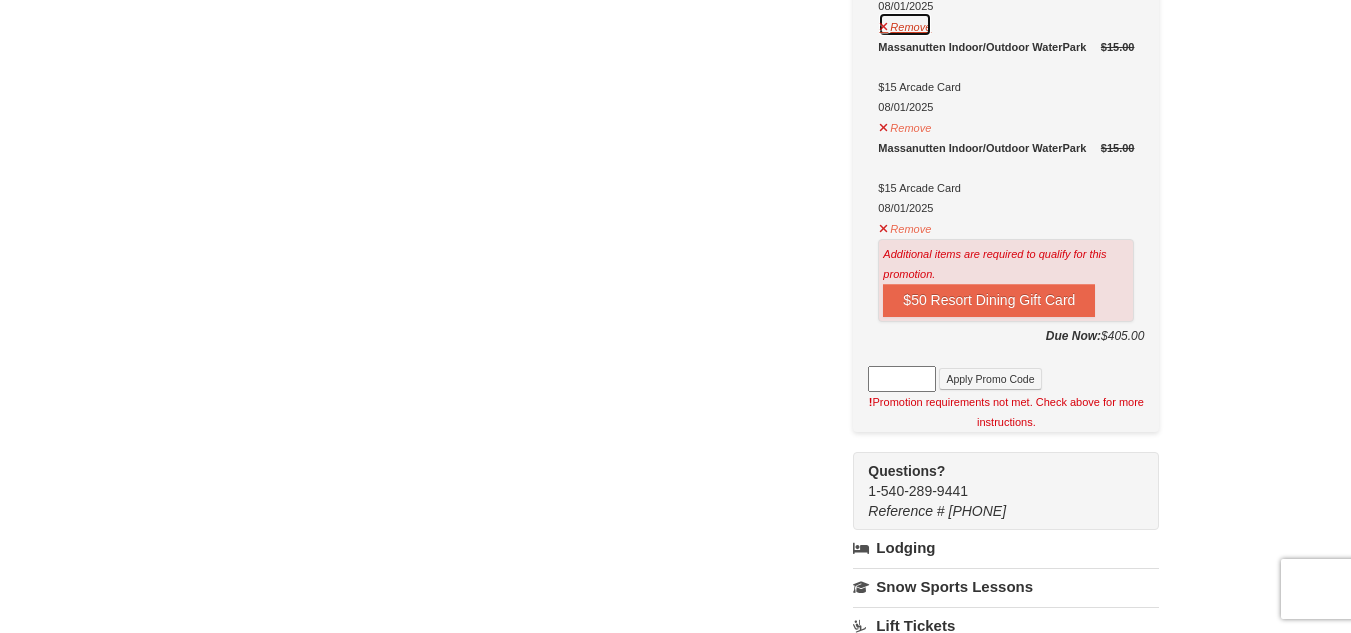 click on "Remove" at bounding box center (905, 24) 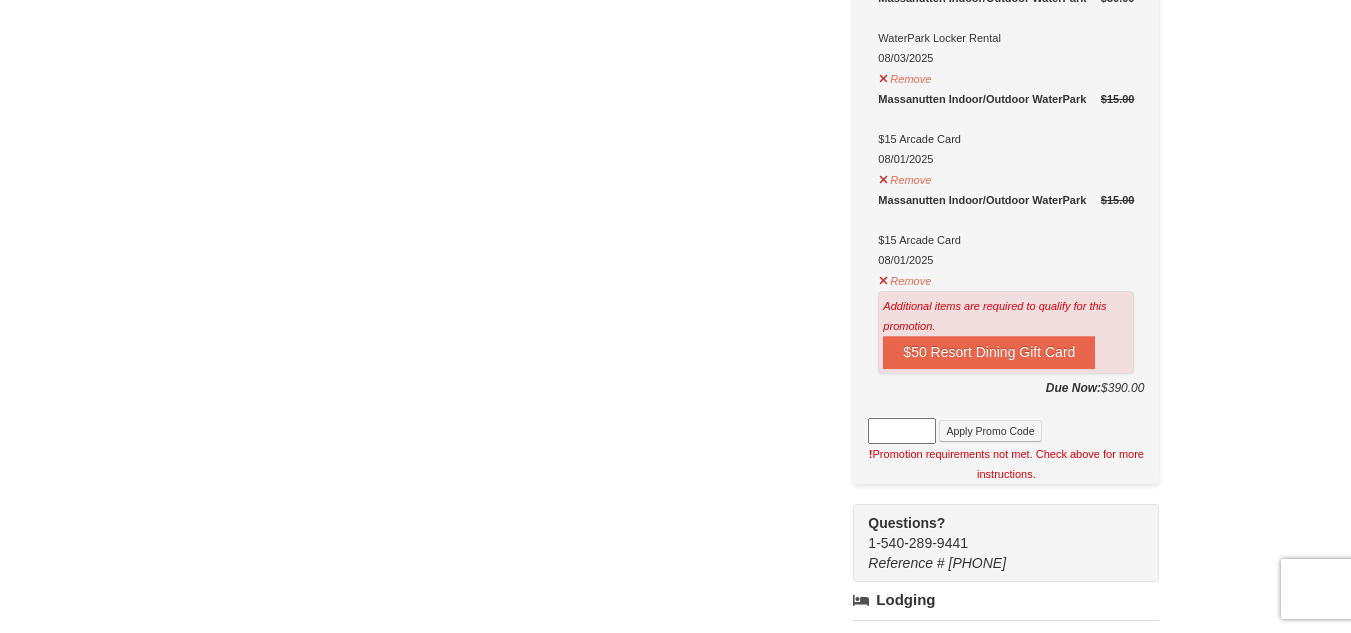 scroll, scrollTop: 1300, scrollLeft: 0, axis: vertical 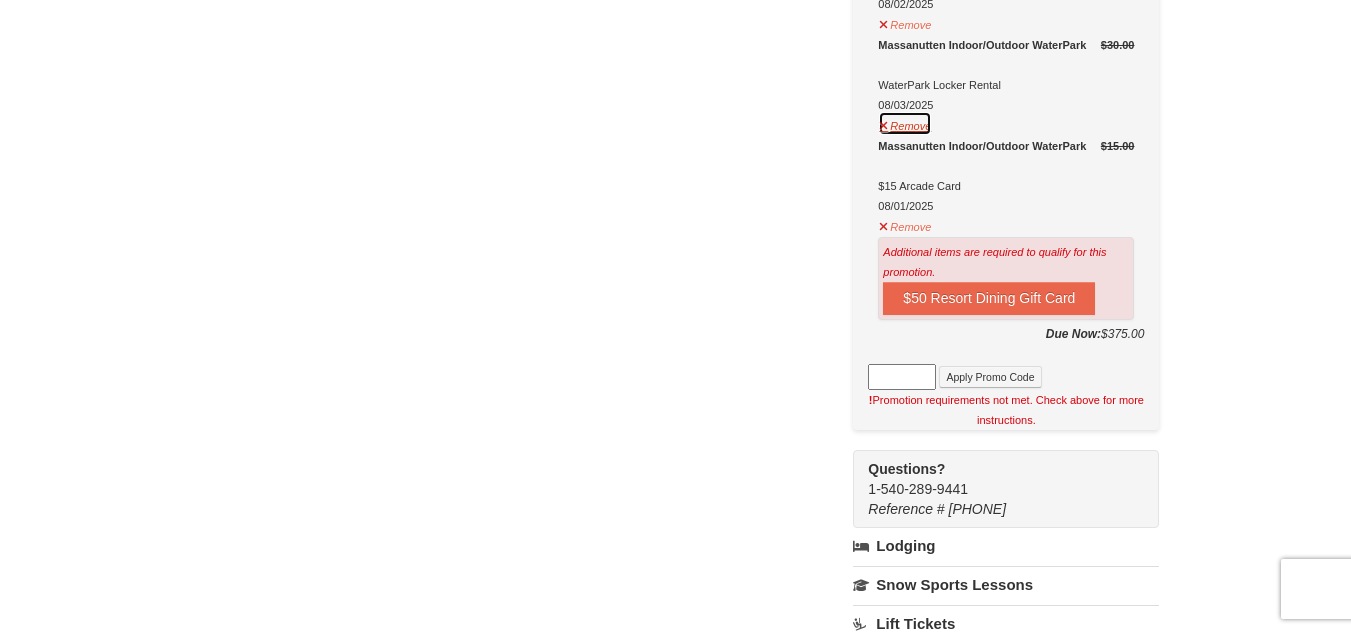 click on "Remove" at bounding box center [905, 123] 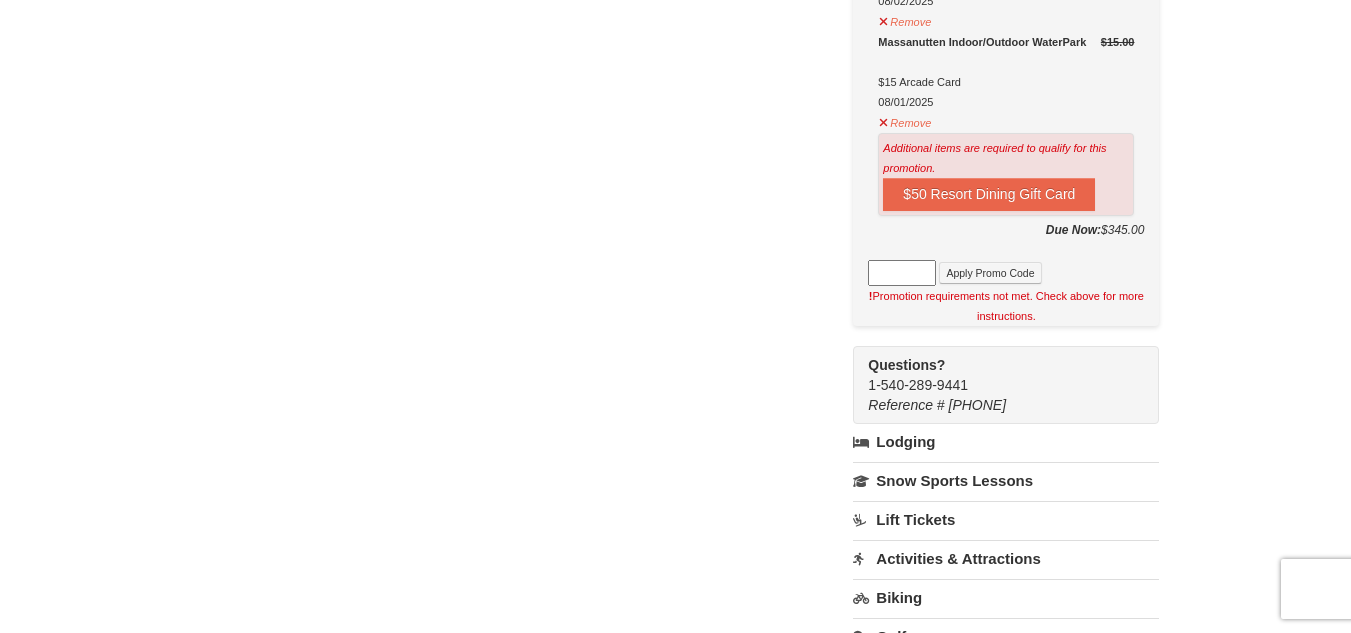 scroll, scrollTop: 1100, scrollLeft: 0, axis: vertical 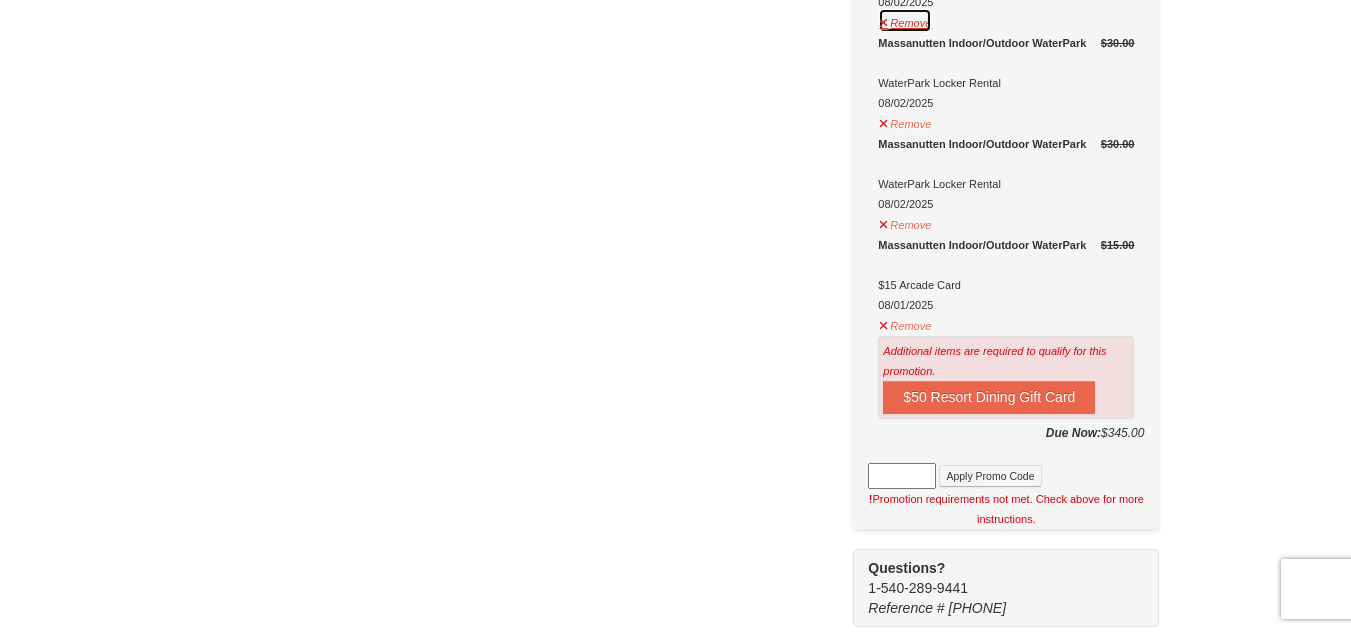 click on "Remove" at bounding box center (905, 20) 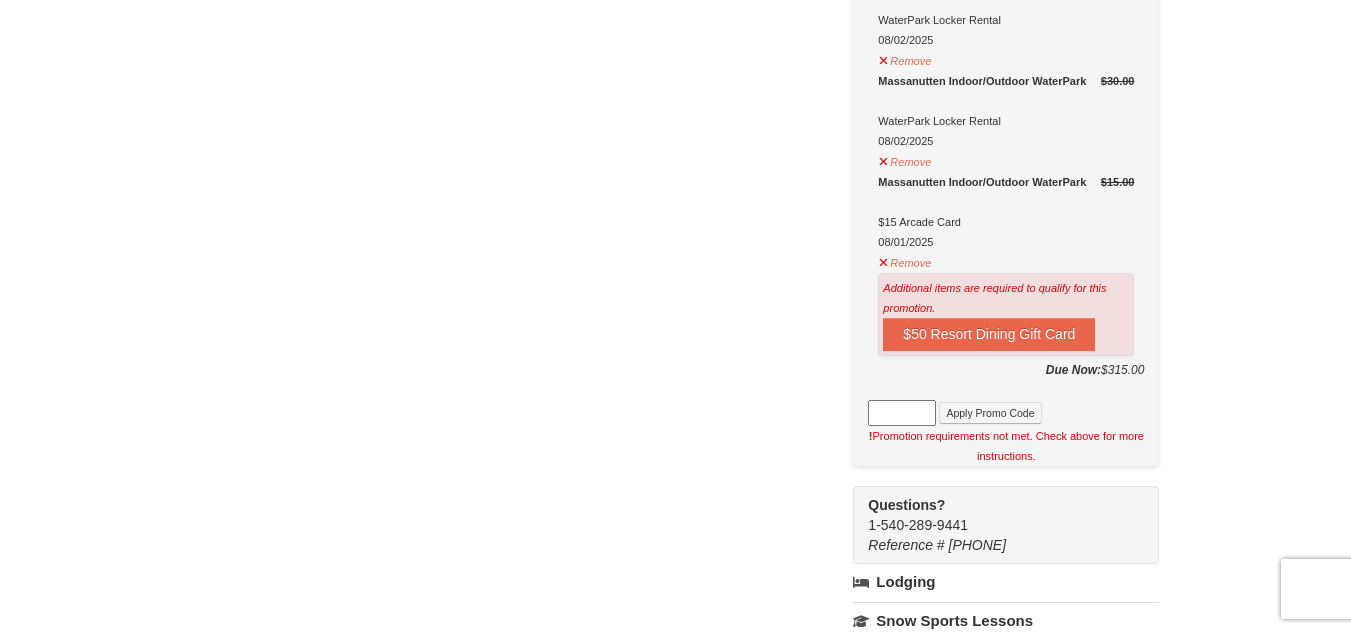 scroll, scrollTop: 900, scrollLeft: 0, axis: vertical 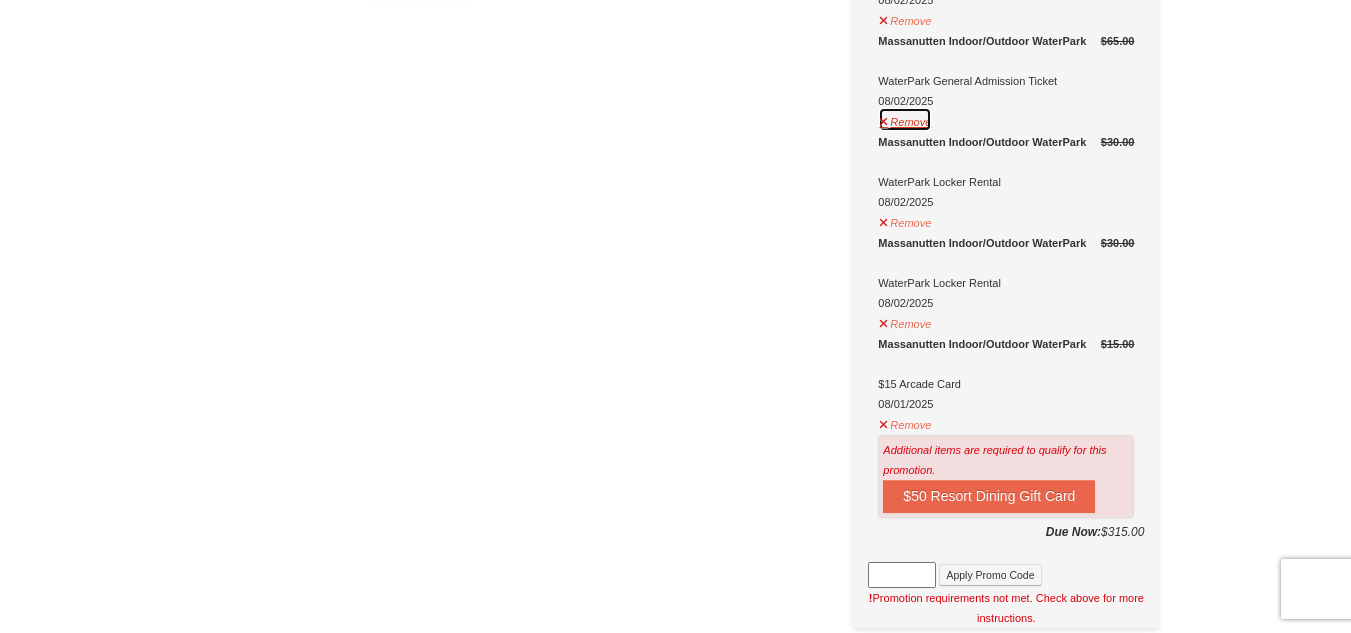 click on "Remove" at bounding box center (905, 119) 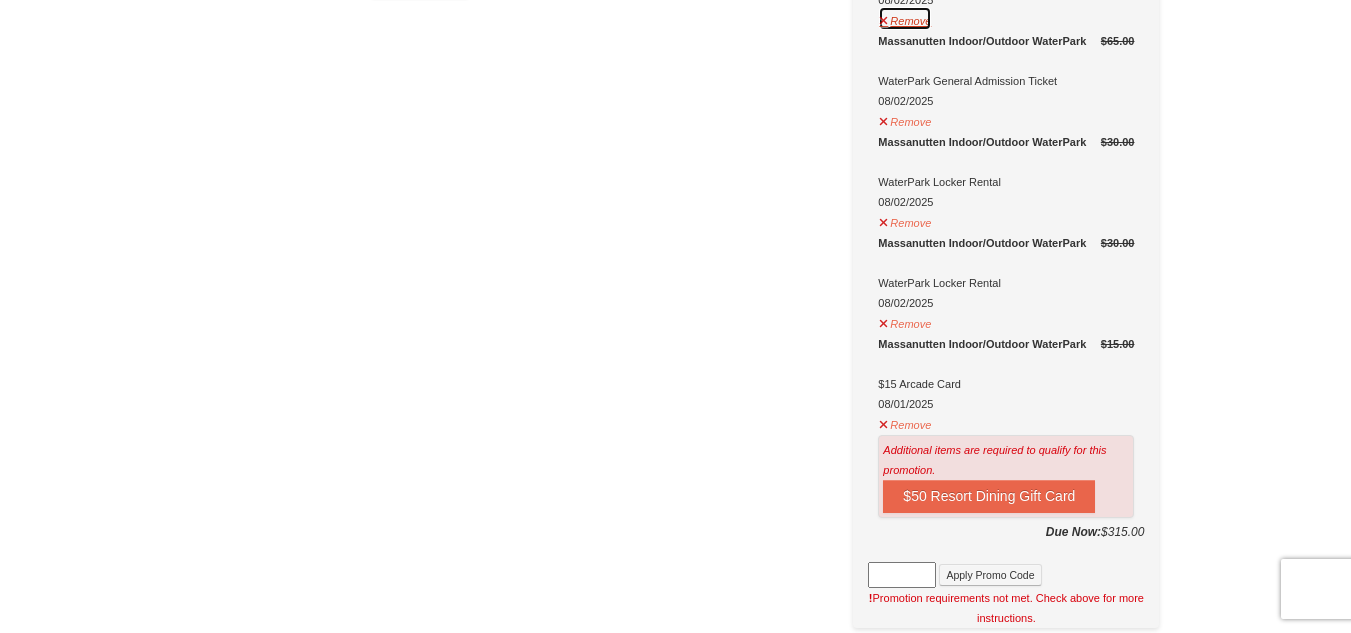click on "Remove" at bounding box center (905, 18) 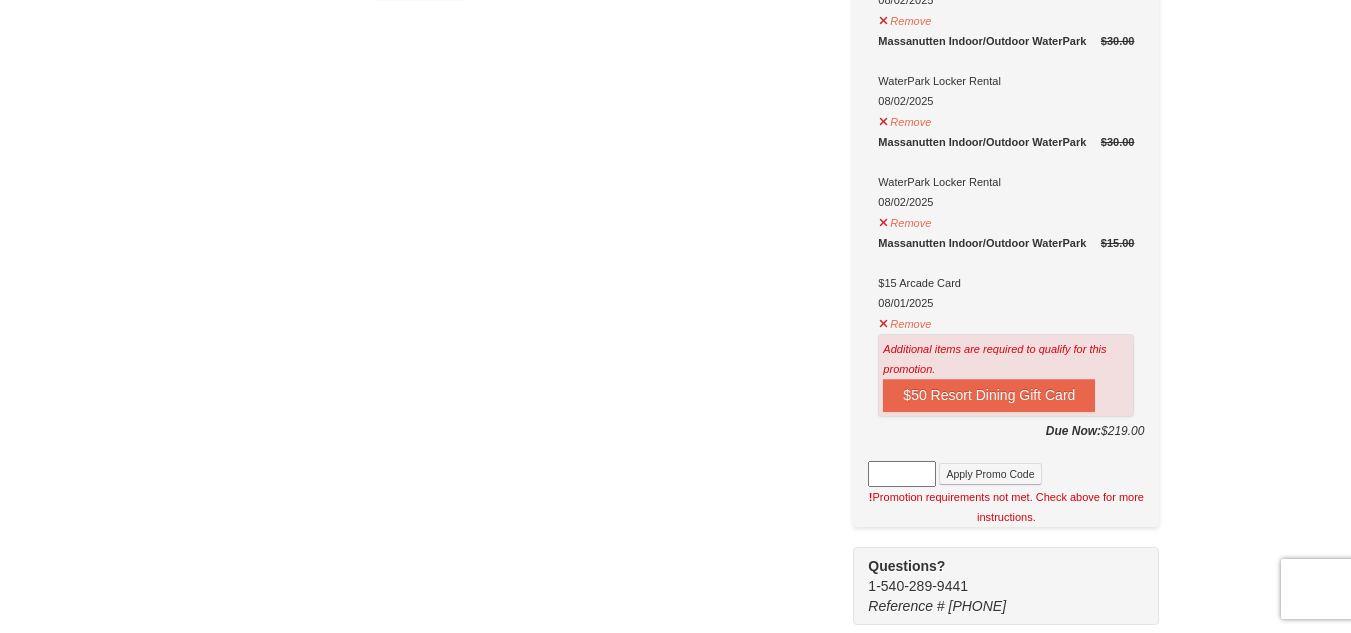 scroll, scrollTop: 700, scrollLeft: 0, axis: vertical 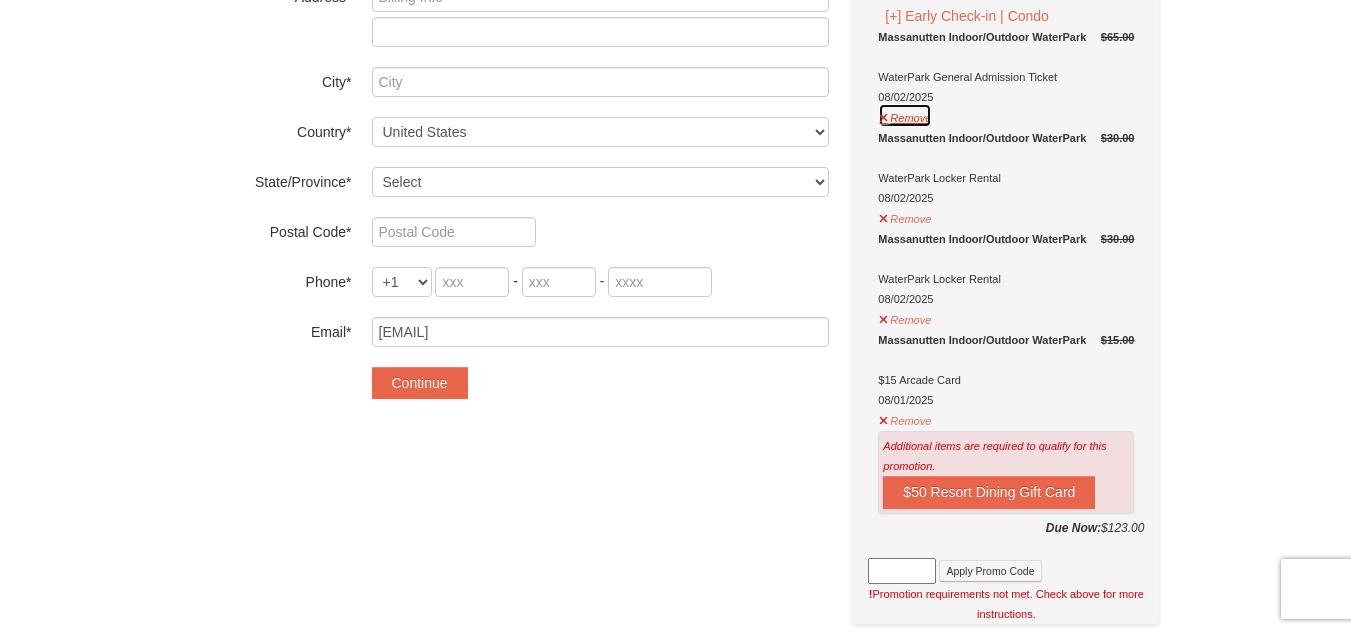 click on "Remove" at bounding box center [905, 115] 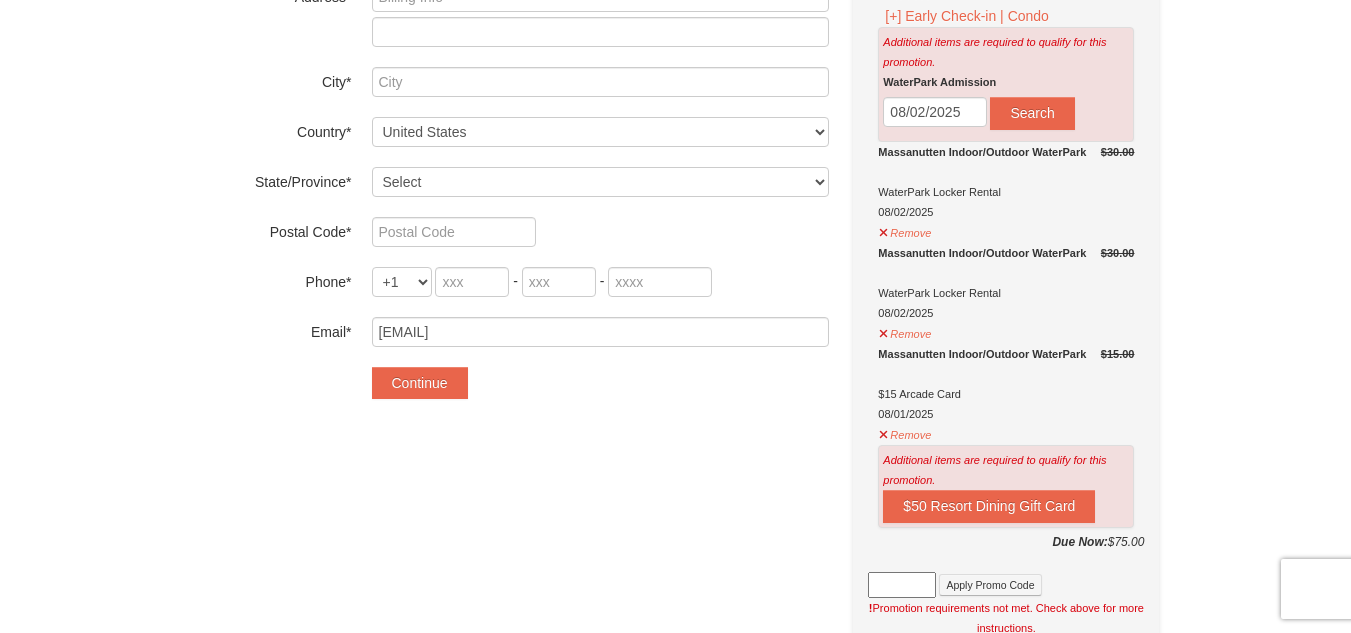 click on "Massanutten Indoor/Outdoor WaterPark
WaterPark Locker Rental
08/02/2025" at bounding box center (1006, 182) 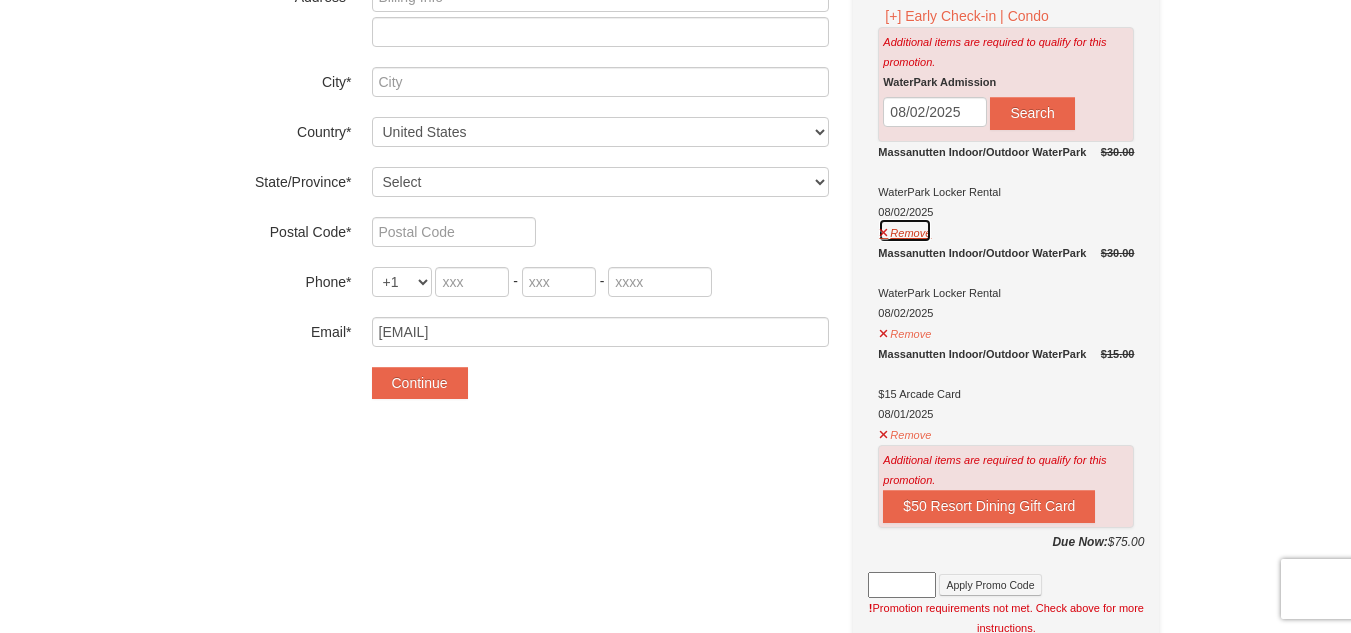 click on "Remove" at bounding box center (905, 230) 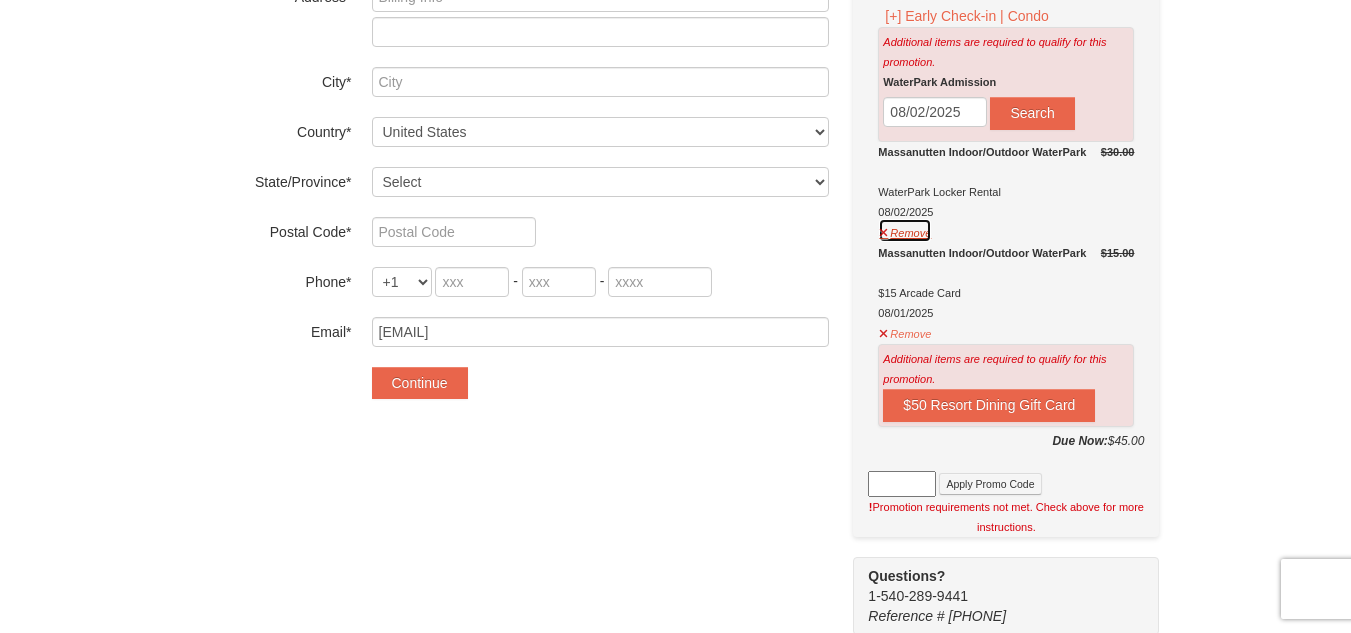 click on "Remove" at bounding box center (905, 230) 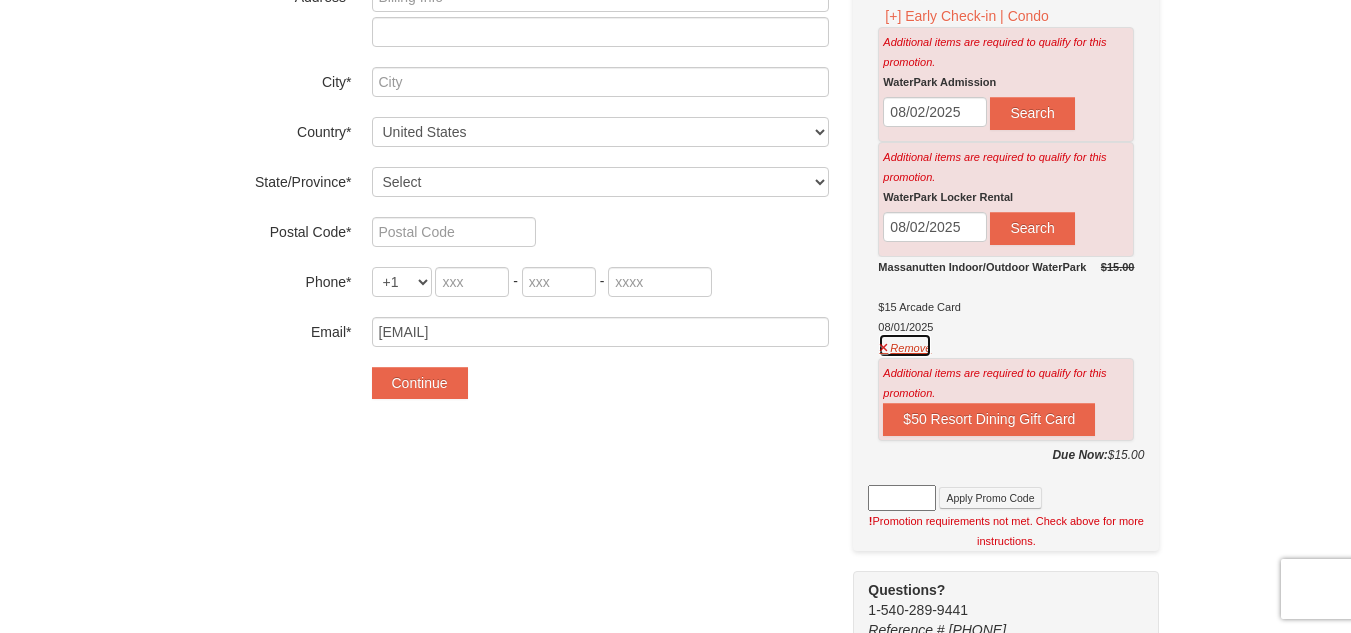 click on "Remove" at bounding box center (905, 345) 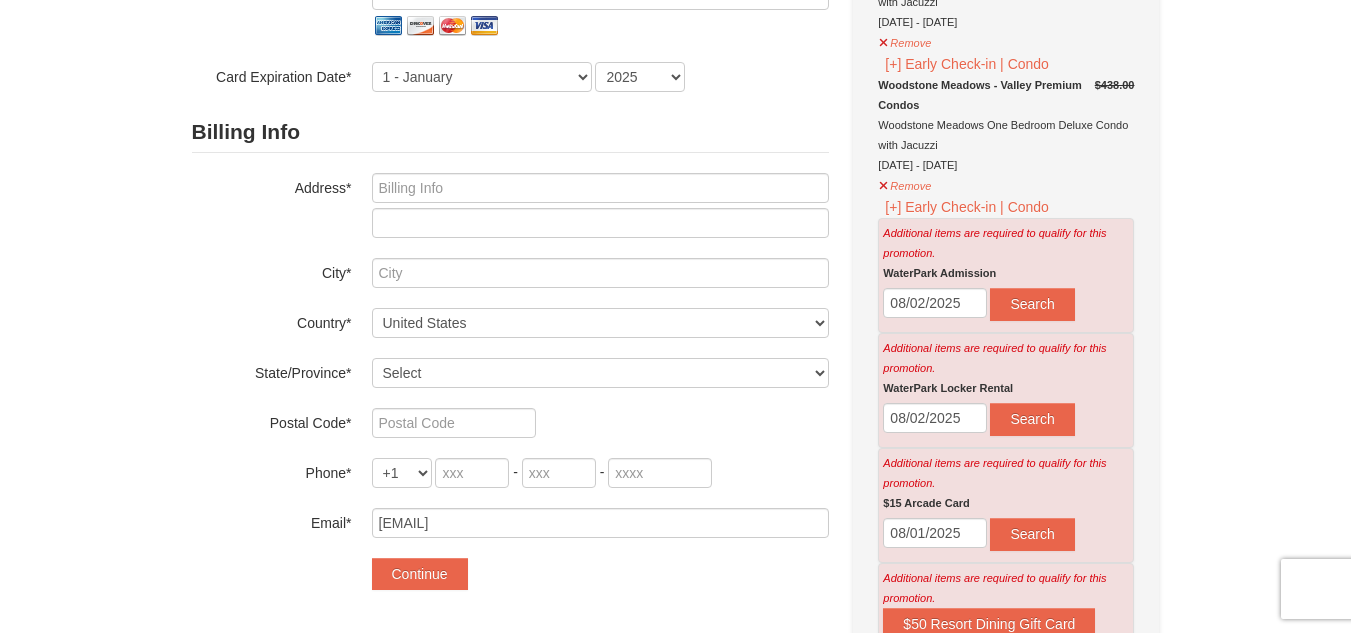 scroll, scrollTop: 300, scrollLeft: 0, axis: vertical 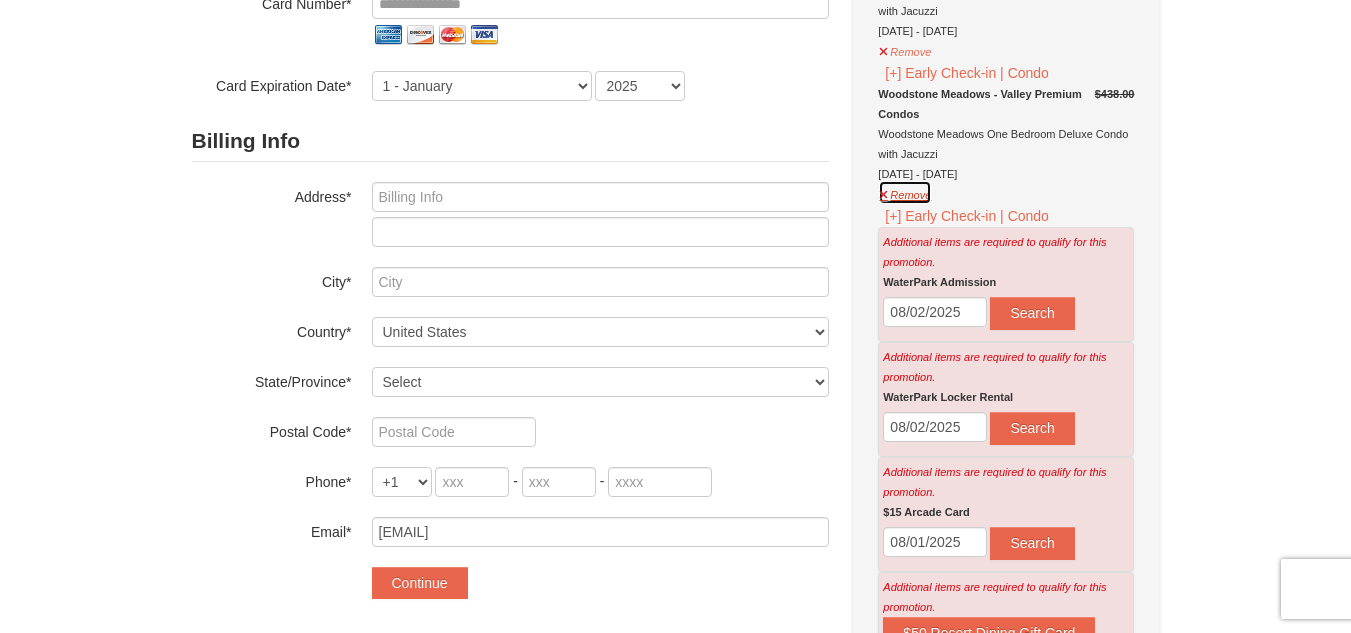 click on "Remove" at bounding box center (905, 192) 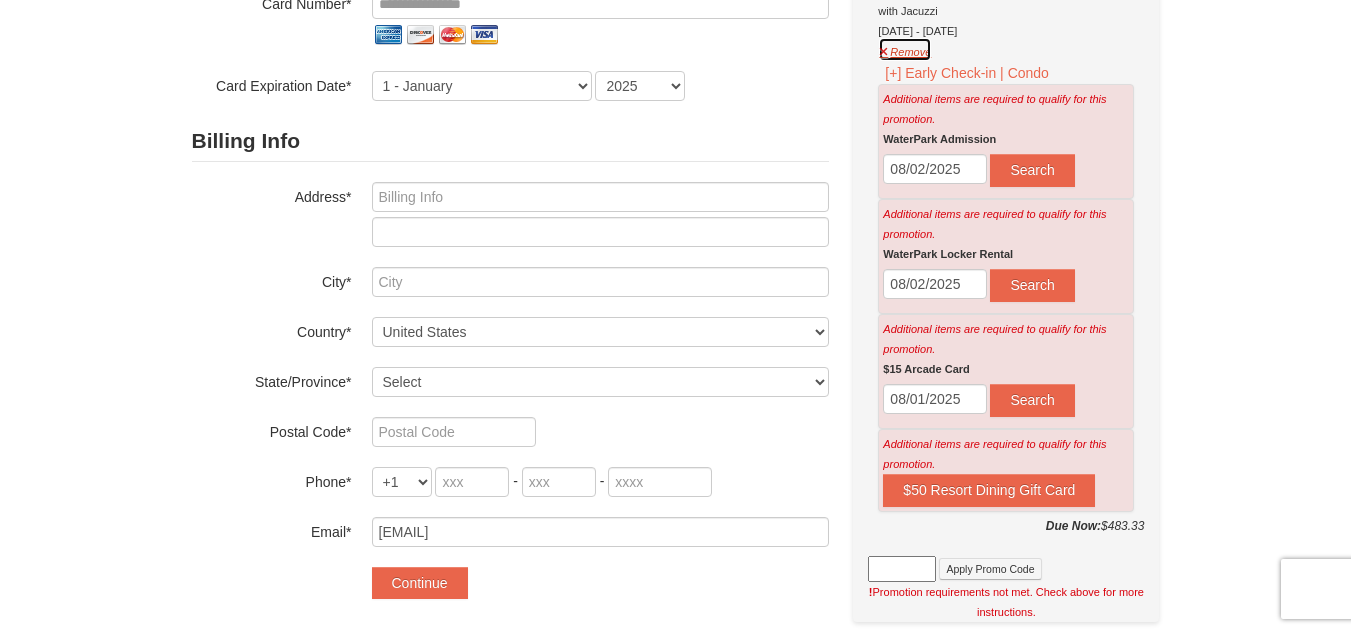 click on "Remove" at bounding box center (905, 49) 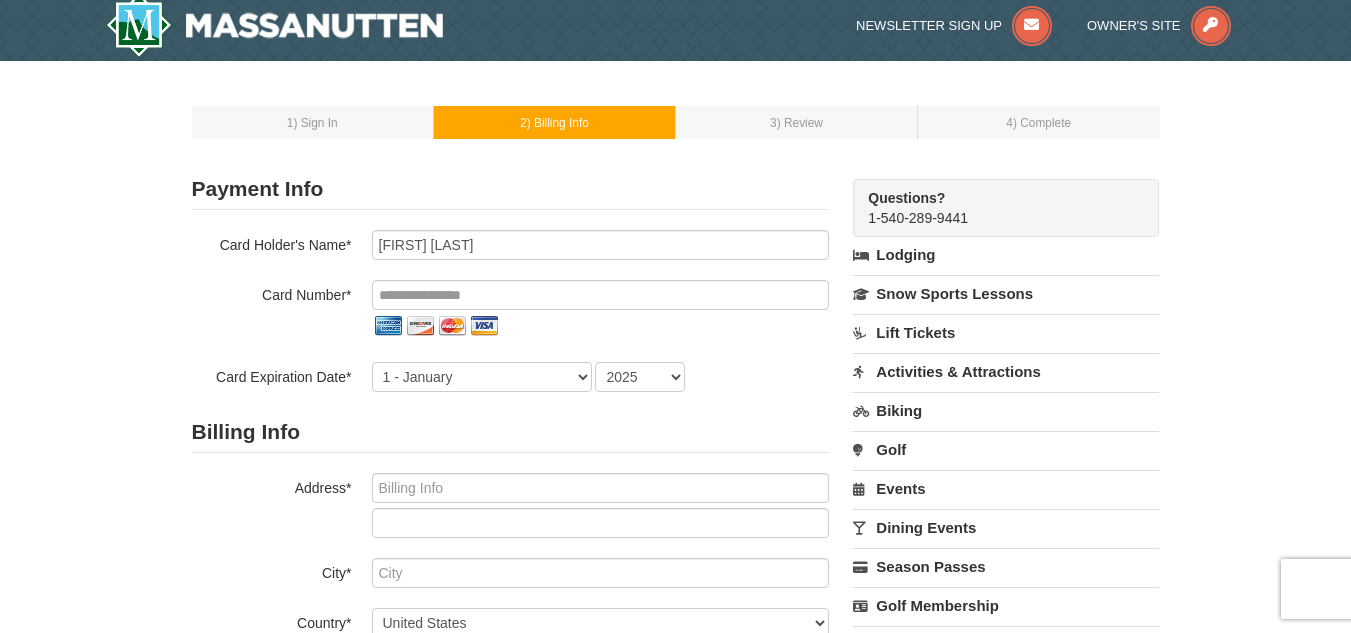 scroll, scrollTop: 0, scrollLeft: 0, axis: both 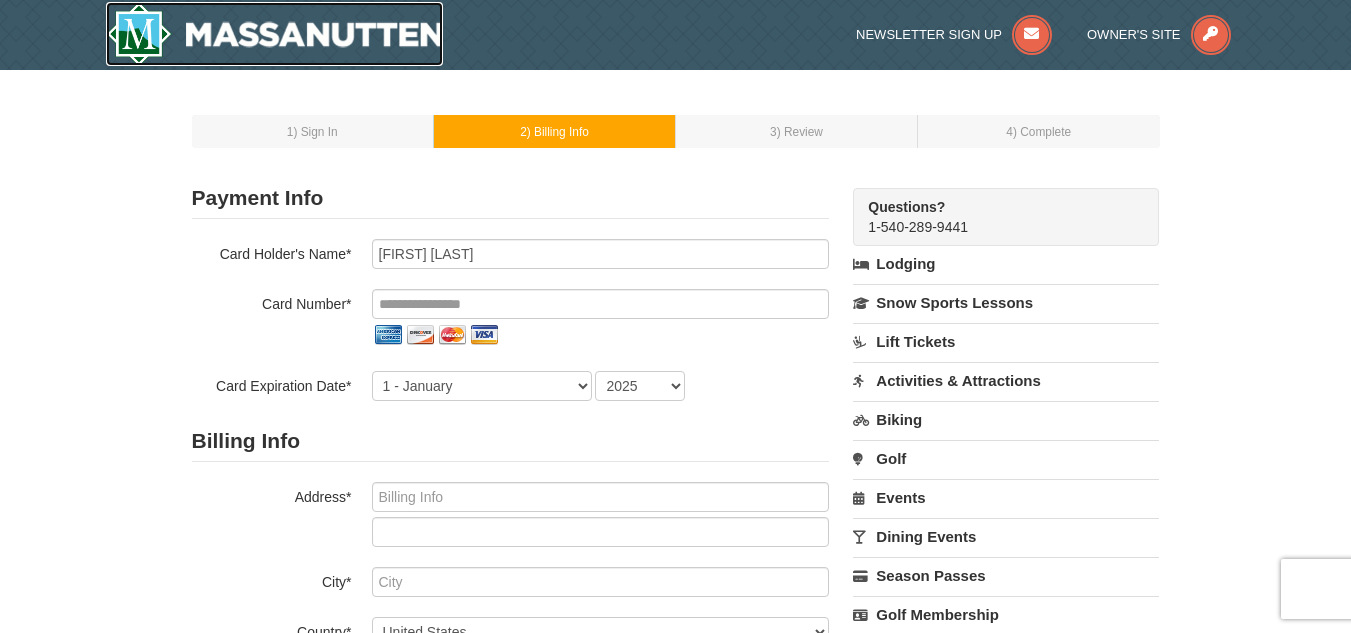 click at bounding box center [275, 34] 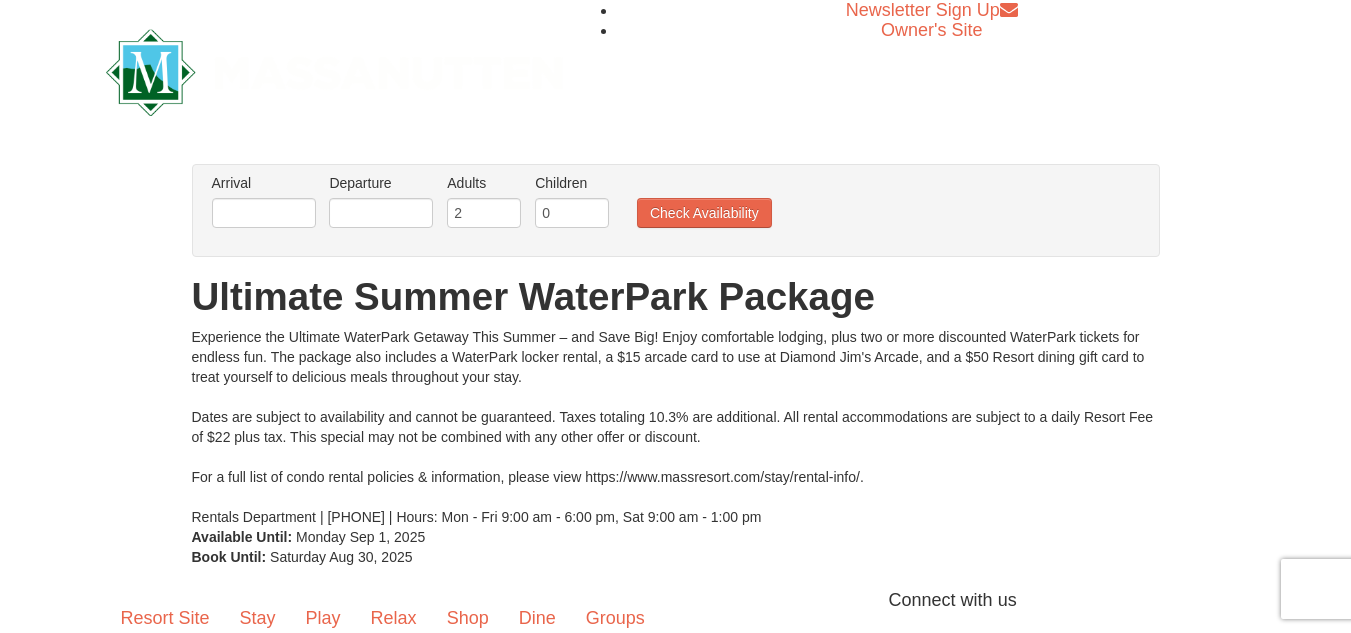 scroll, scrollTop: 0, scrollLeft: 0, axis: both 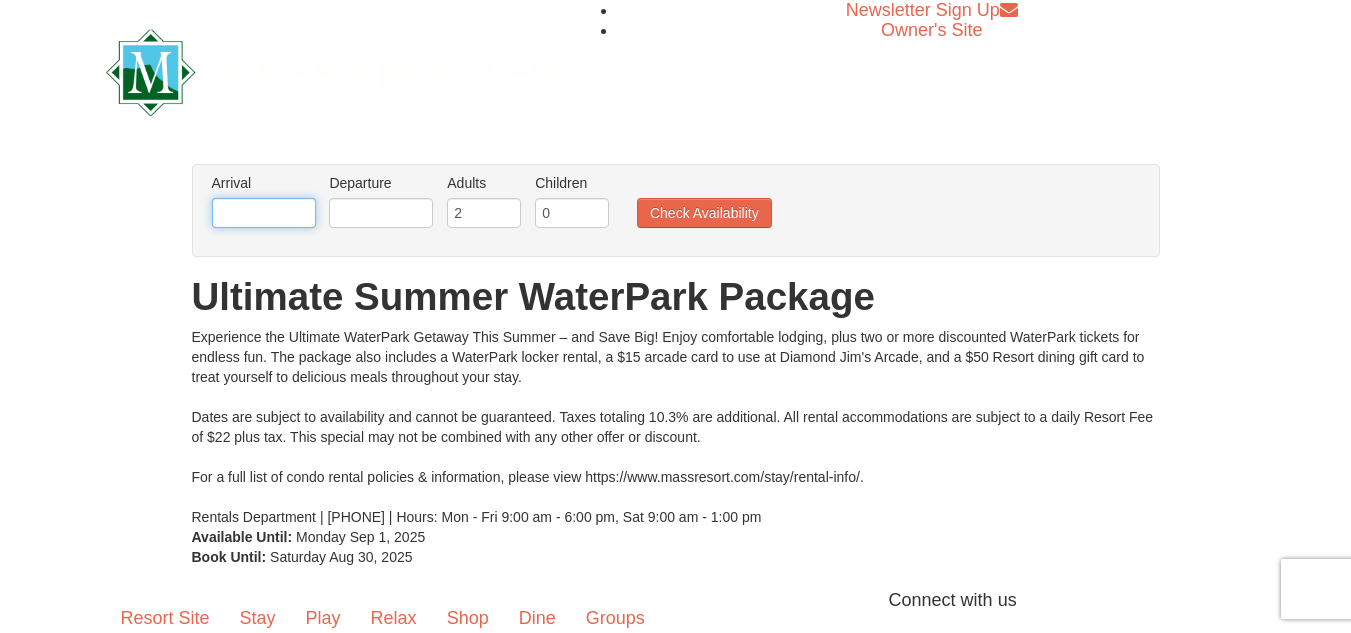 click at bounding box center [264, 213] 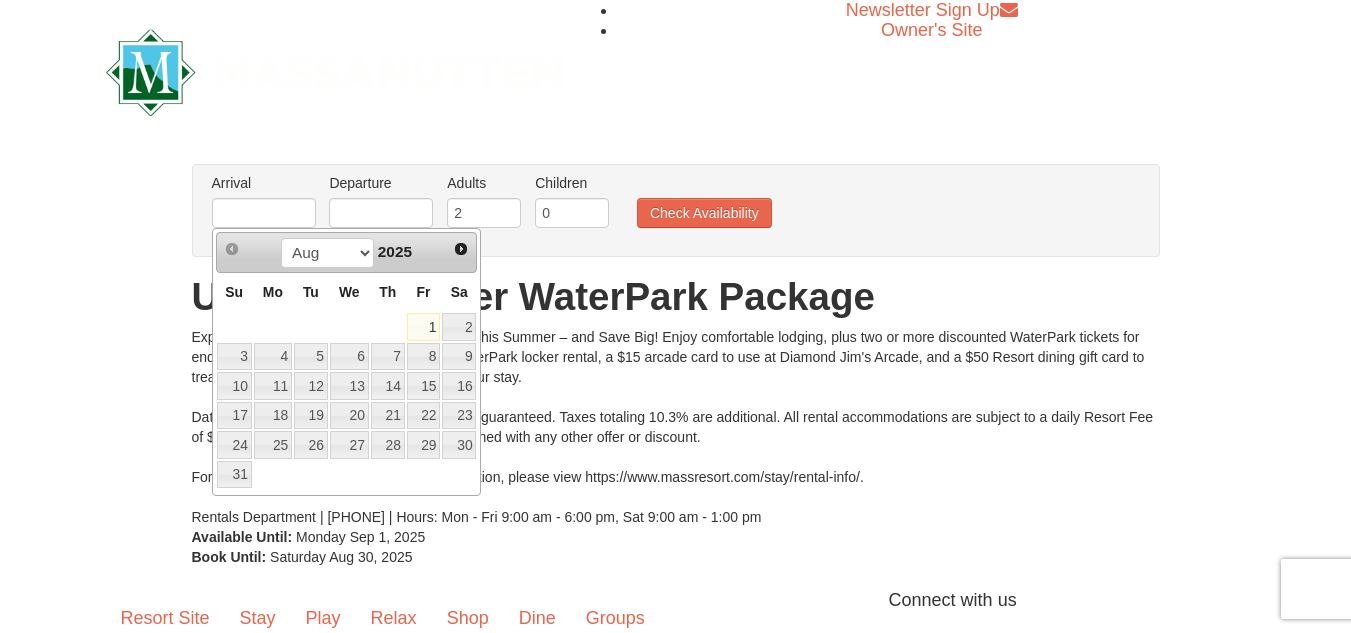 click on "1" at bounding box center [424, 327] 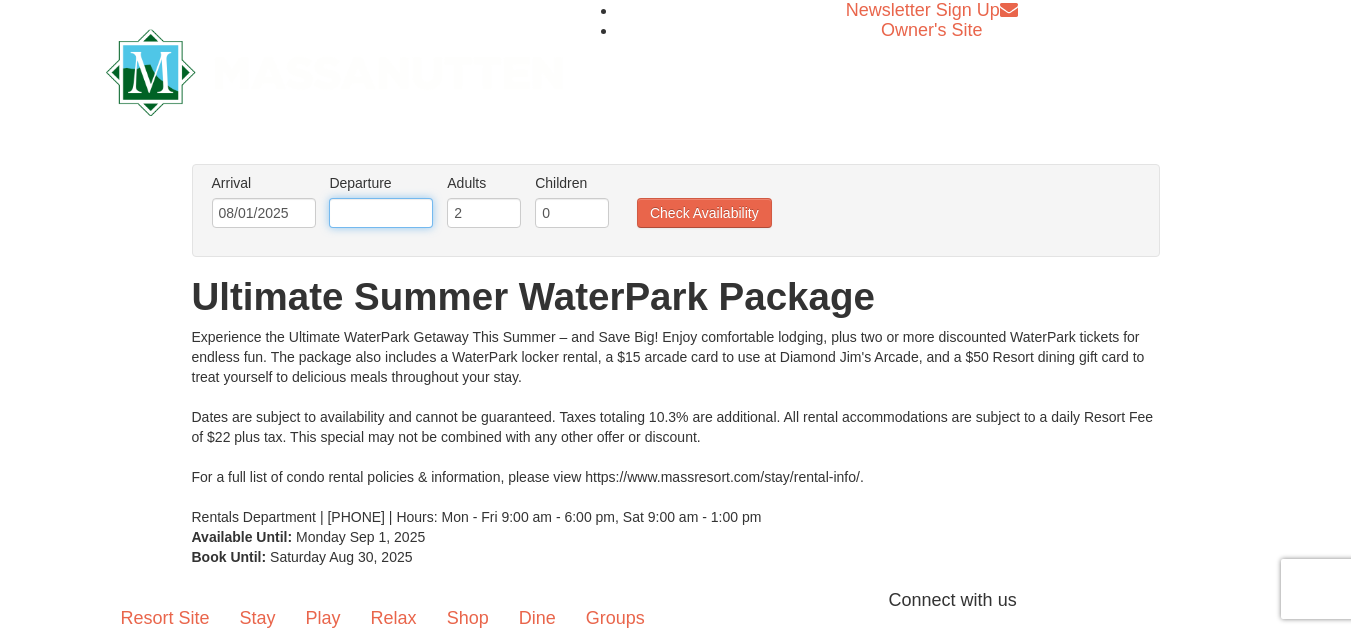 click at bounding box center (381, 213) 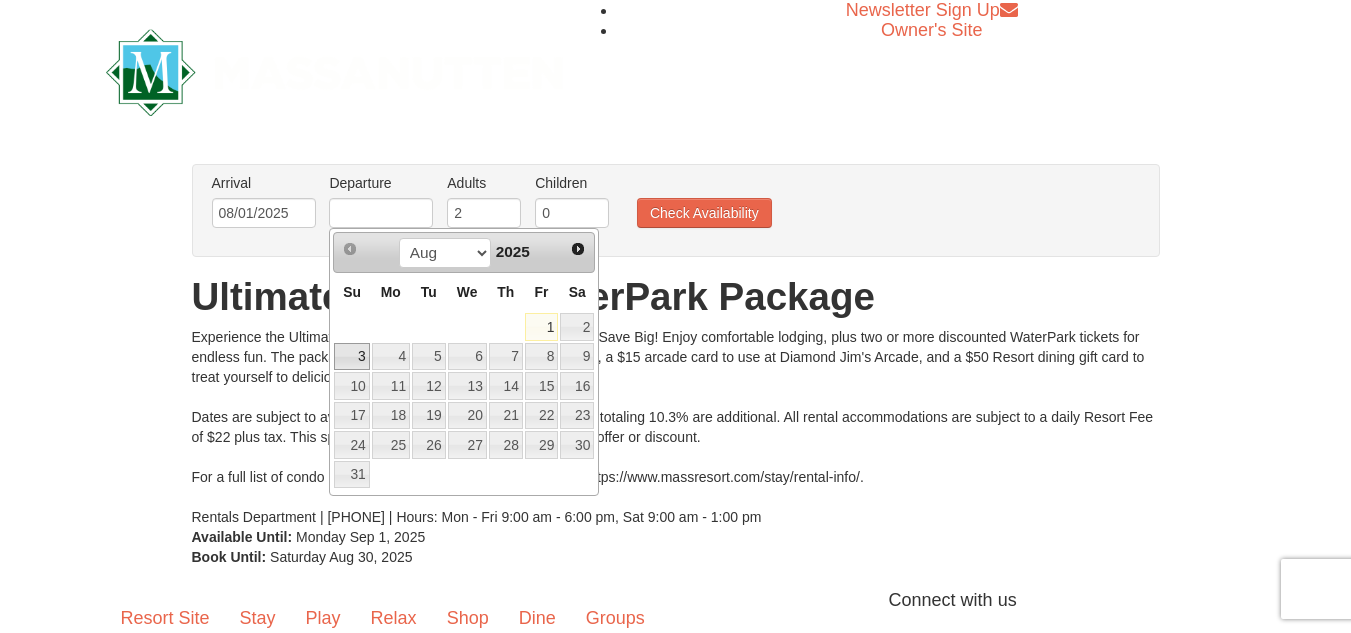 click on "3" at bounding box center (351, 357) 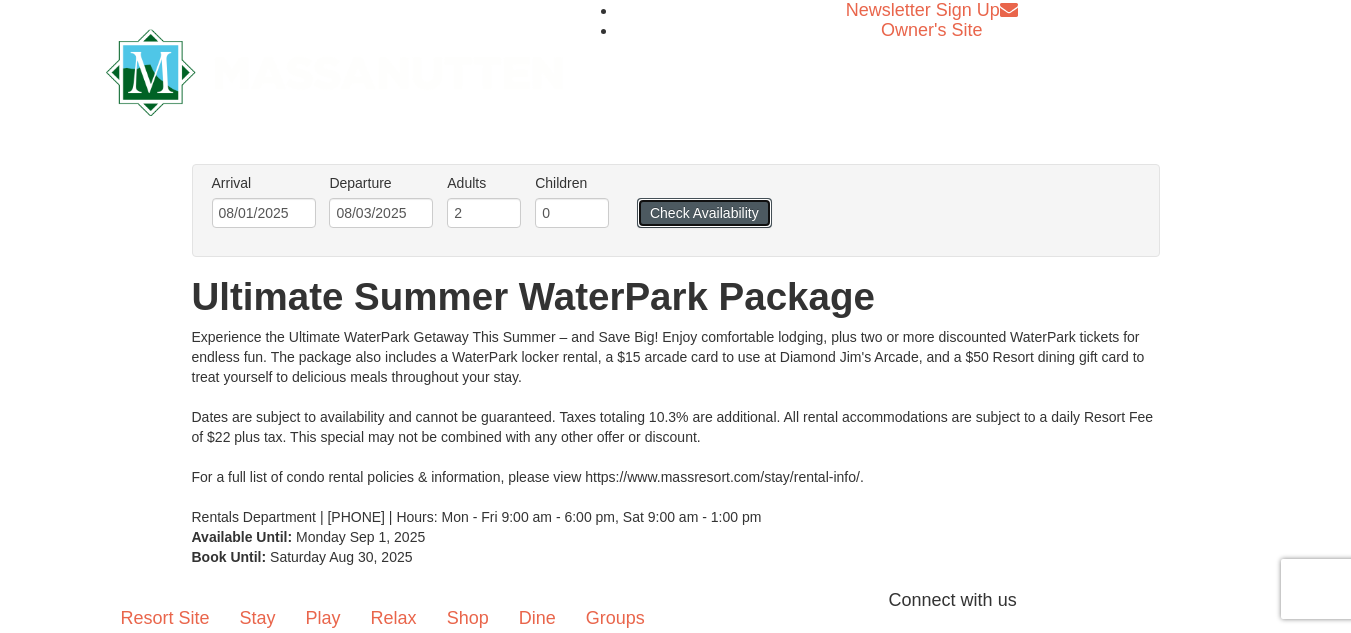 click on "Check Availability" at bounding box center [704, 213] 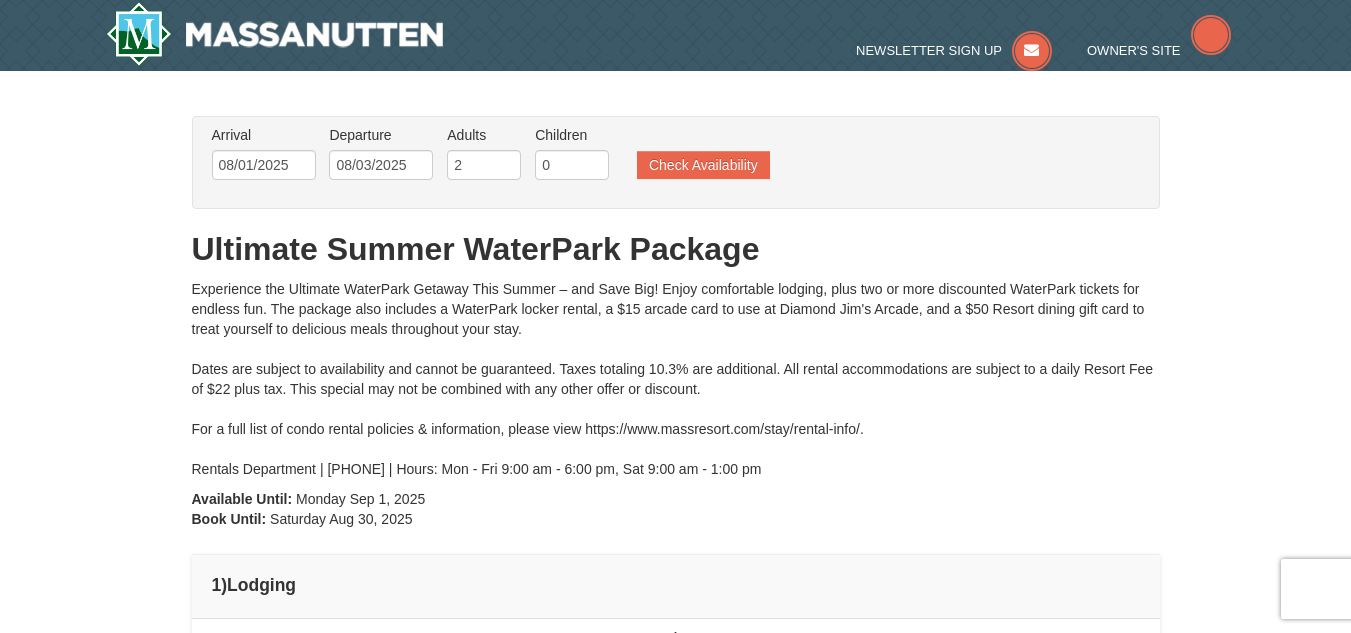 scroll, scrollTop: 0, scrollLeft: 0, axis: both 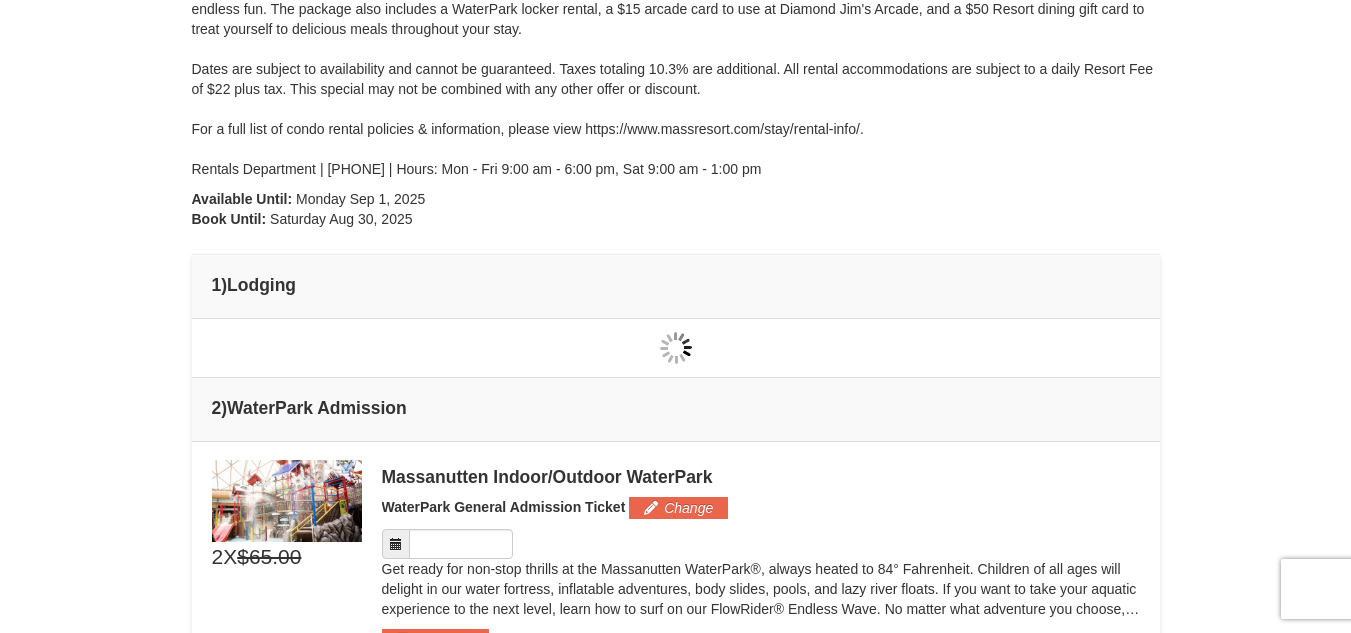 type on "08/02/2025" 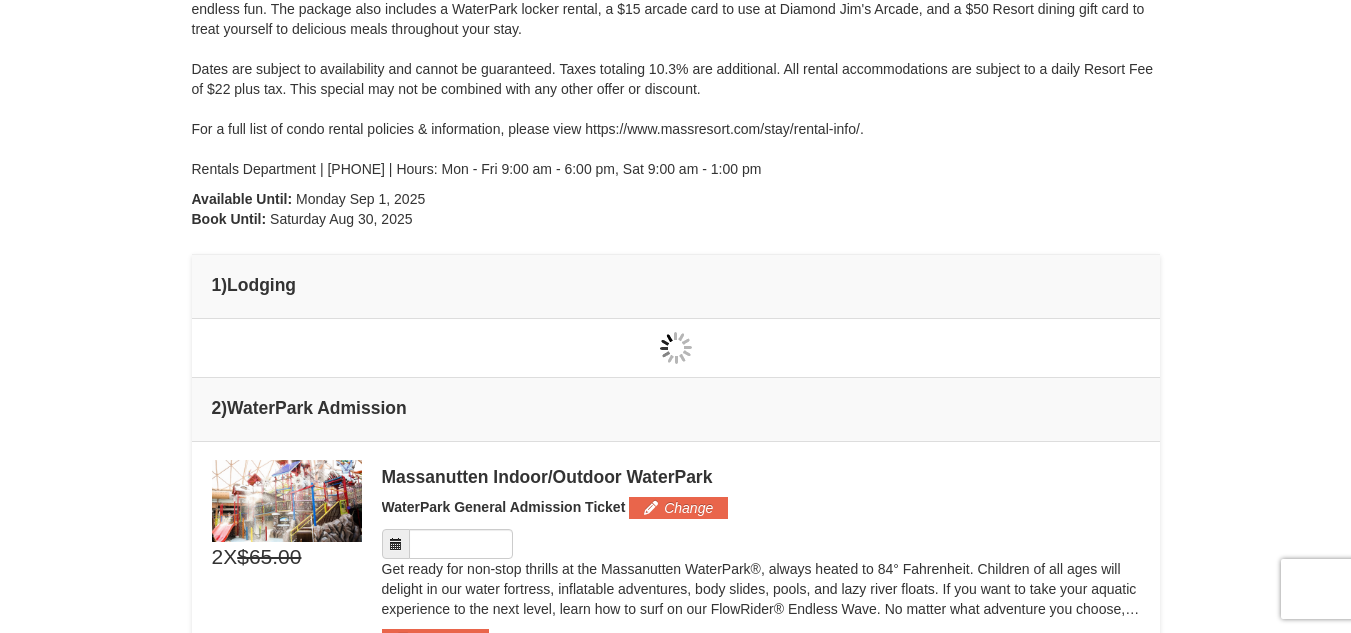 type on "08/02/2025" 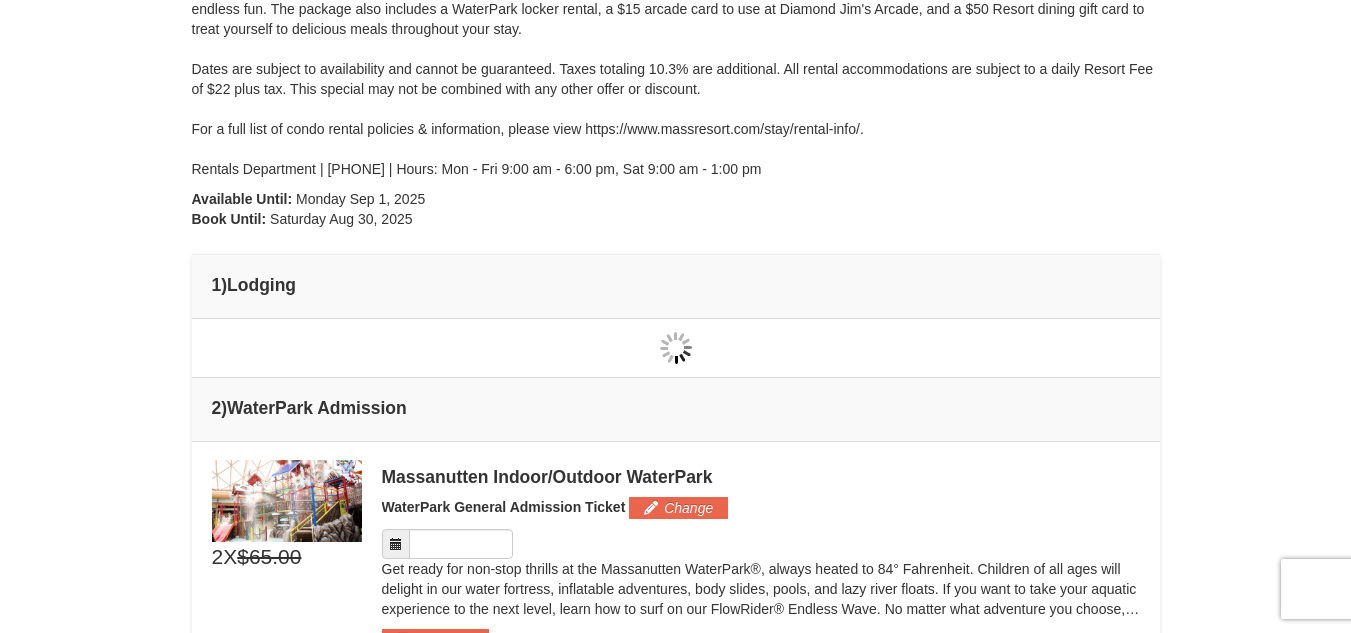 type on "08/01/2025" 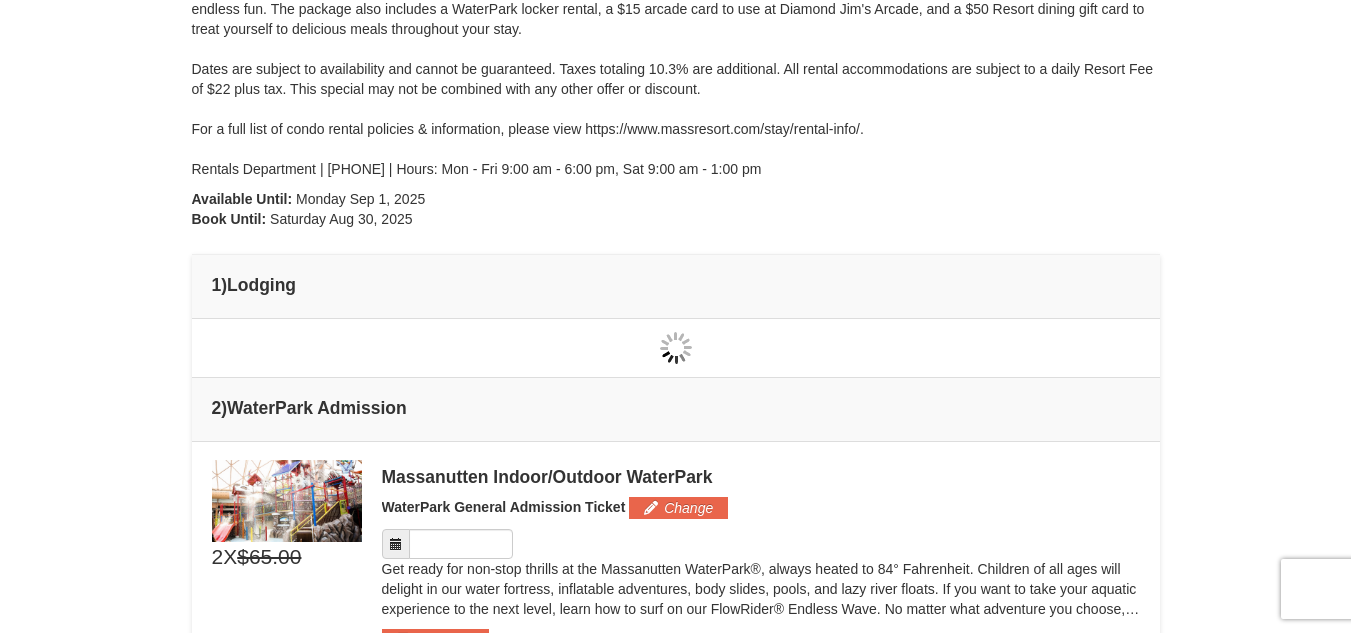 type on "08/01/2025" 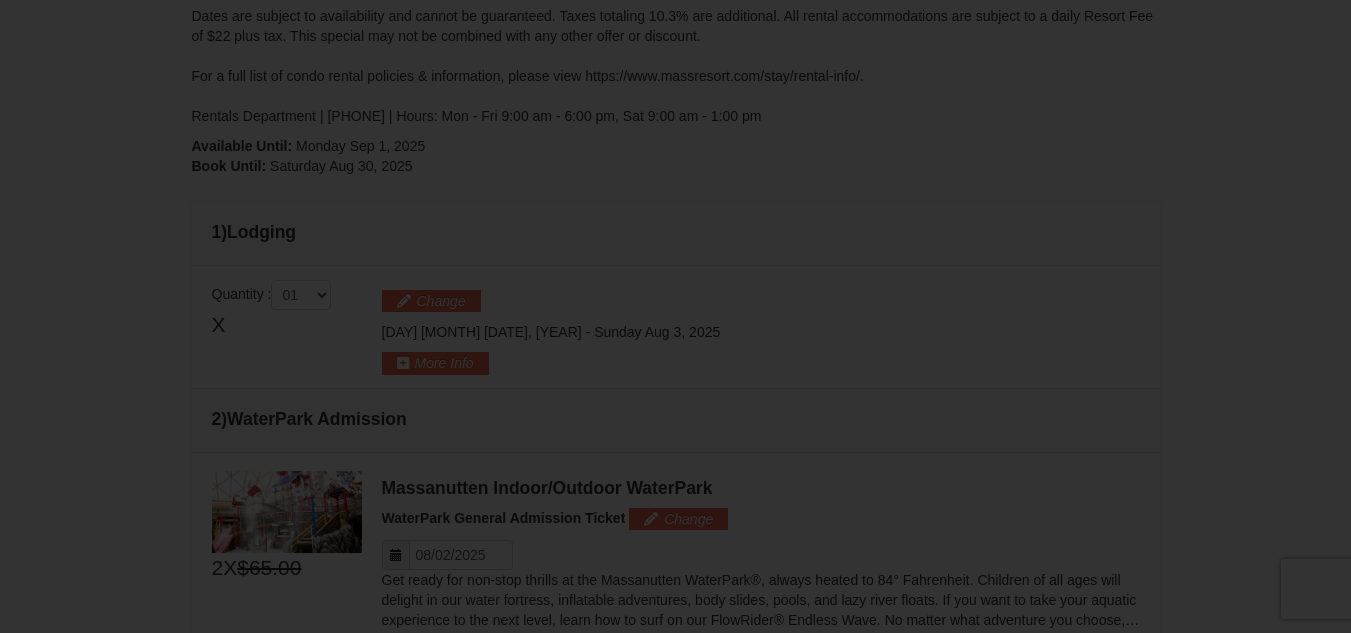 type on "08/03/2025" 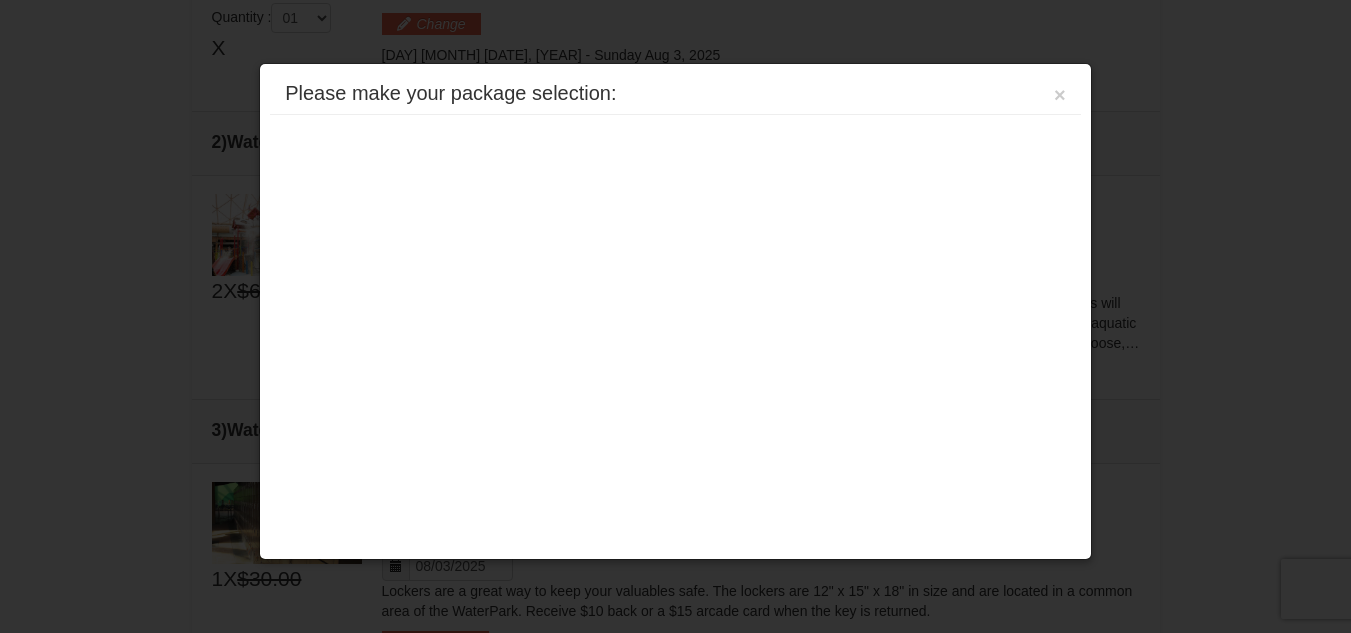 scroll, scrollTop: 634, scrollLeft: 0, axis: vertical 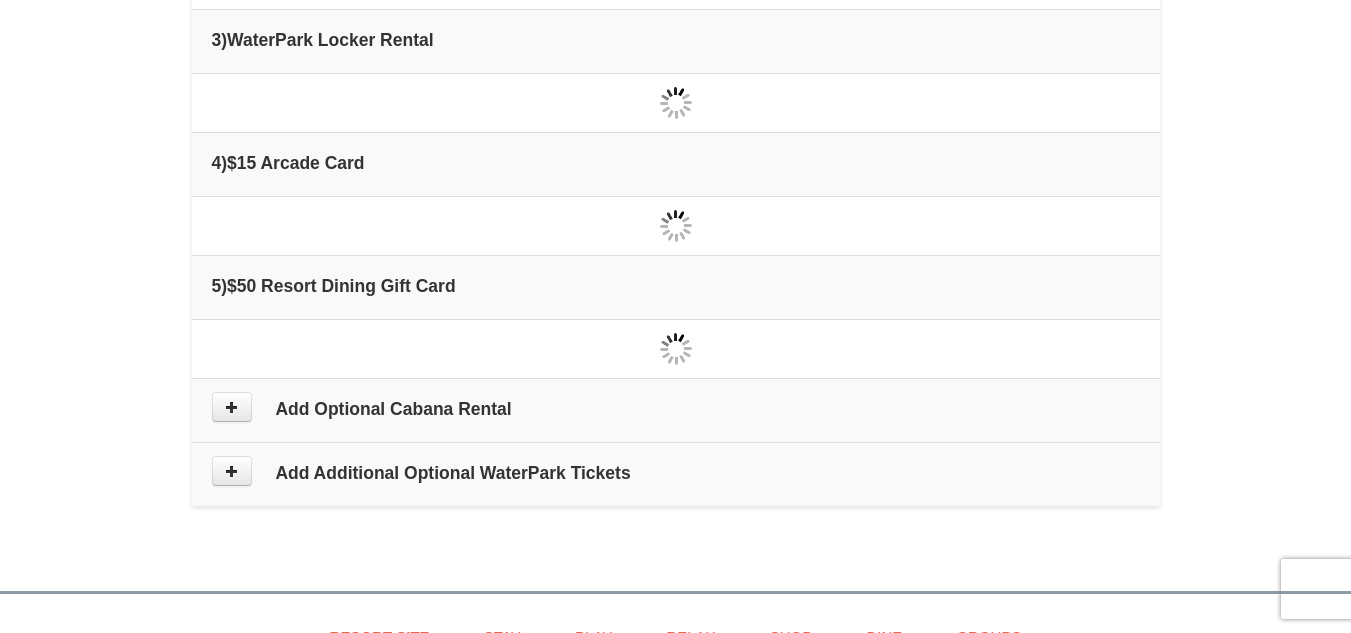 type on "08/02/2025" 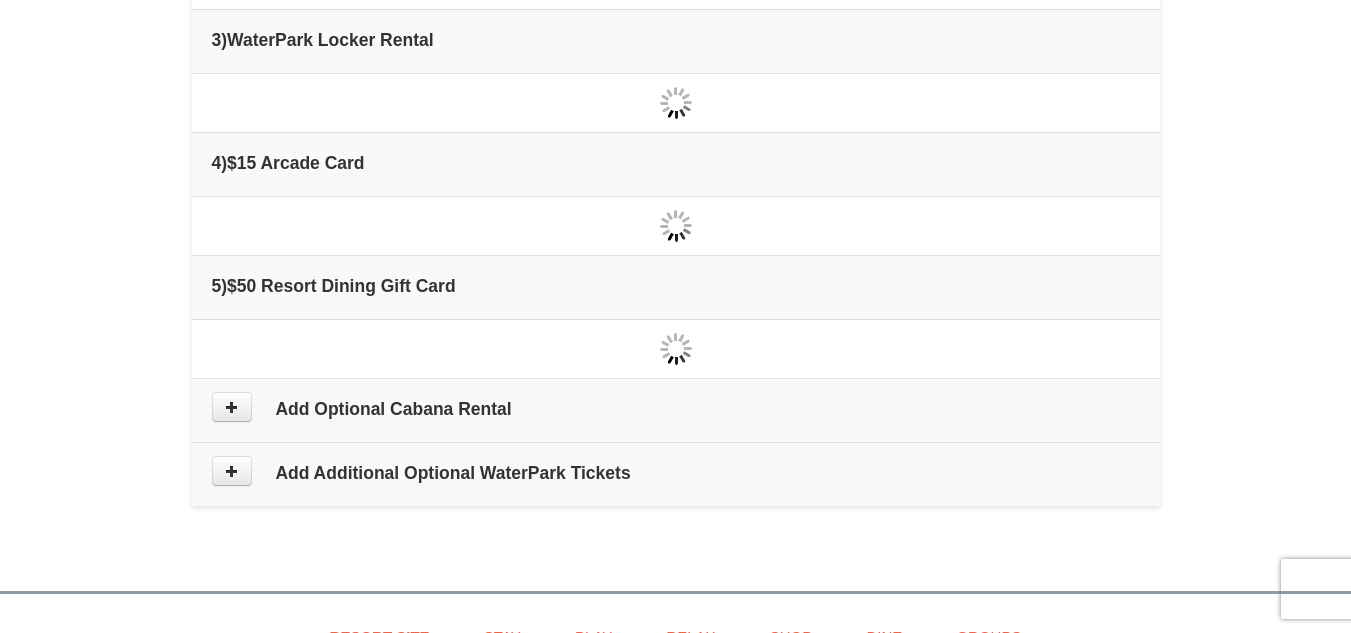 type on "08/02/2025" 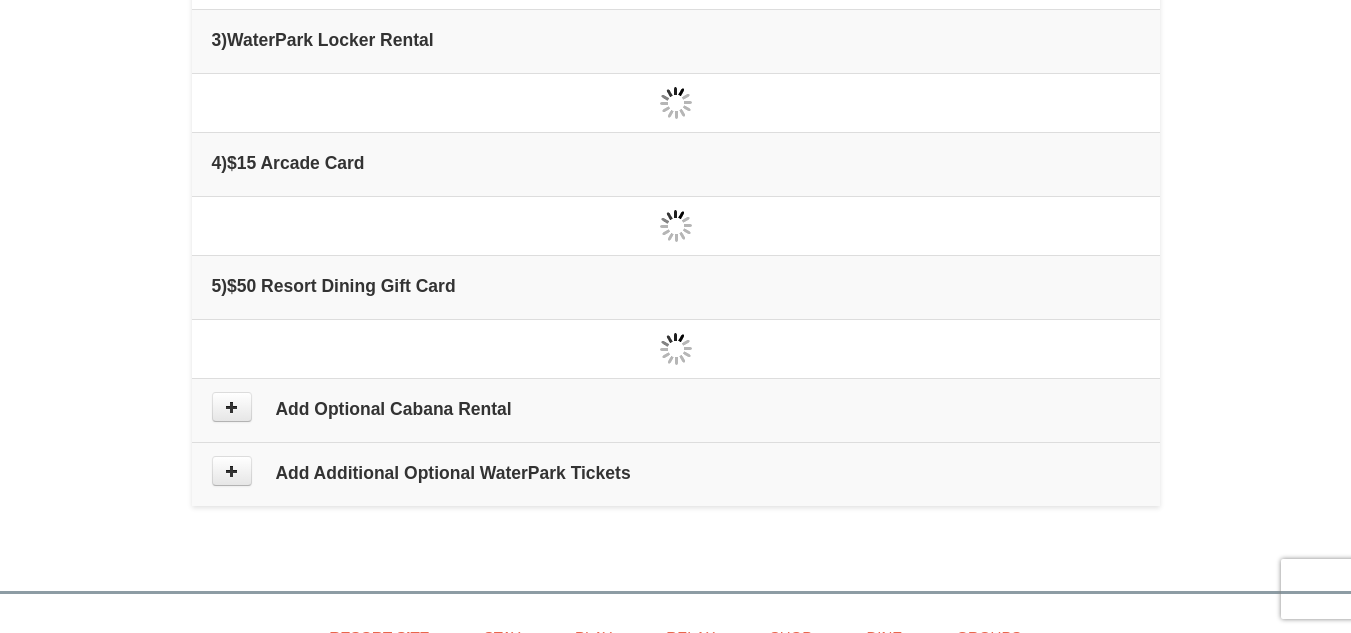 type on "08/01/2025" 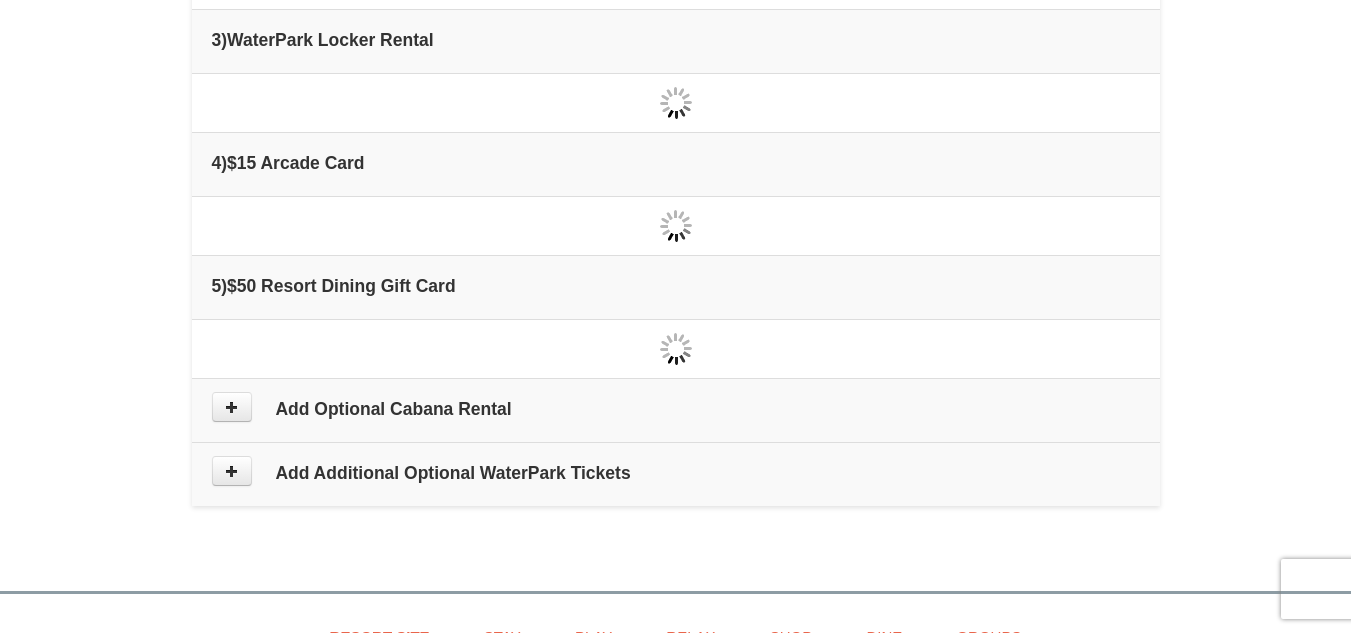 type on "08/01/2025" 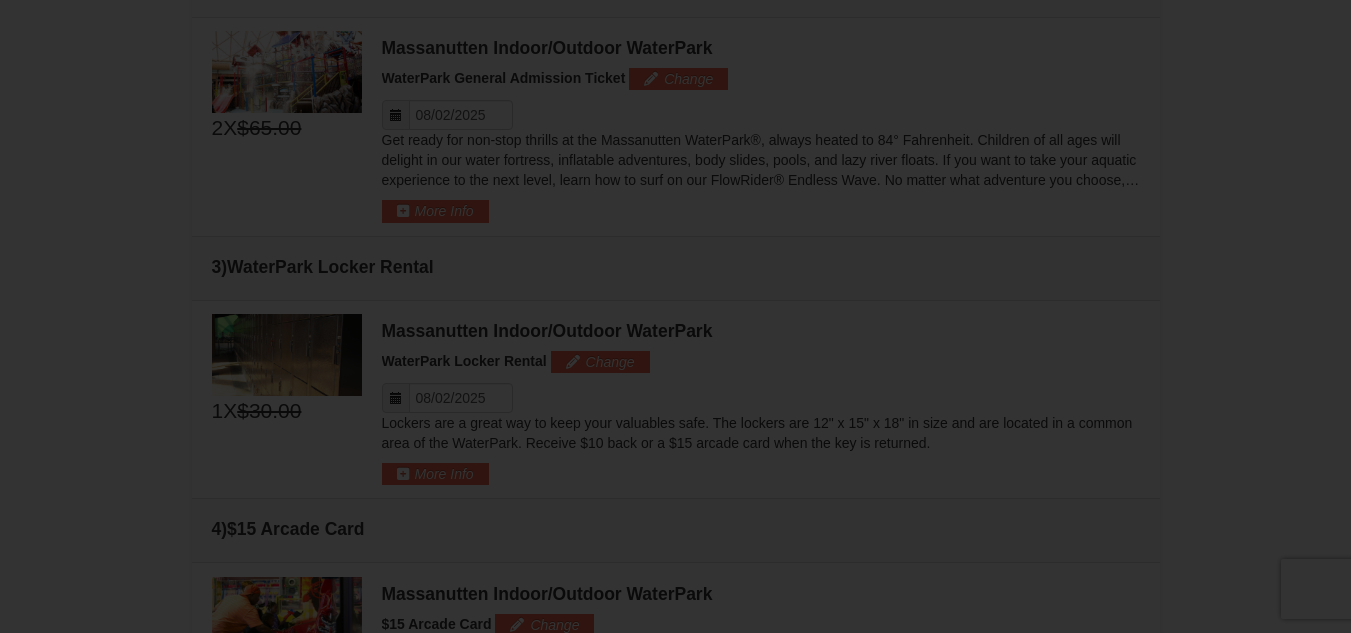 type on "08/03/2025" 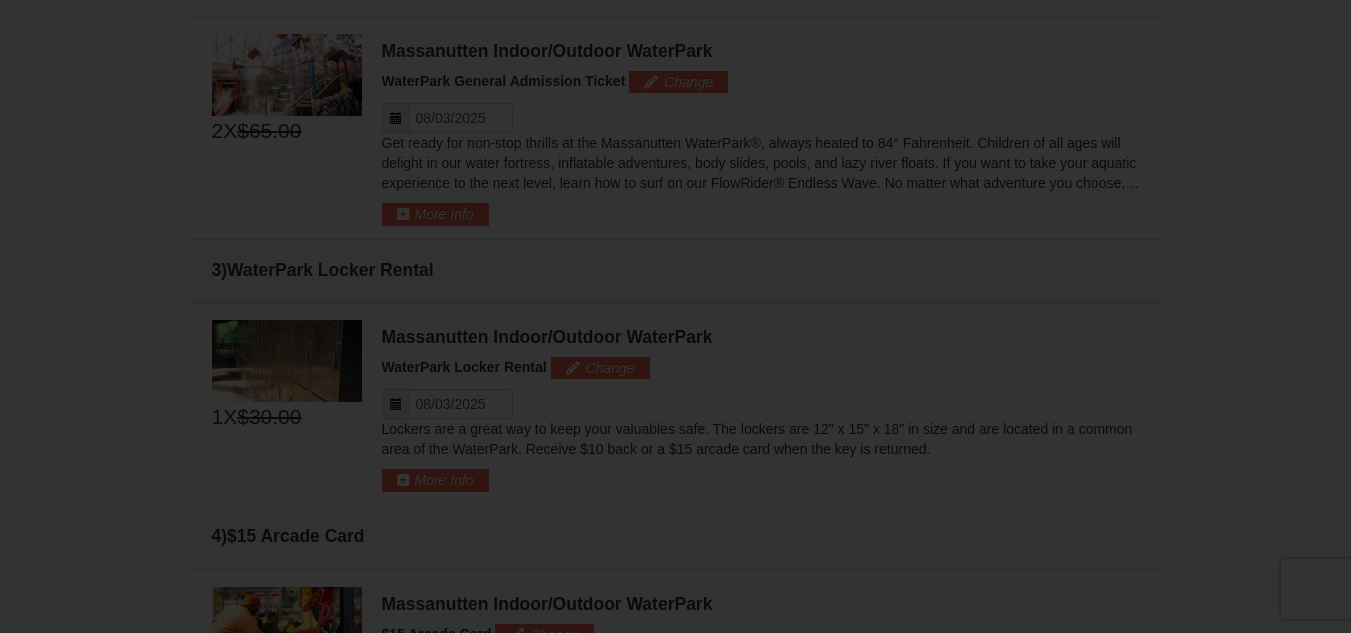 scroll, scrollTop: 0, scrollLeft: 0, axis: both 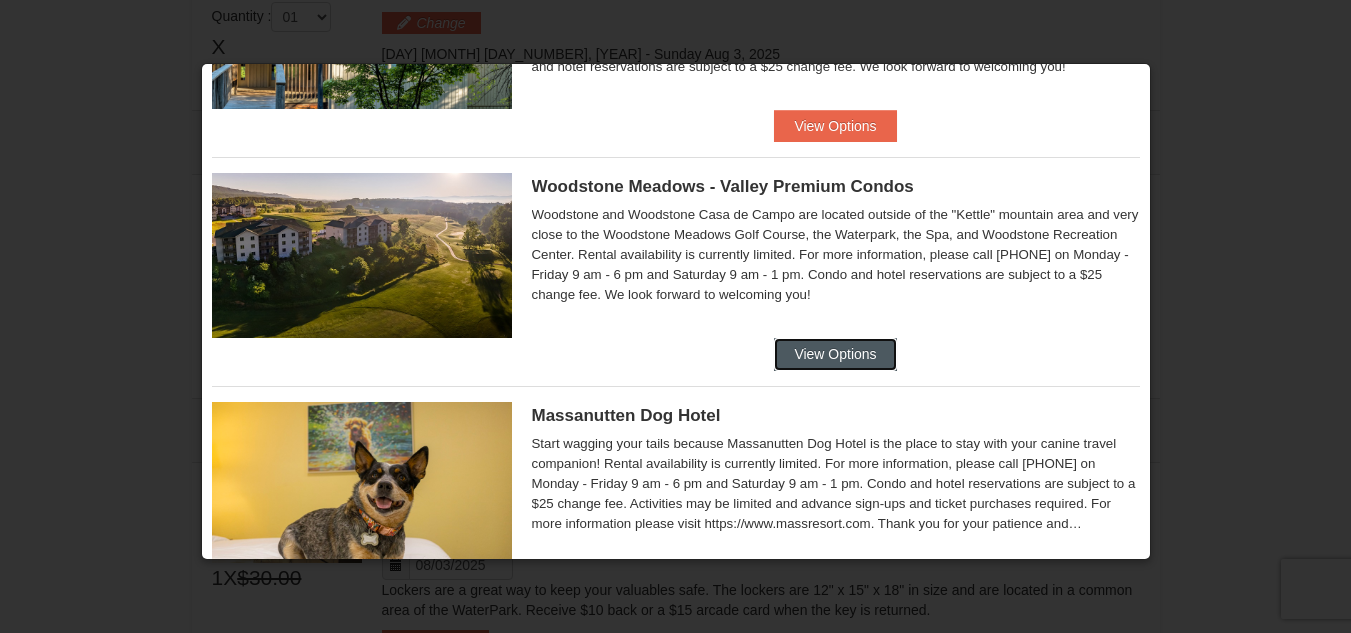 click on "View Options" at bounding box center (835, 354) 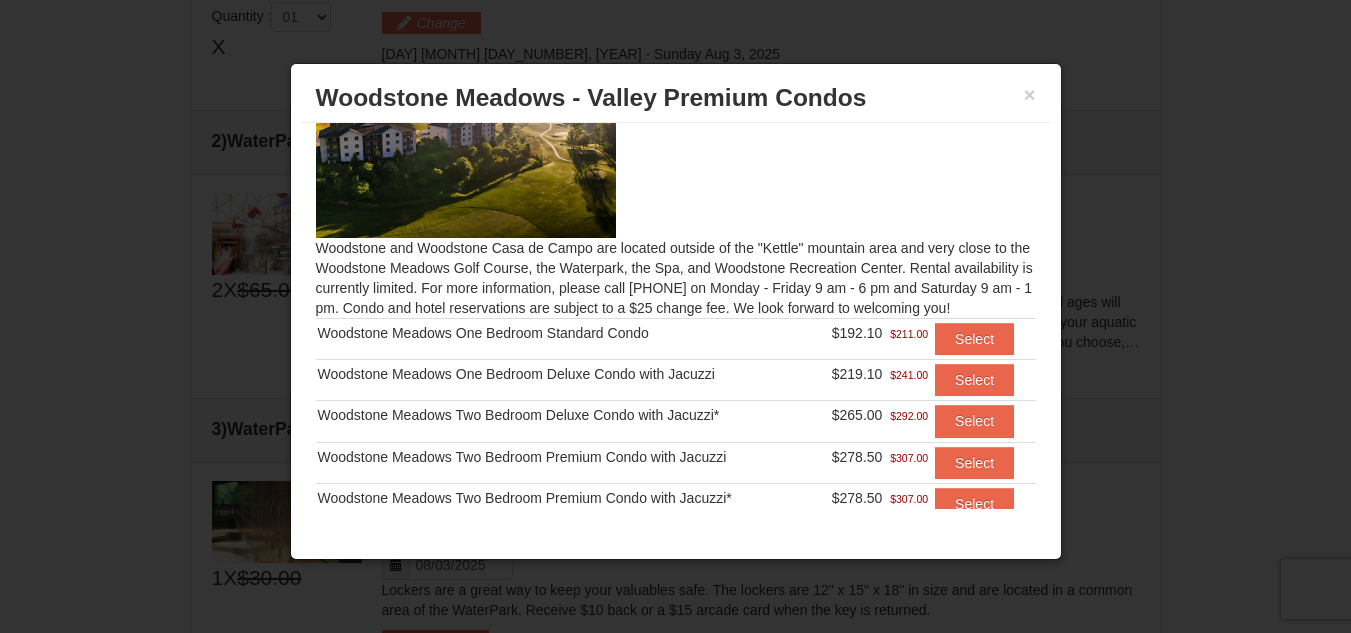 scroll, scrollTop: 100, scrollLeft: 0, axis: vertical 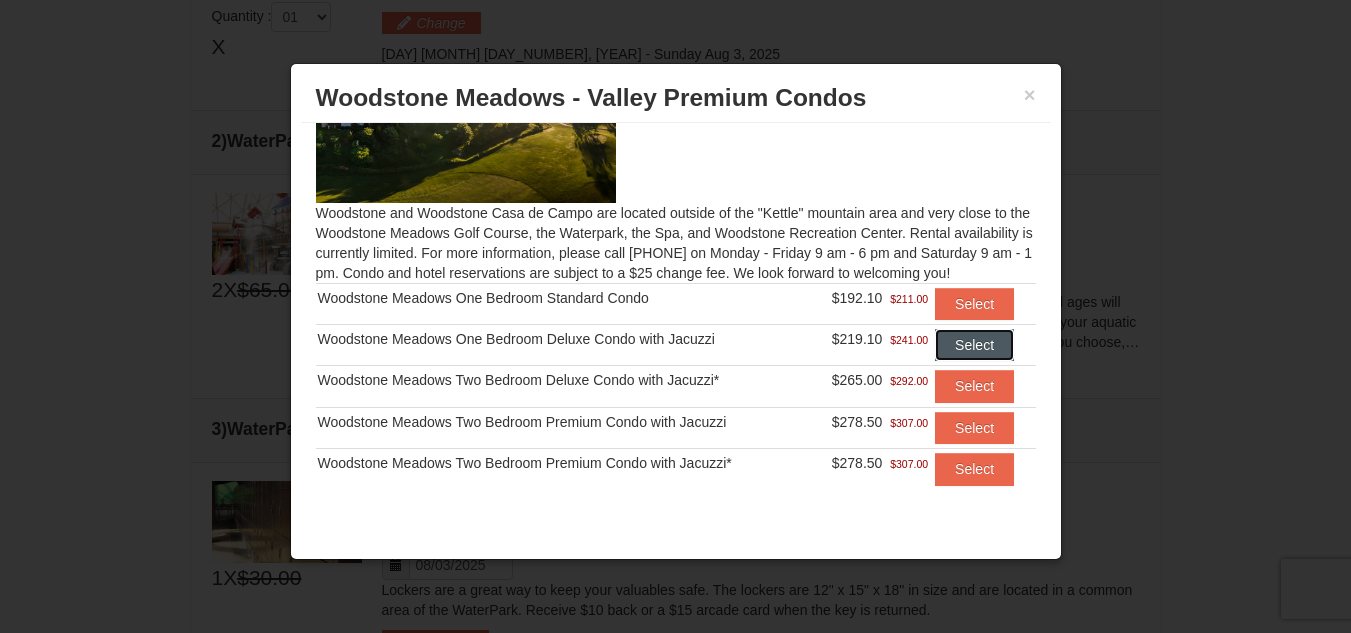 click on "Select" at bounding box center [974, 345] 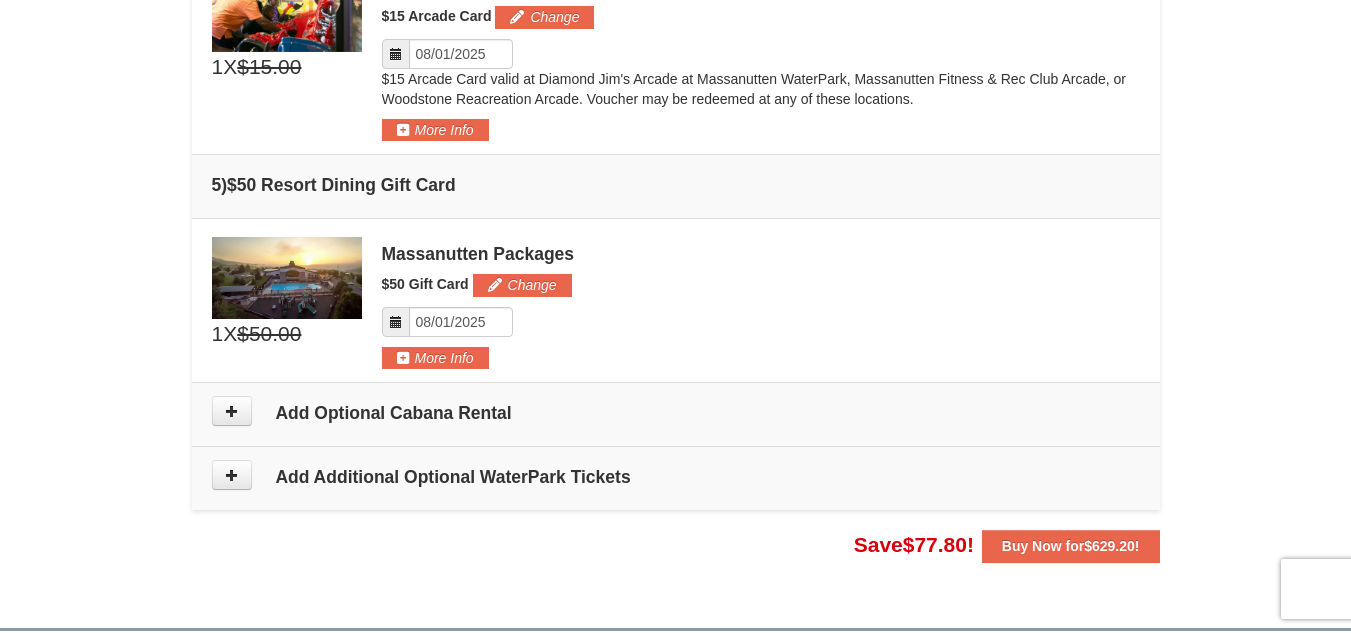 scroll, scrollTop: 1634, scrollLeft: 0, axis: vertical 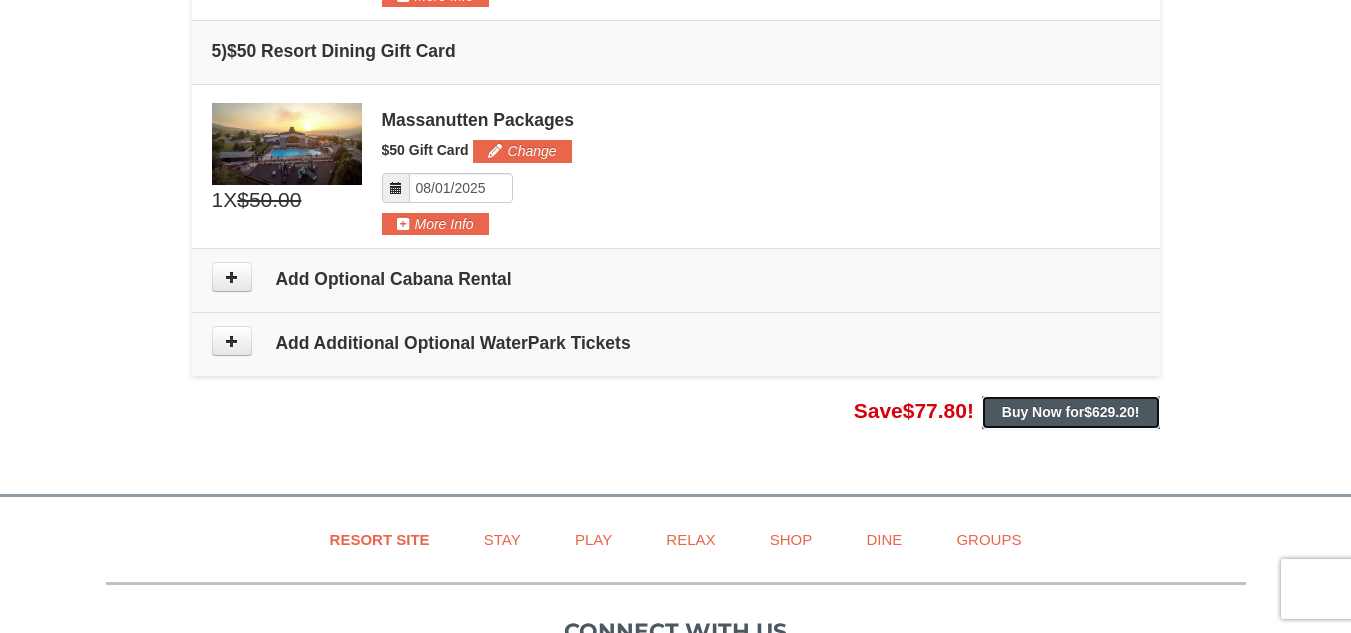 click on "Buy Now for
$629.20 !" at bounding box center (1071, 412) 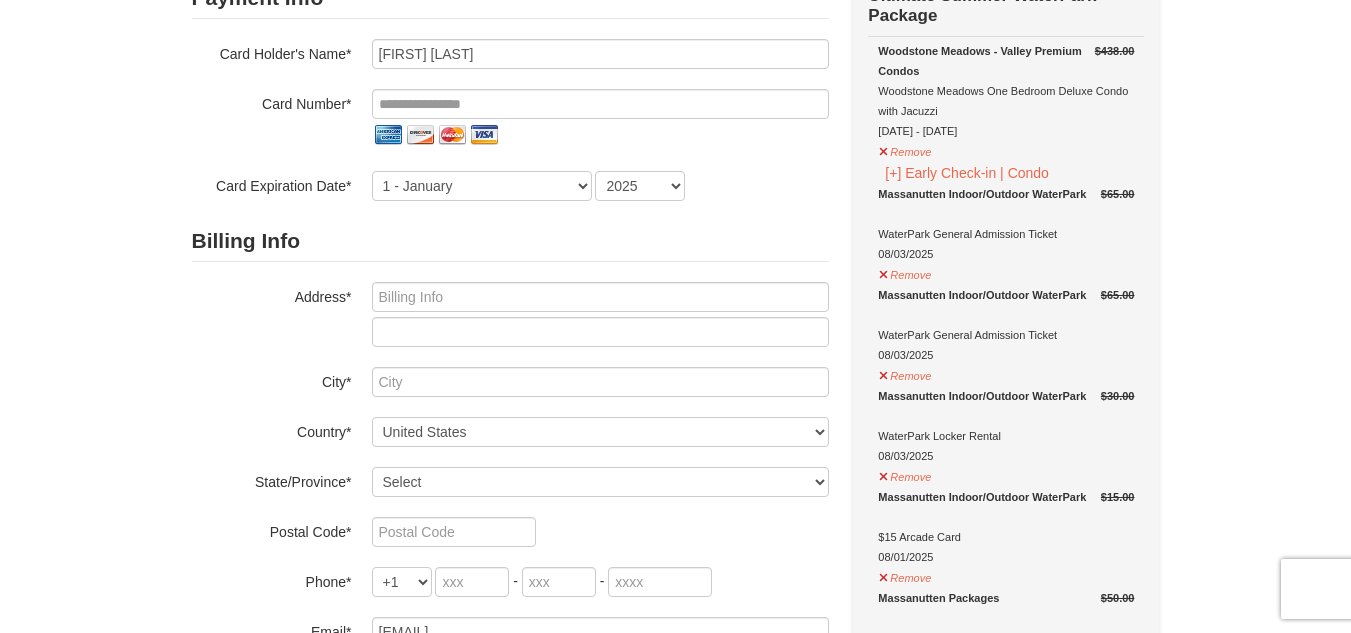 scroll, scrollTop: 100, scrollLeft: 0, axis: vertical 